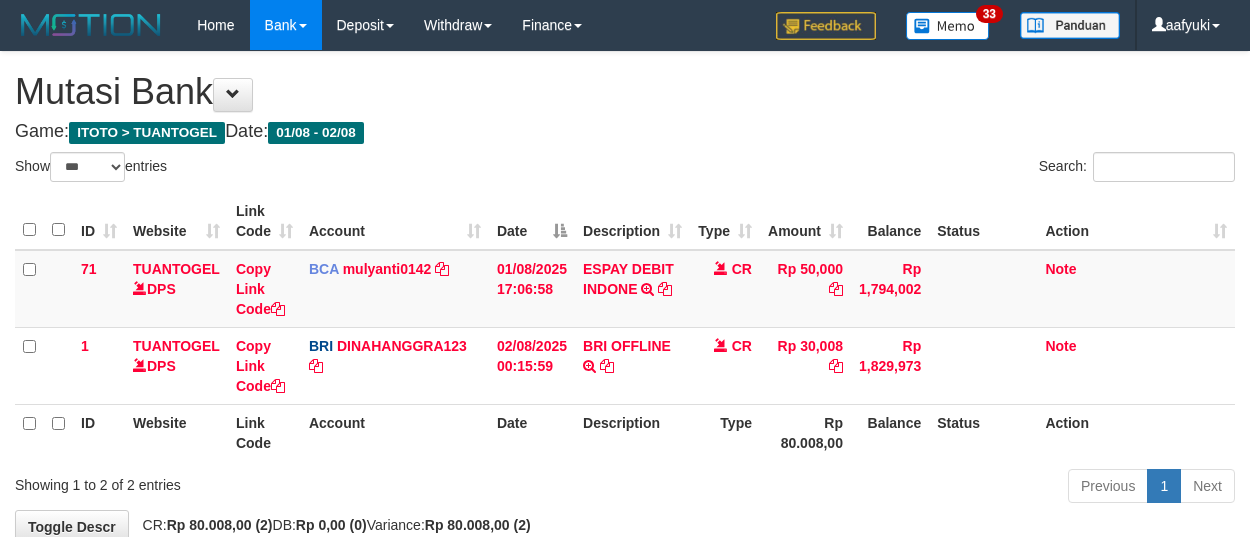 select on "***" 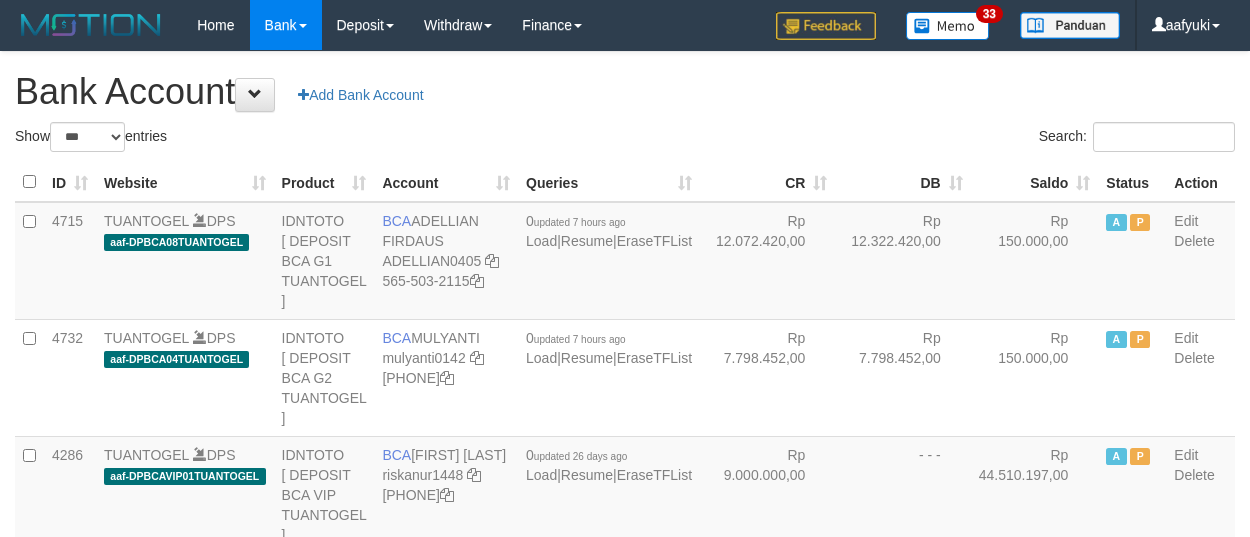 select on "***" 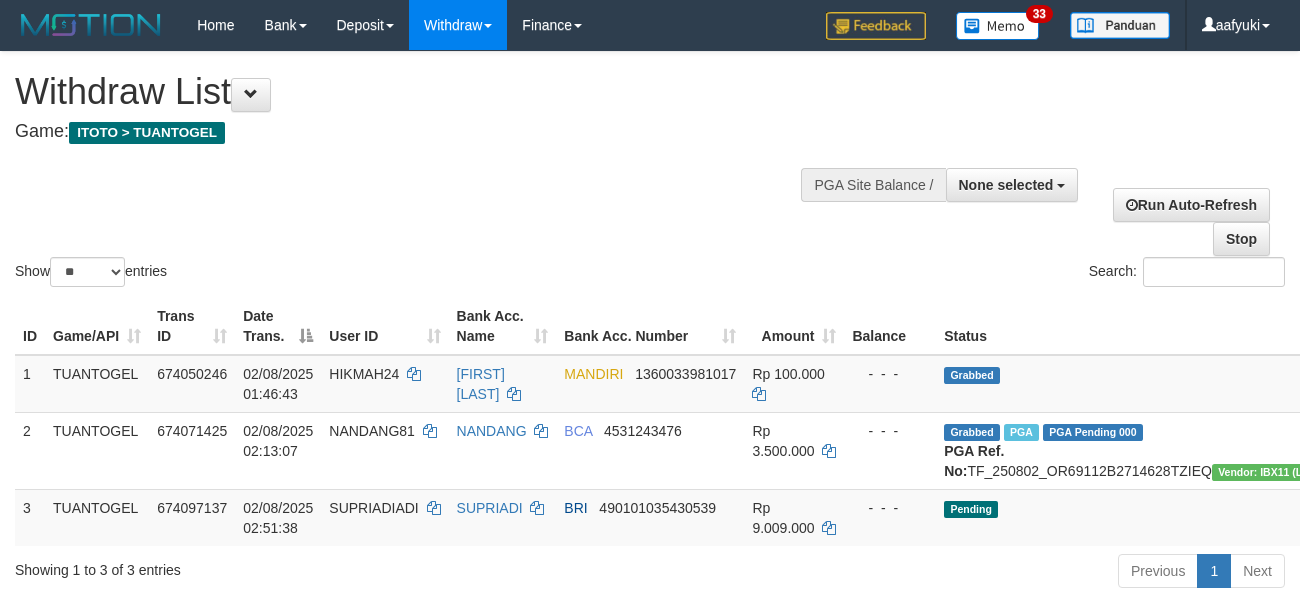 select 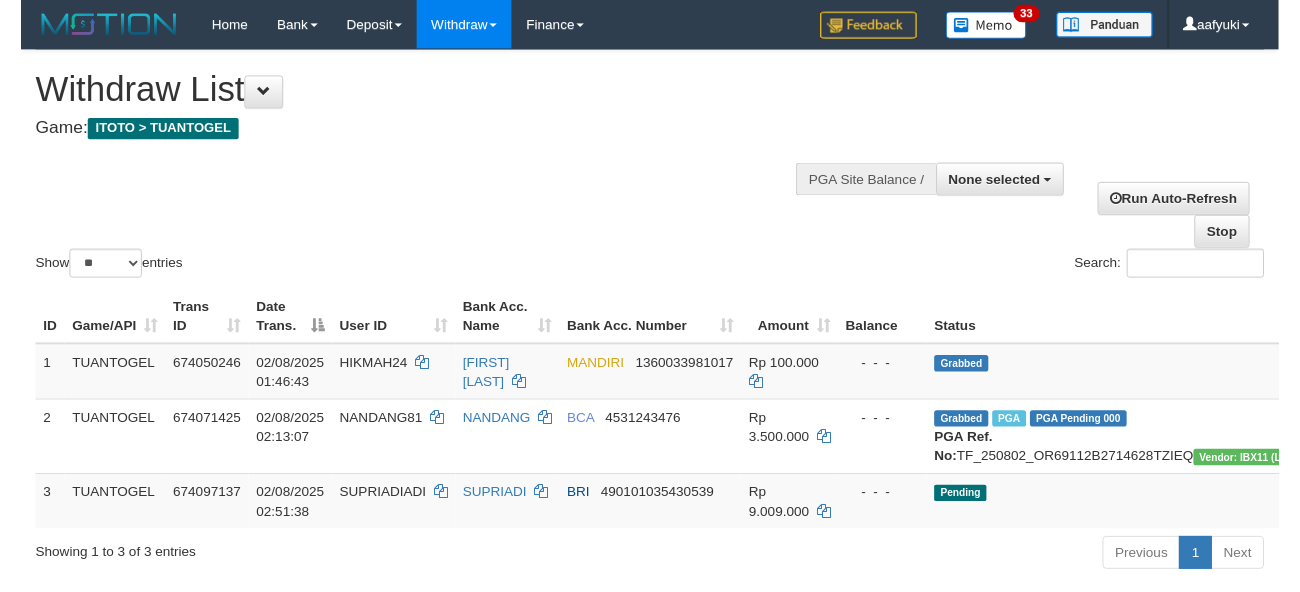 scroll, scrollTop: 209, scrollLeft: 0, axis: vertical 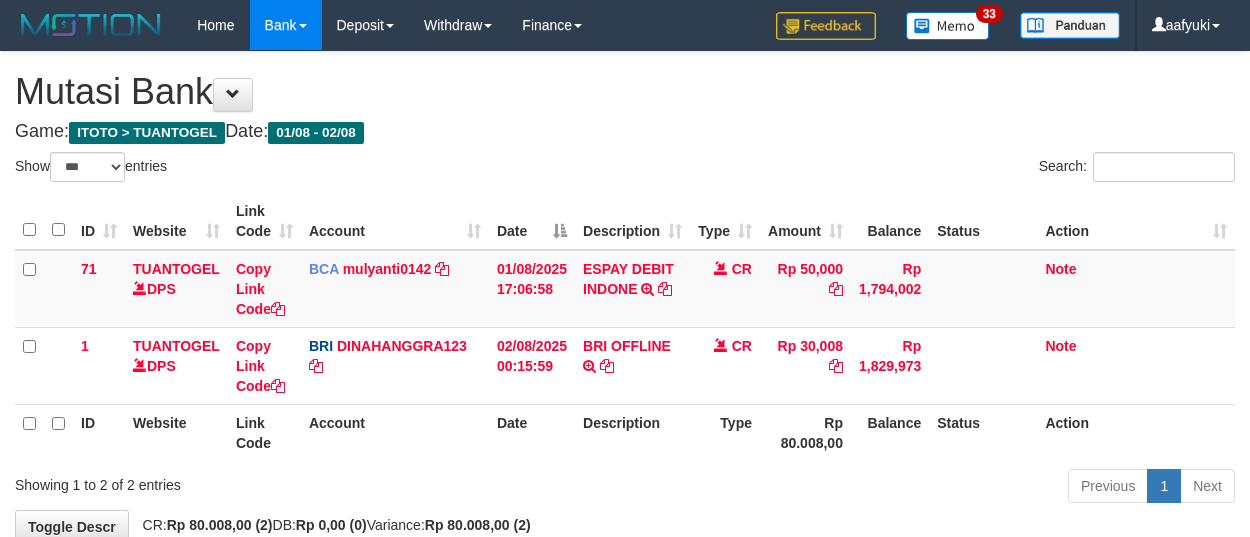 select on "***" 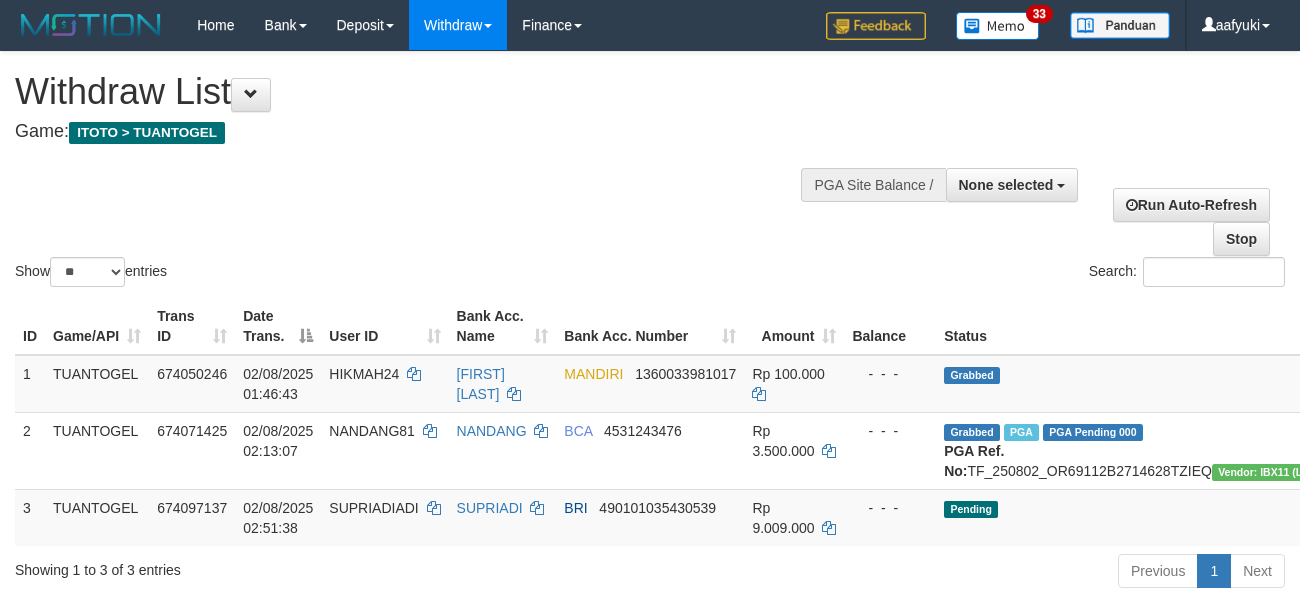 select 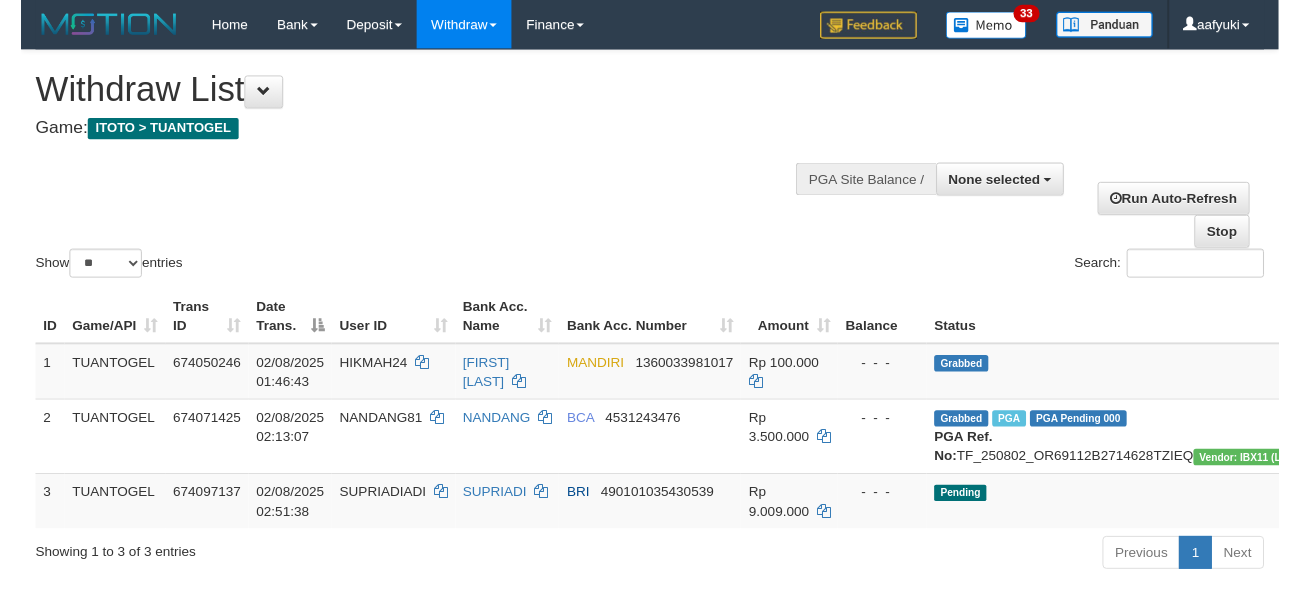 scroll, scrollTop: 209, scrollLeft: 0, axis: vertical 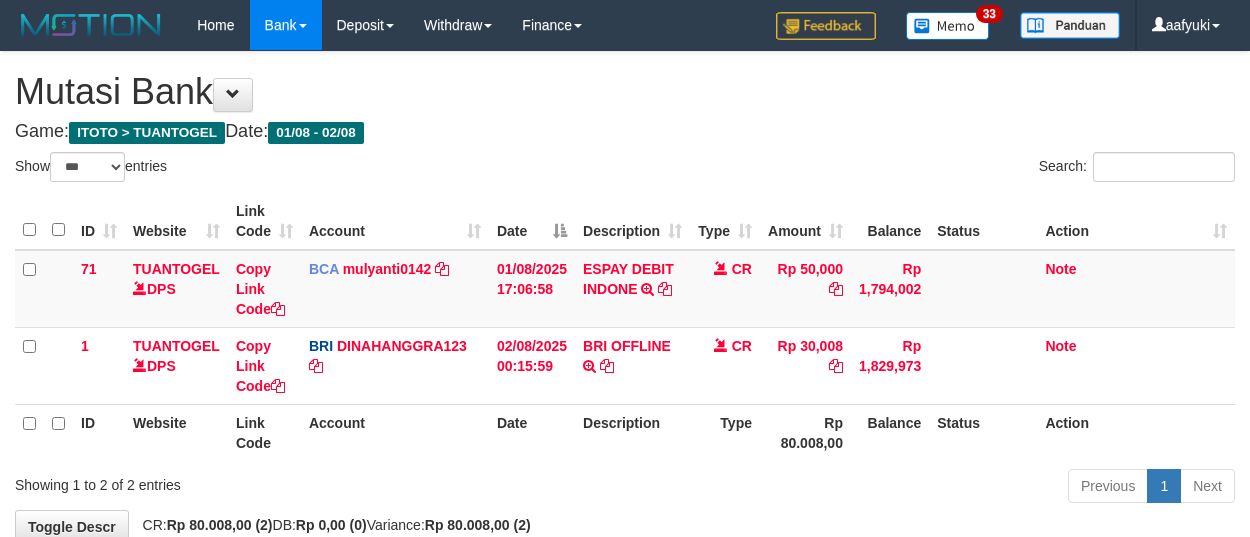 select on "***" 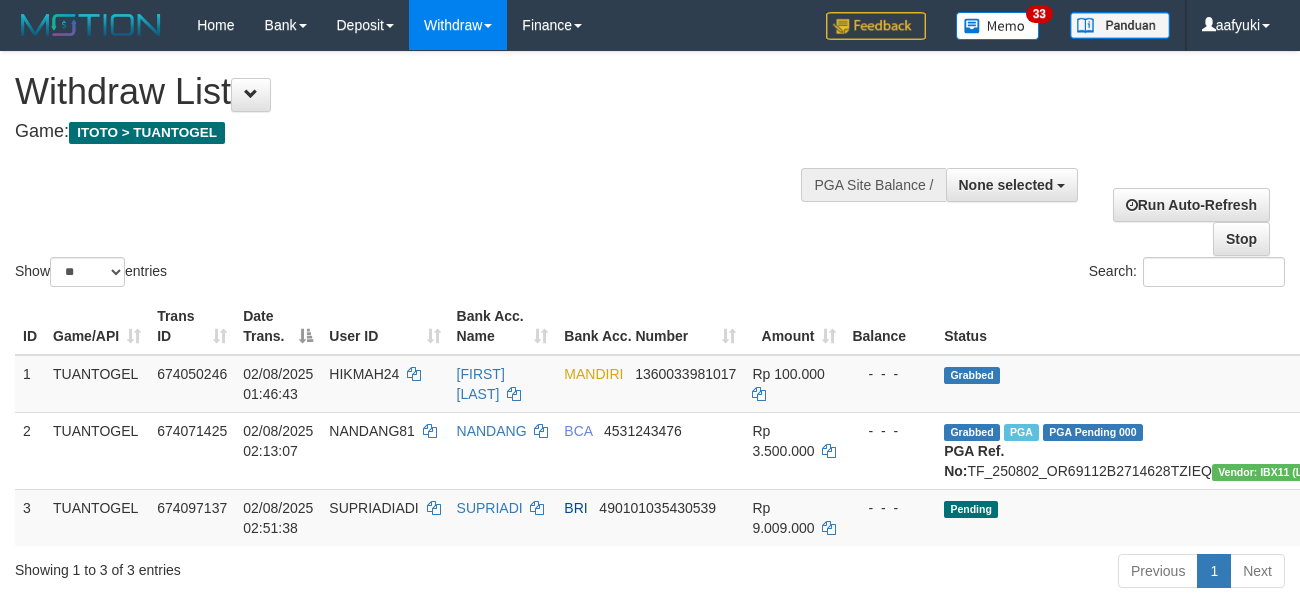 select 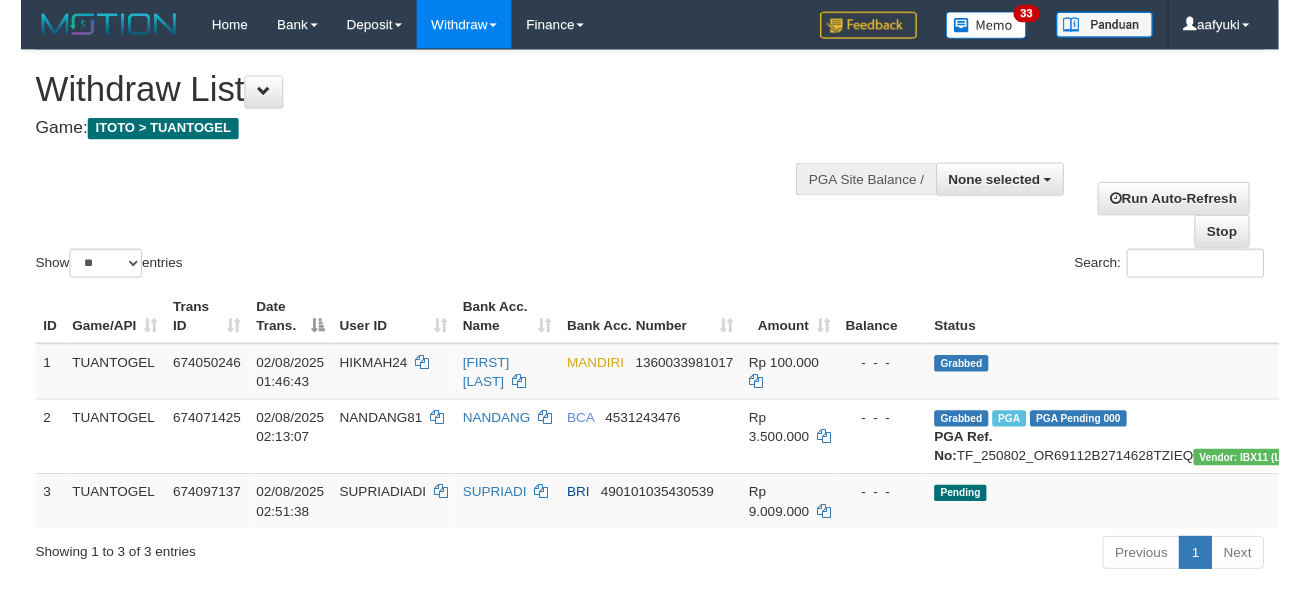 scroll, scrollTop: 209, scrollLeft: 0, axis: vertical 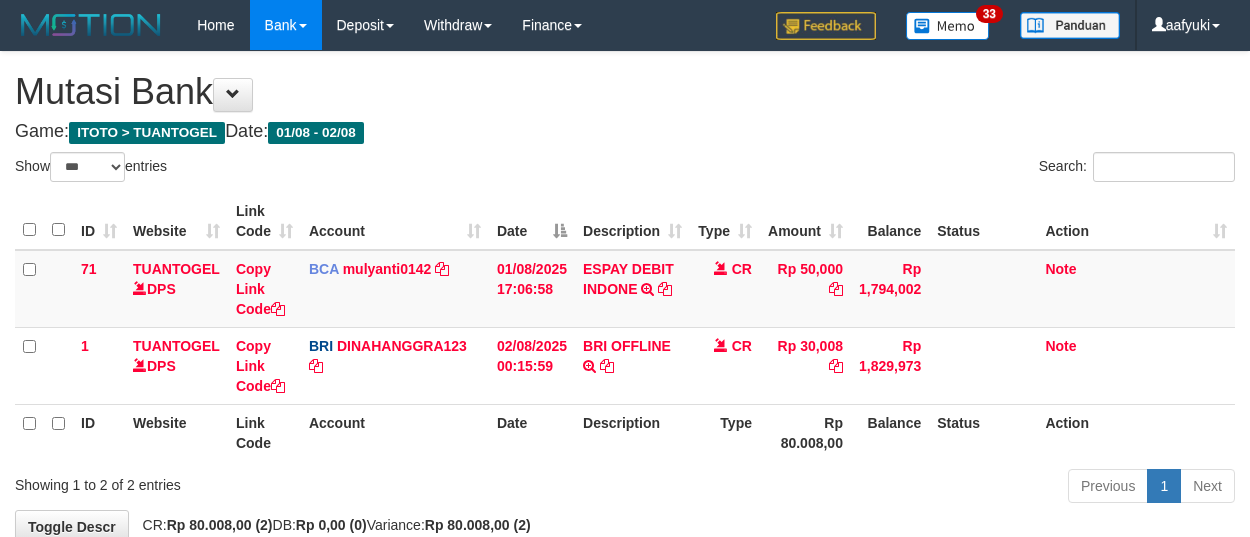 select on "***" 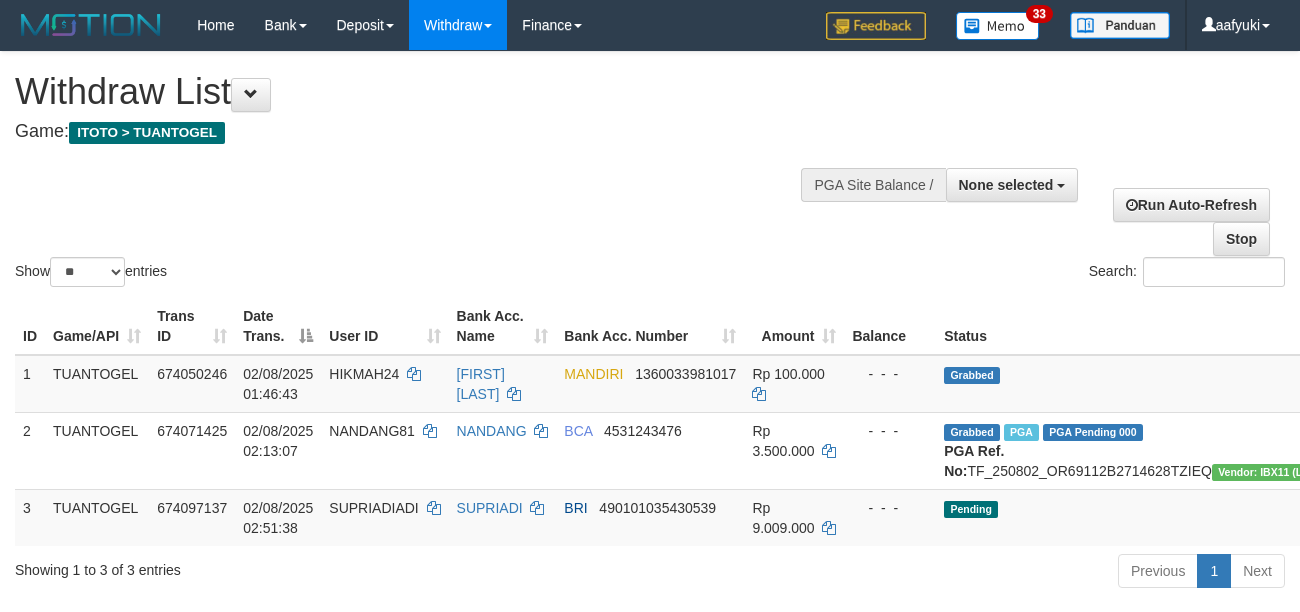 select 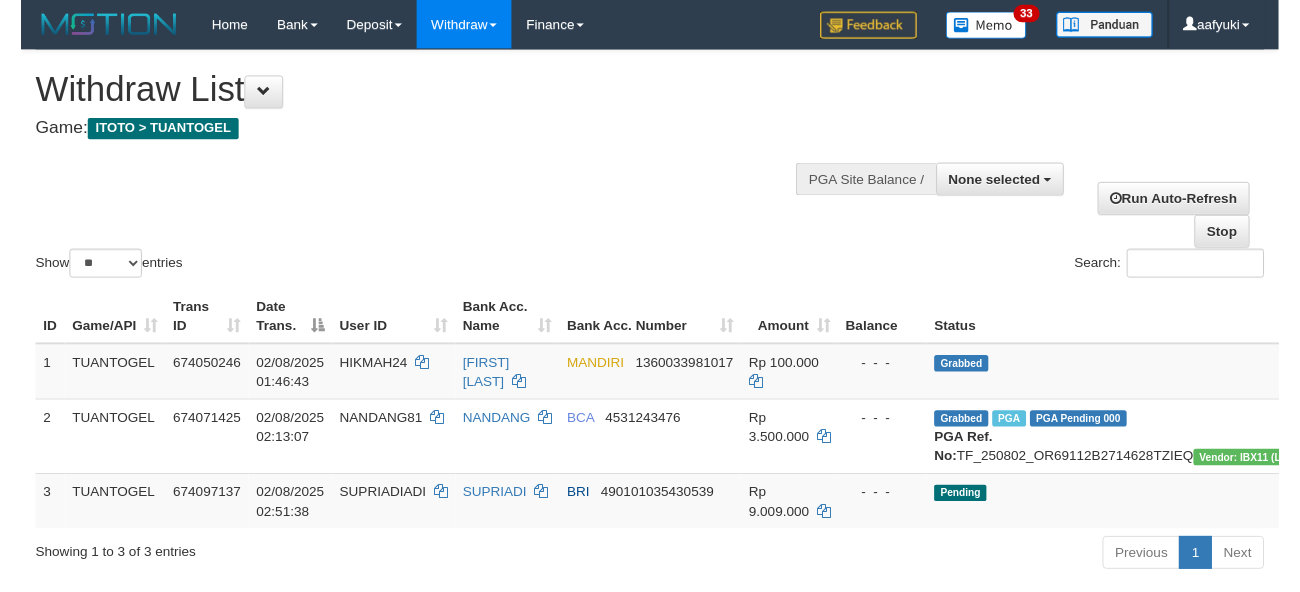 scroll, scrollTop: 209, scrollLeft: 0, axis: vertical 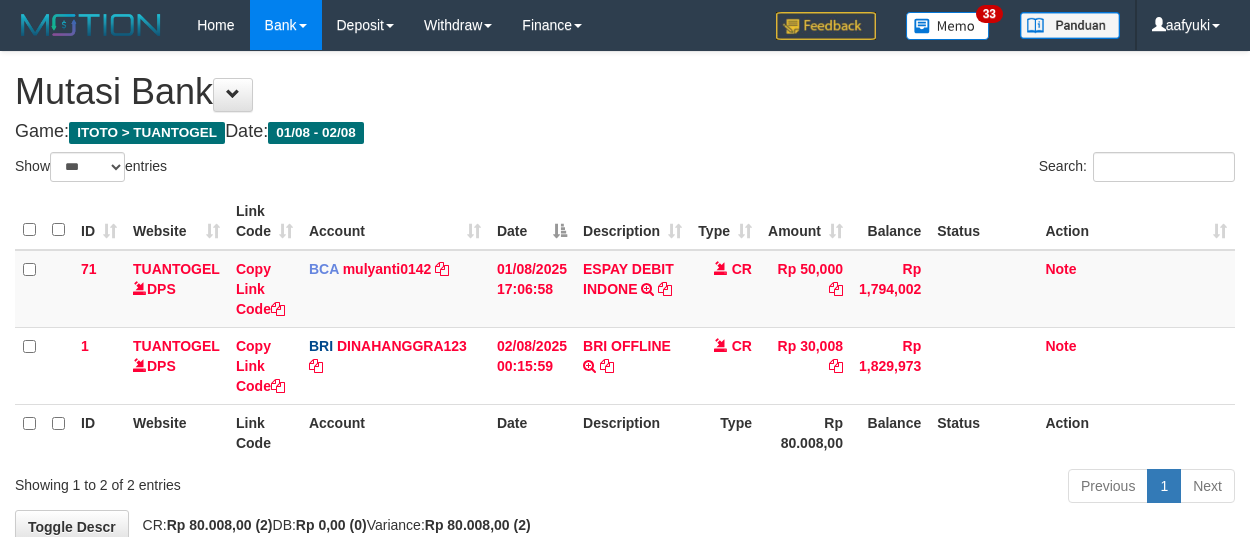 select on "***" 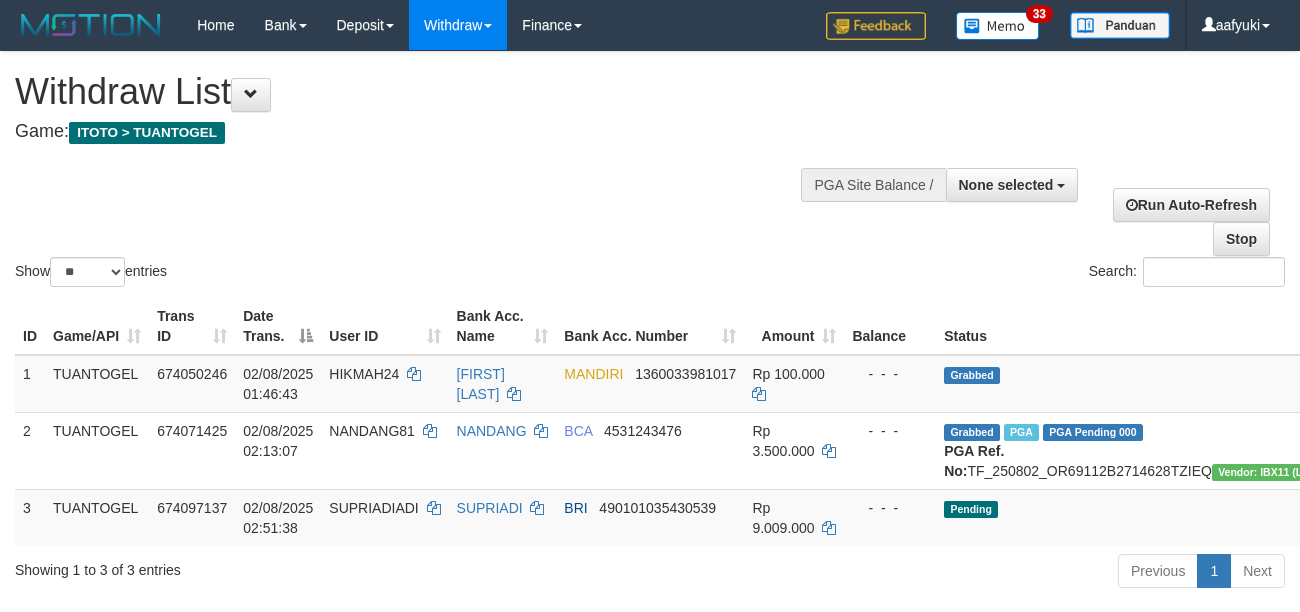 select 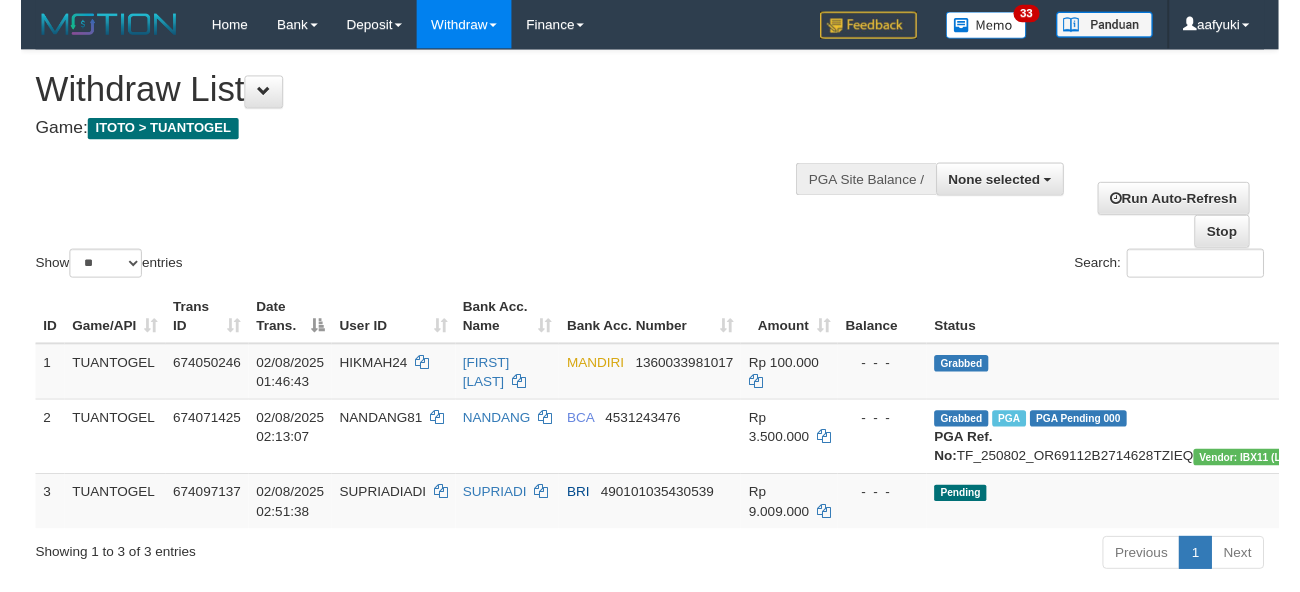 scroll, scrollTop: 209, scrollLeft: 0, axis: vertical 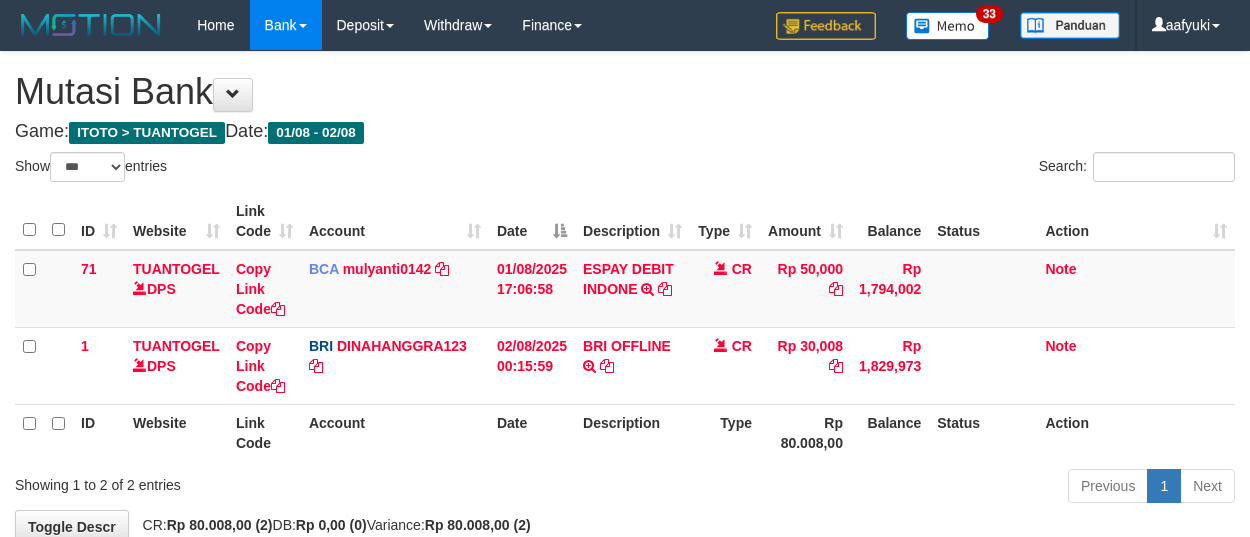 select on "***" 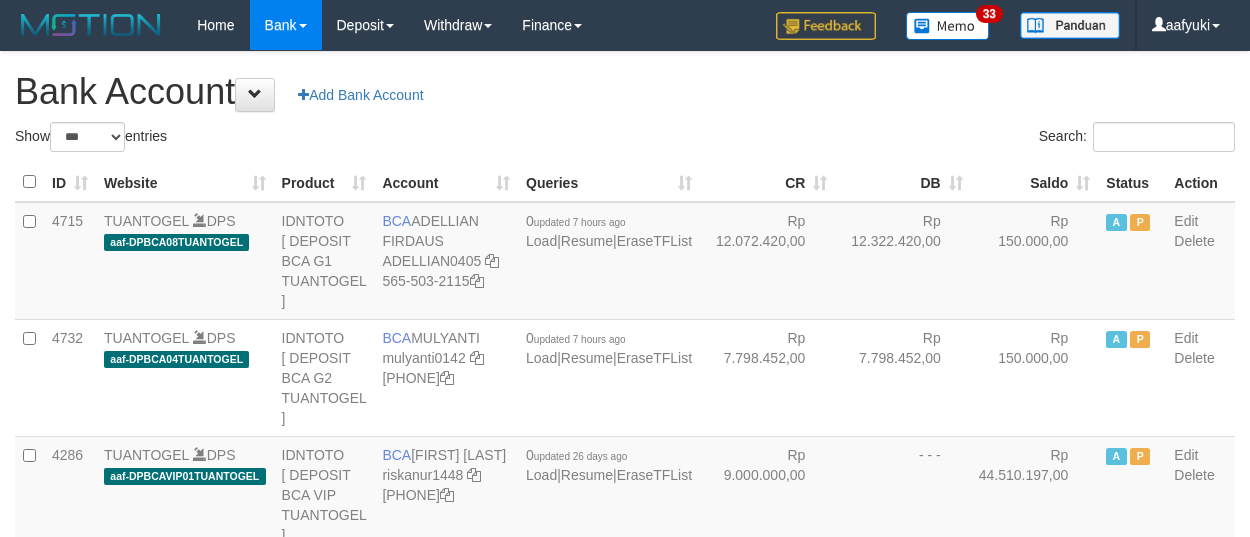 select on "***" 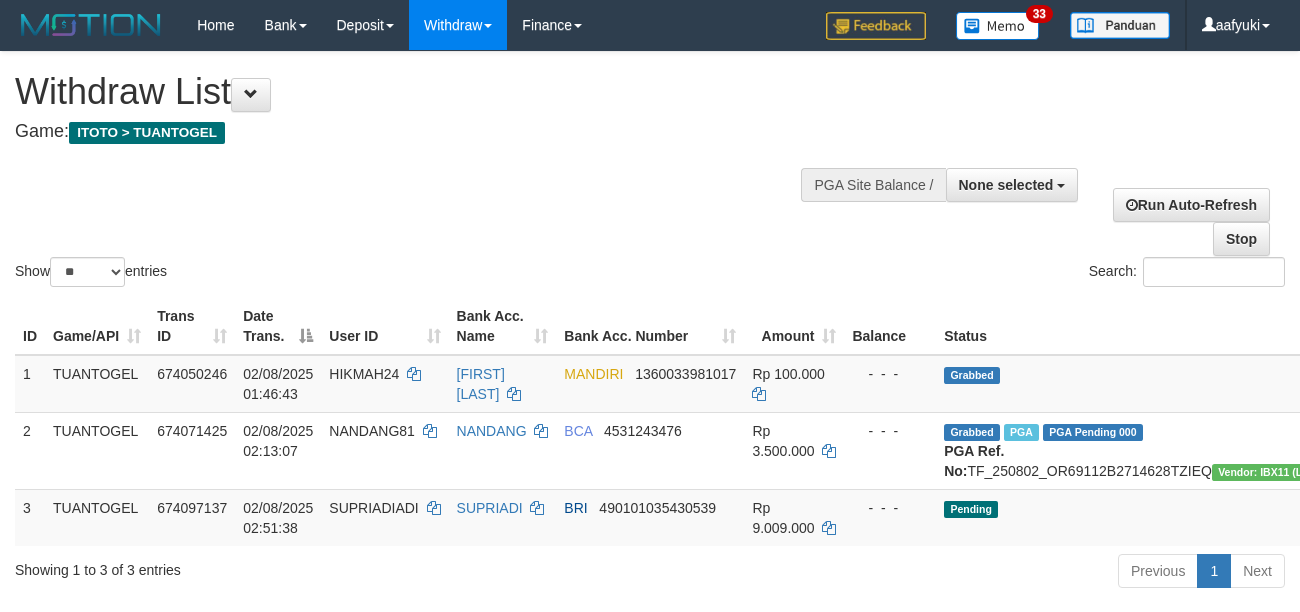 select 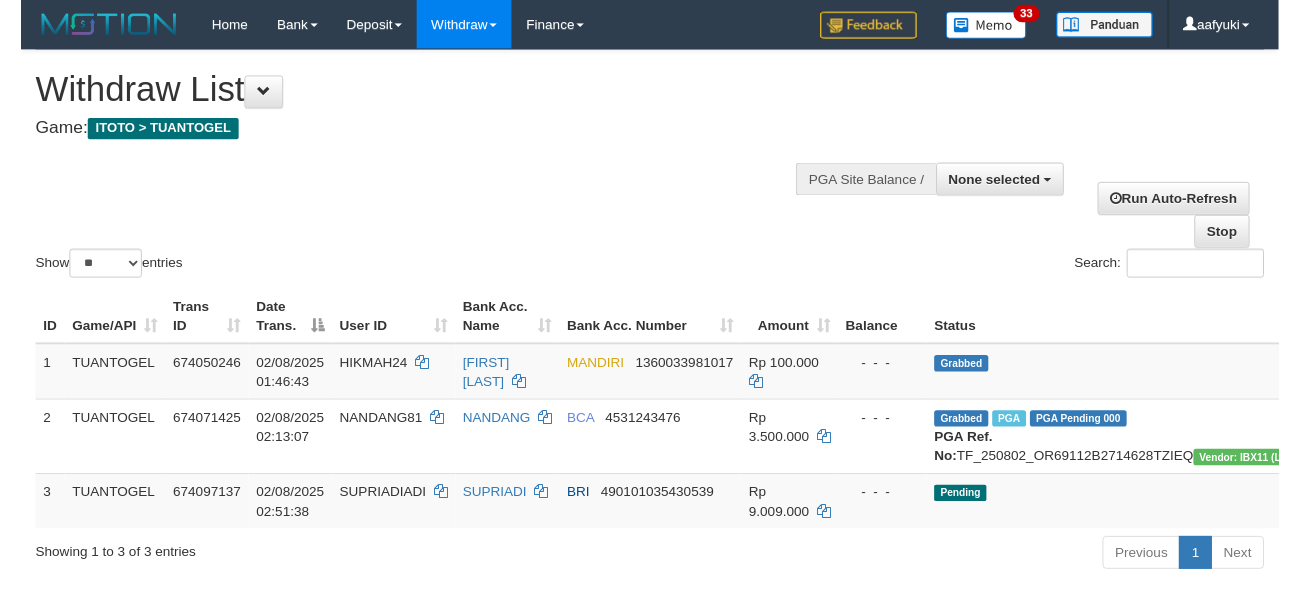 scroll, scrollTop: 209, scrollLeft: 0, axis: vertical 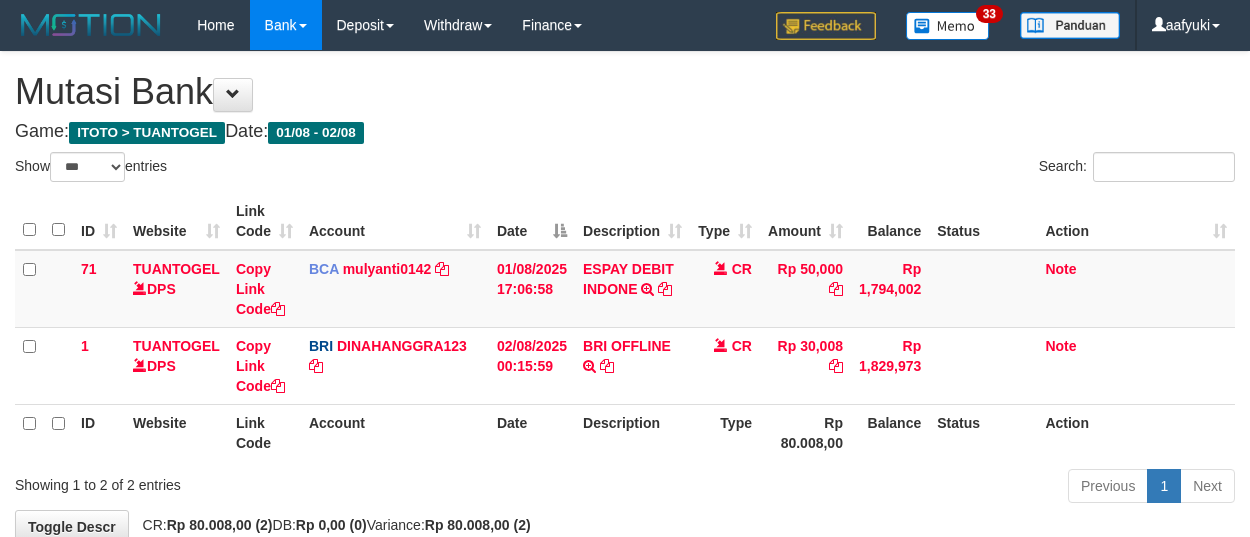 select on "***" 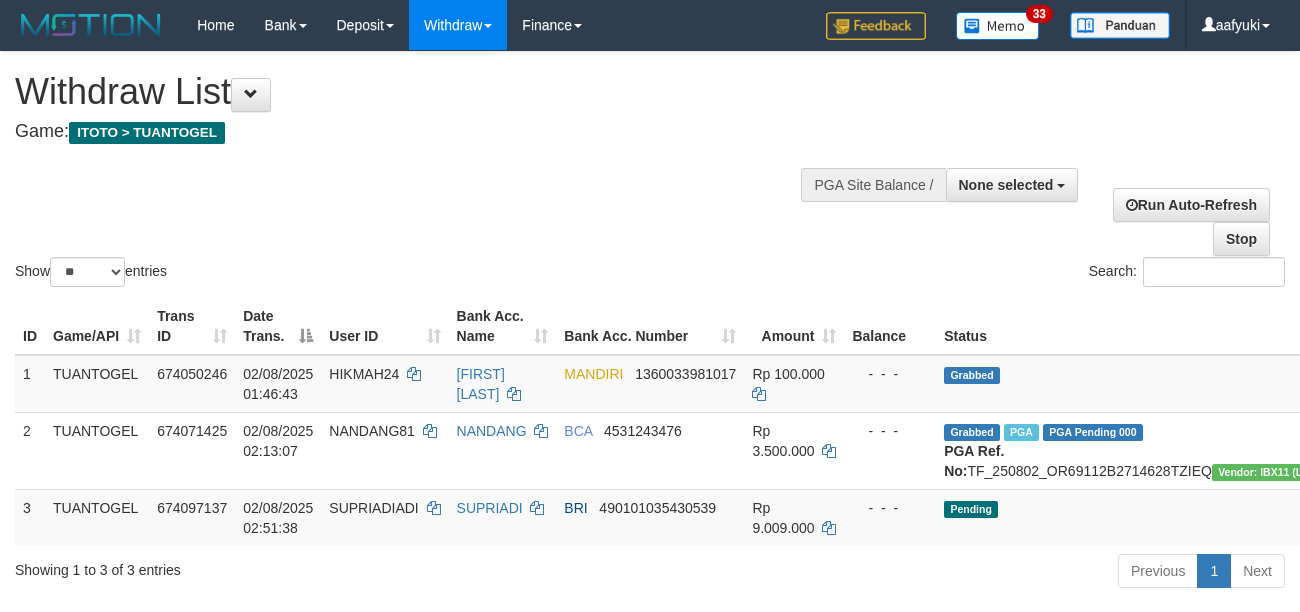 select 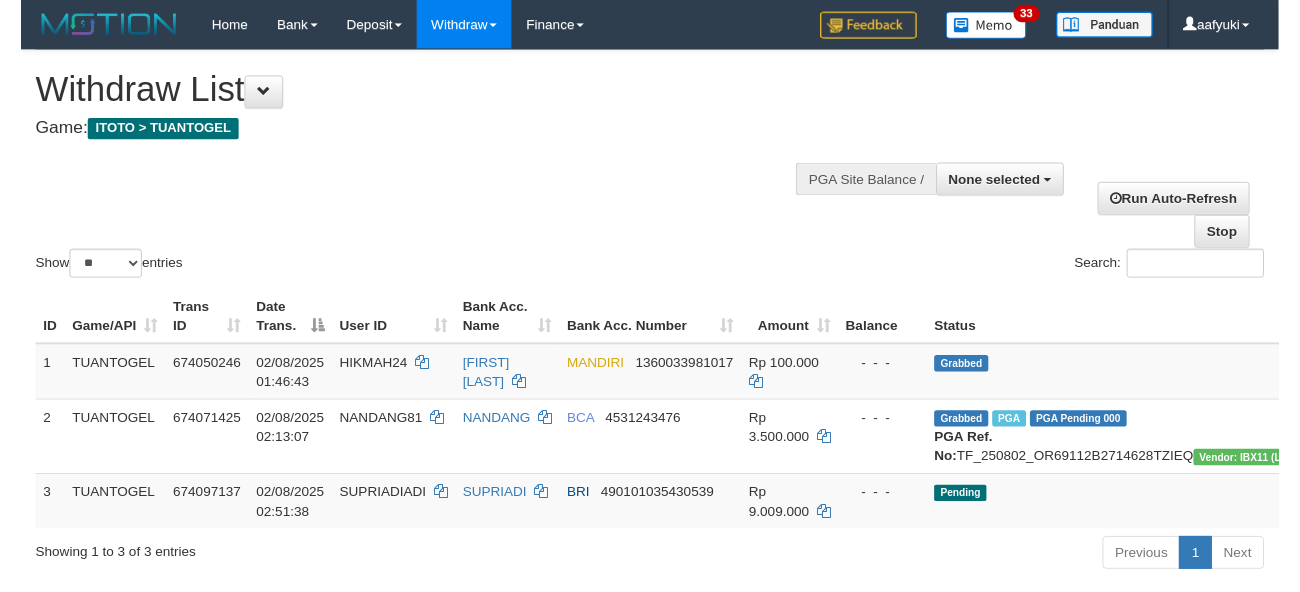 scroll, scrollTop: 209, scrollLeft: 0, axis: vertical 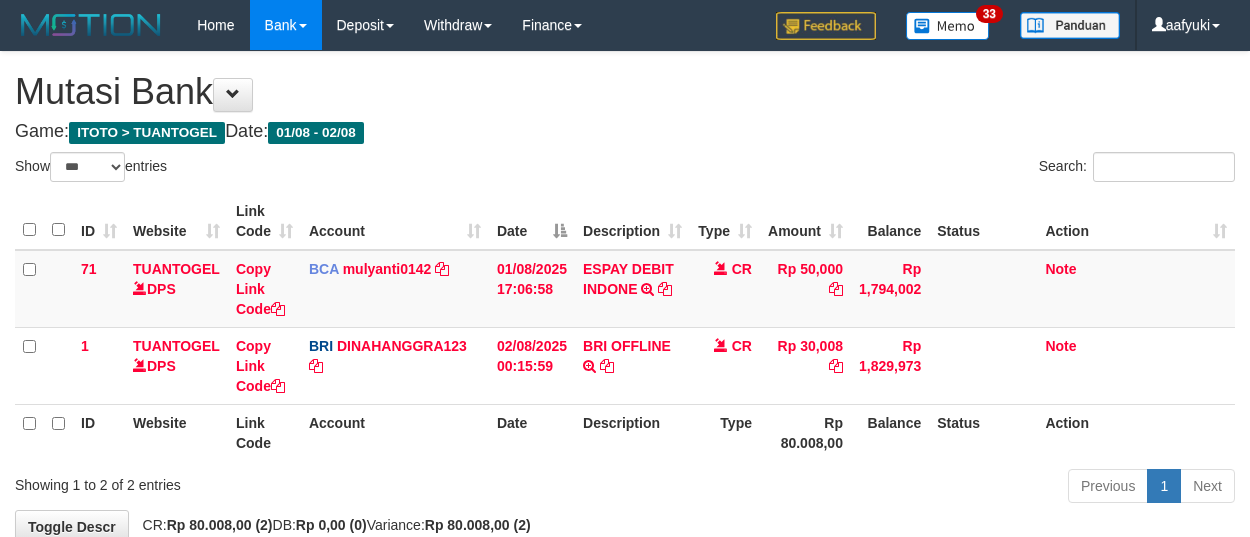 select on "***" 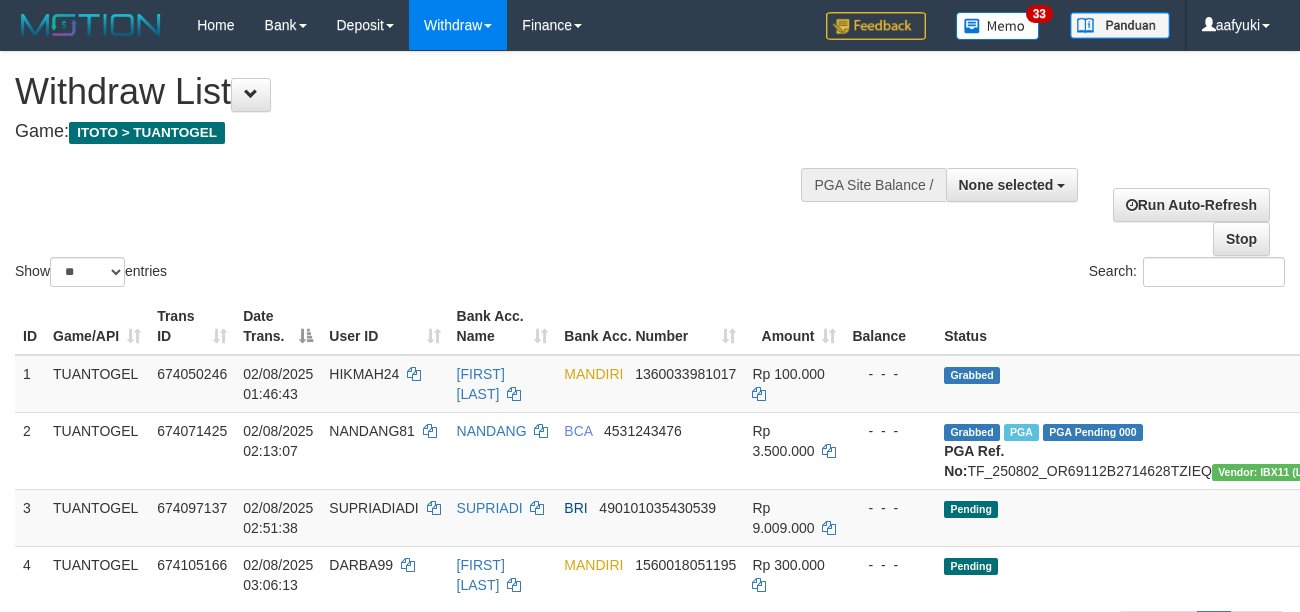 select 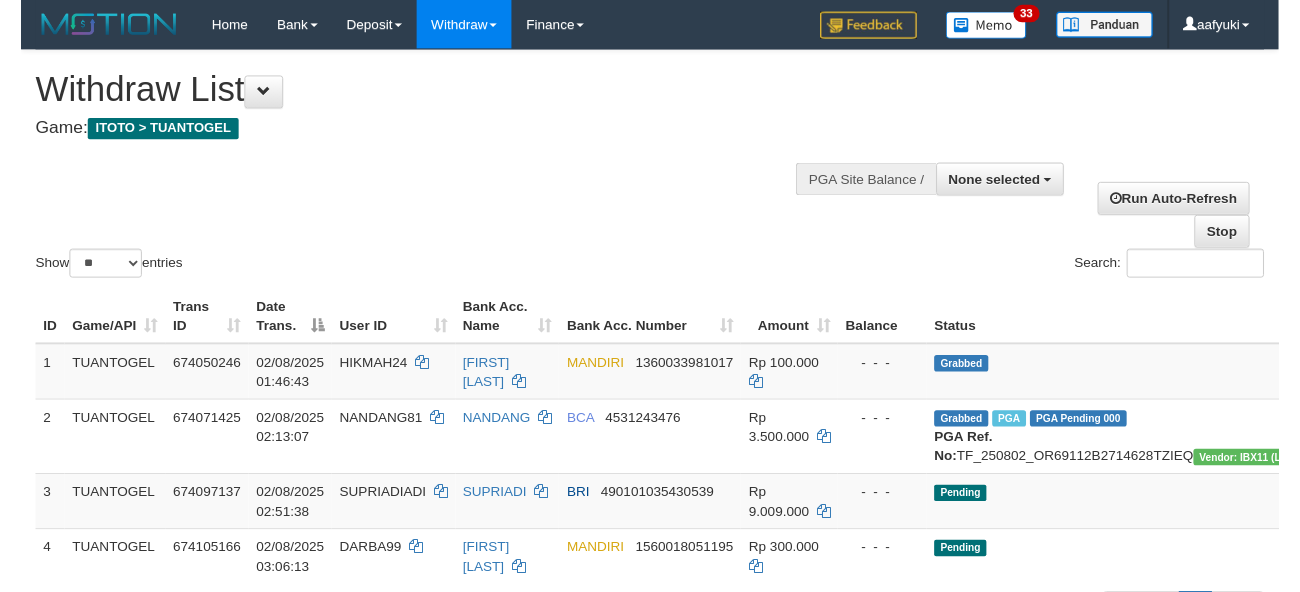 scroll, scrollTop: 209, scrollLeft: 0, axis: vertical 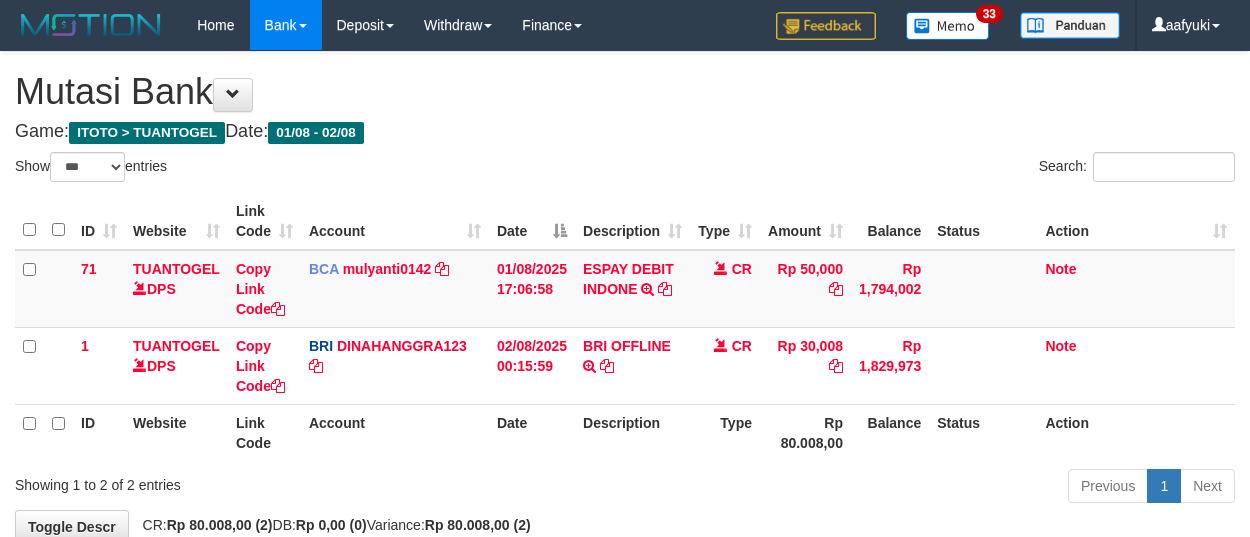 select on "***" 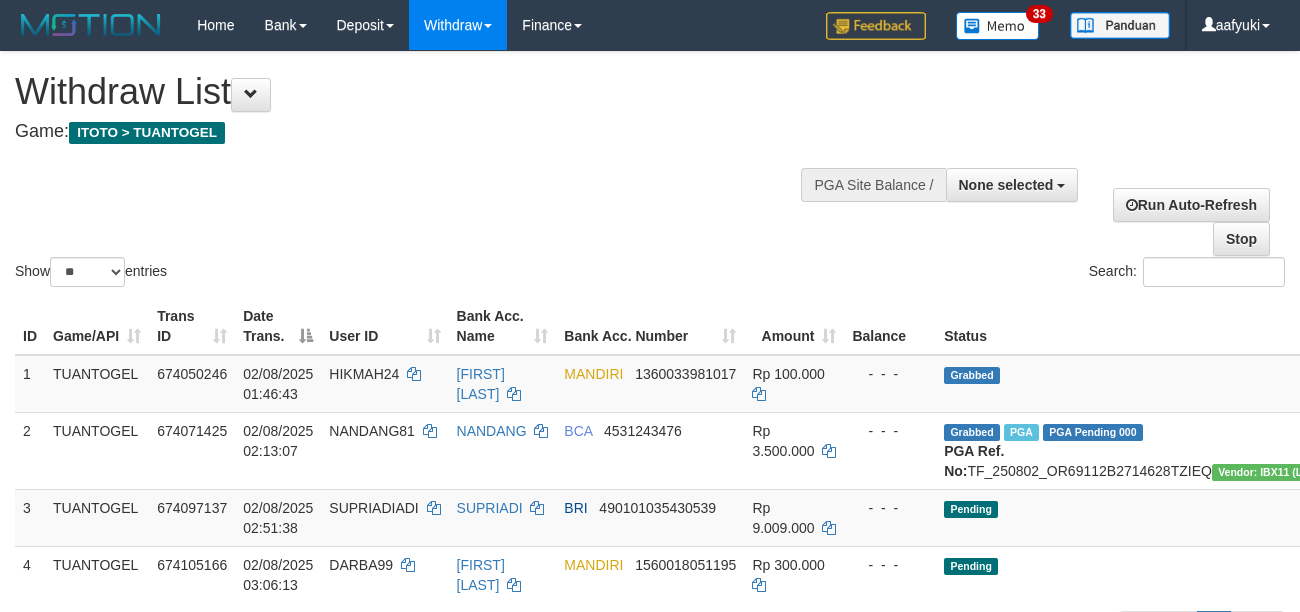 select 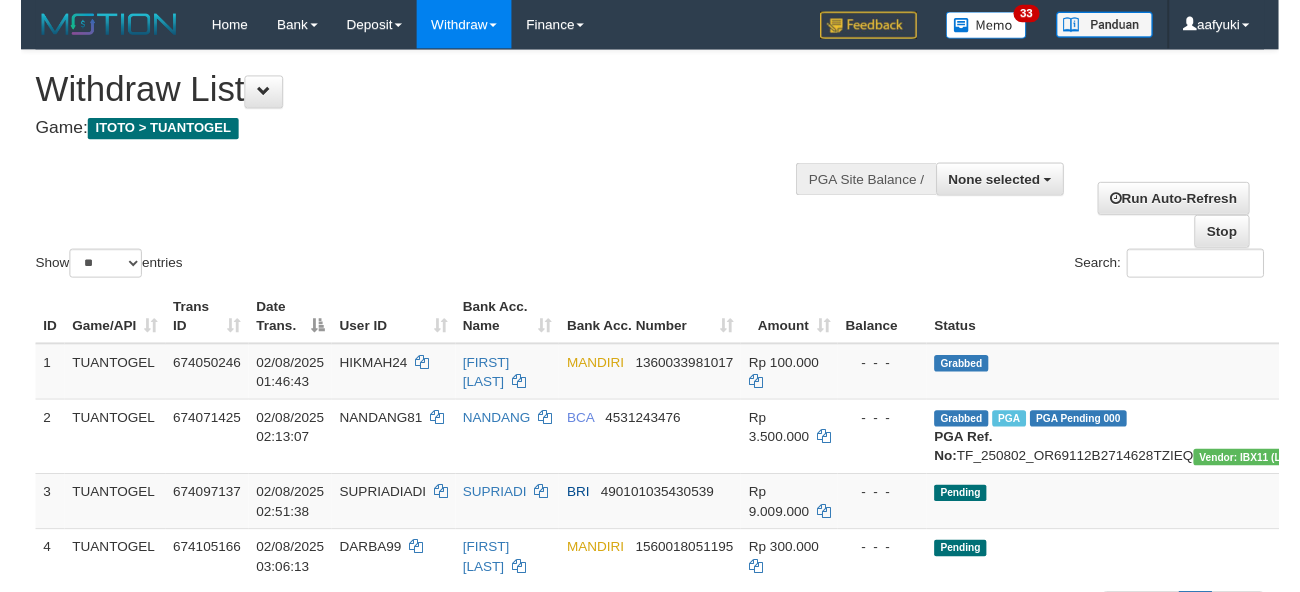 scroll, scrollTop: 209, scrollLeft: 0, axis: vertical 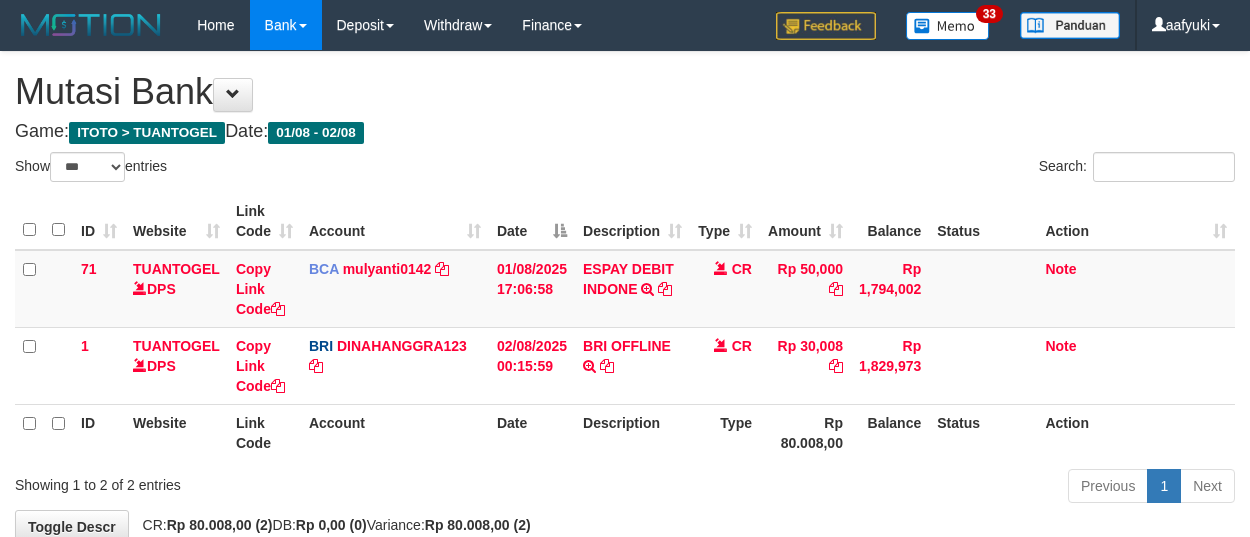 select on "***" 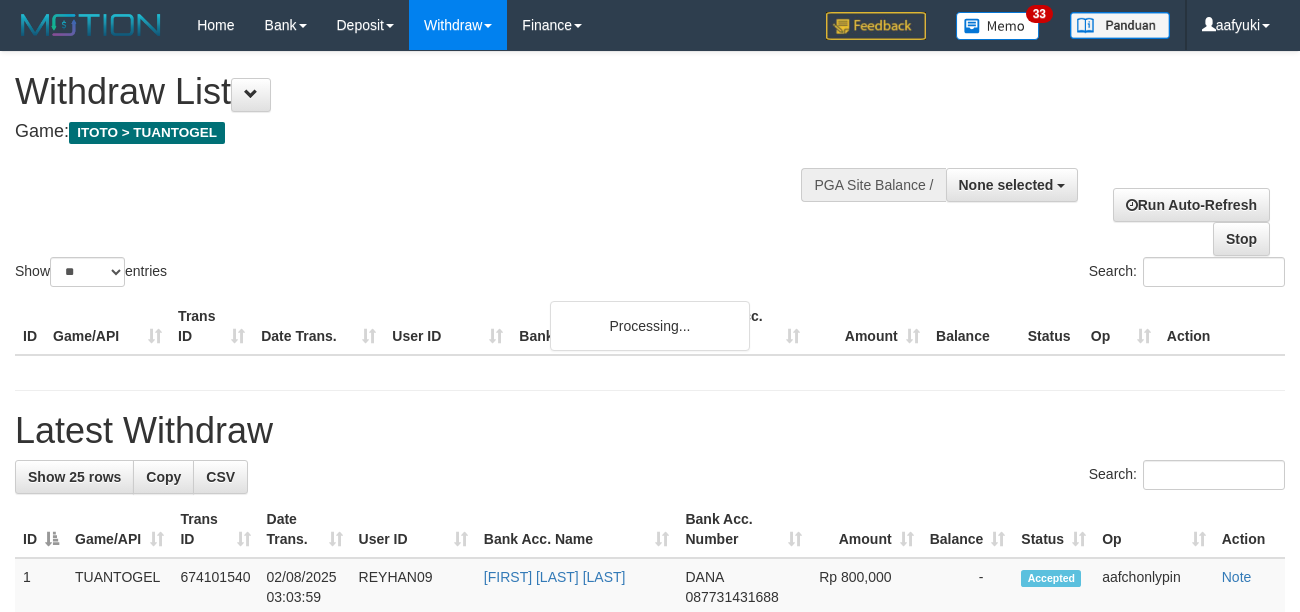 select 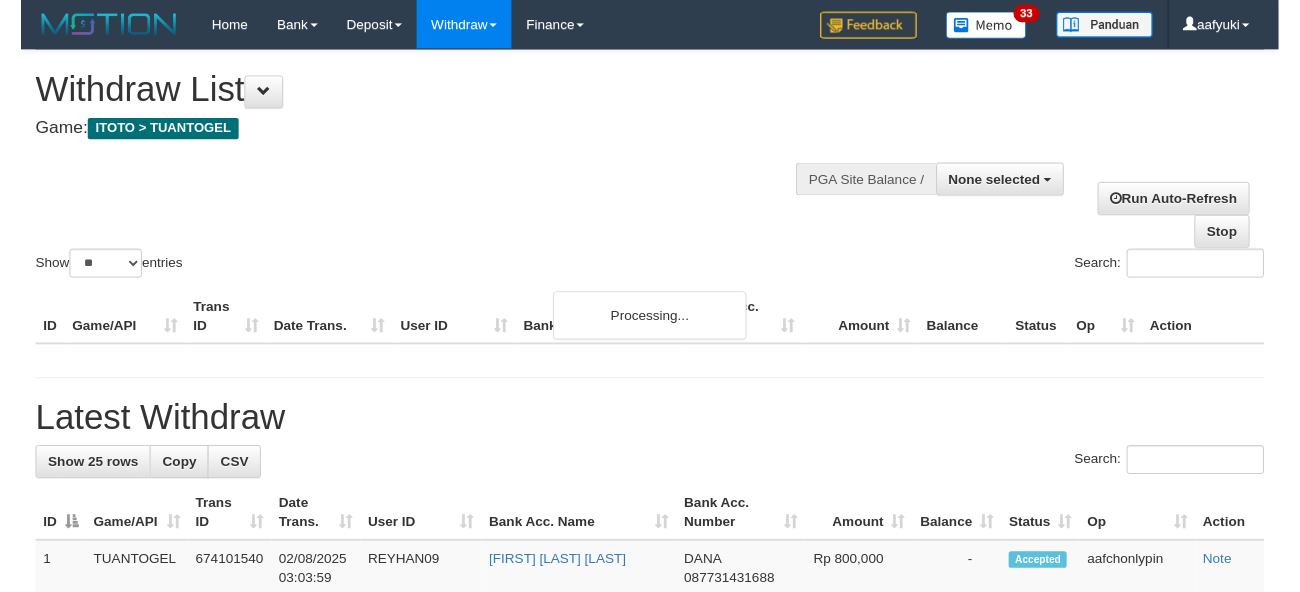 scroll, scrollTop: 209, scrollLeft: 0, axis: vertical 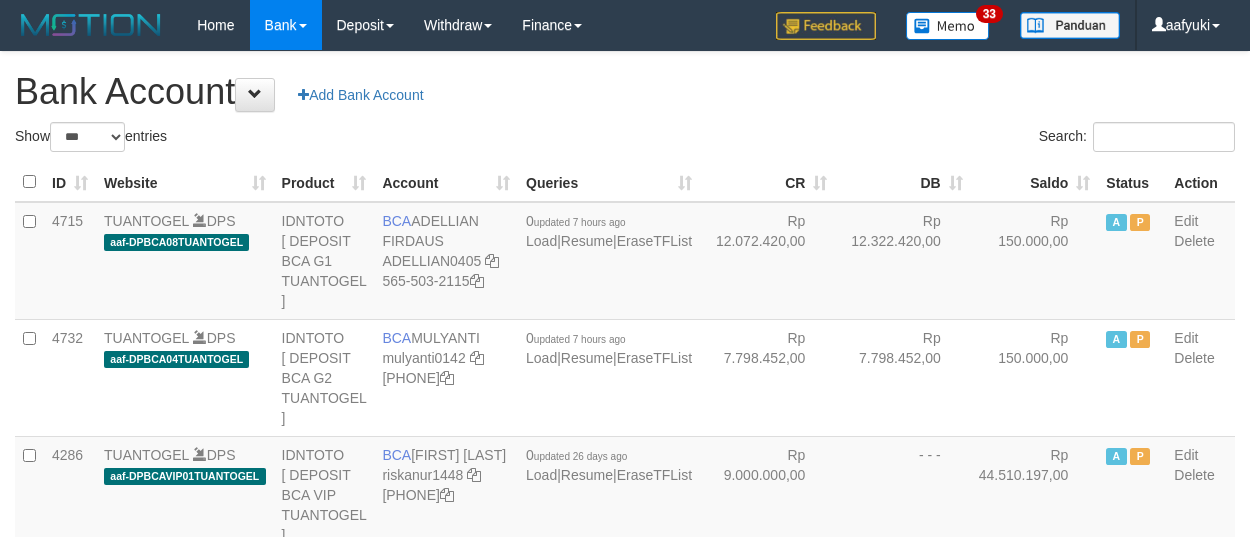 select on "***" 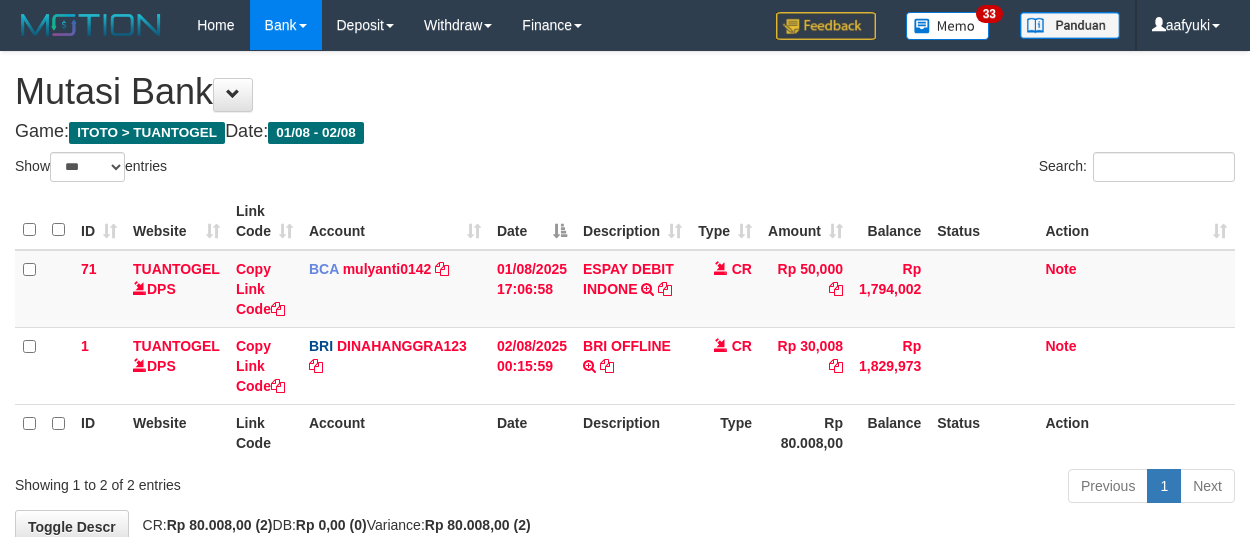 select on "***" 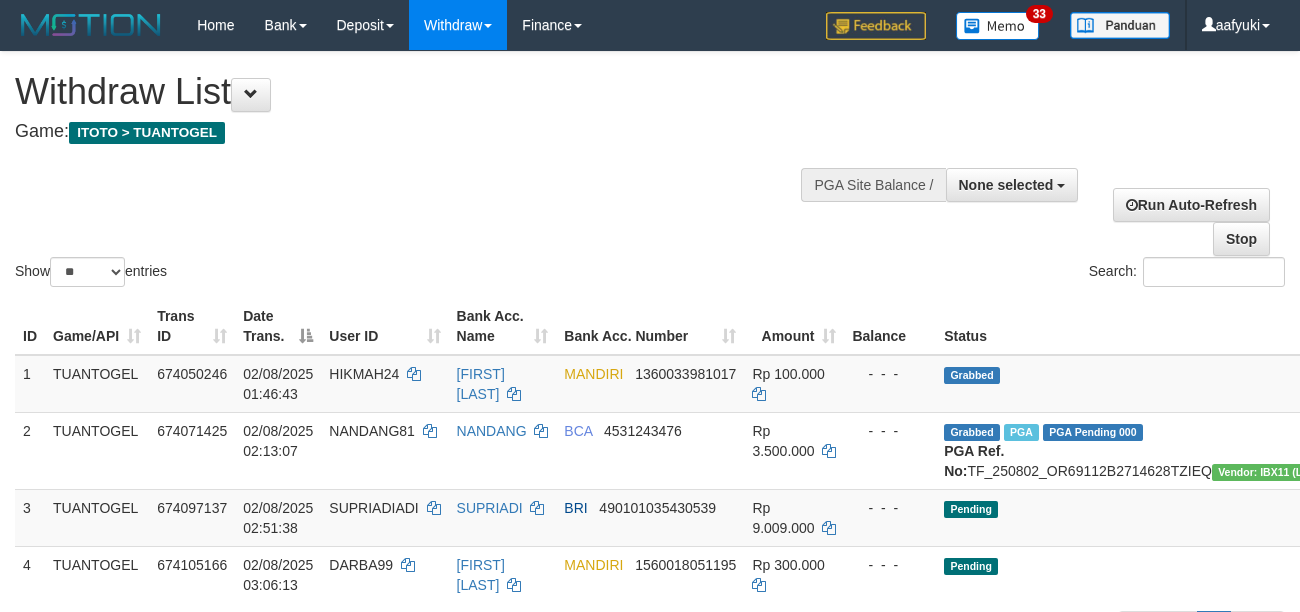 select 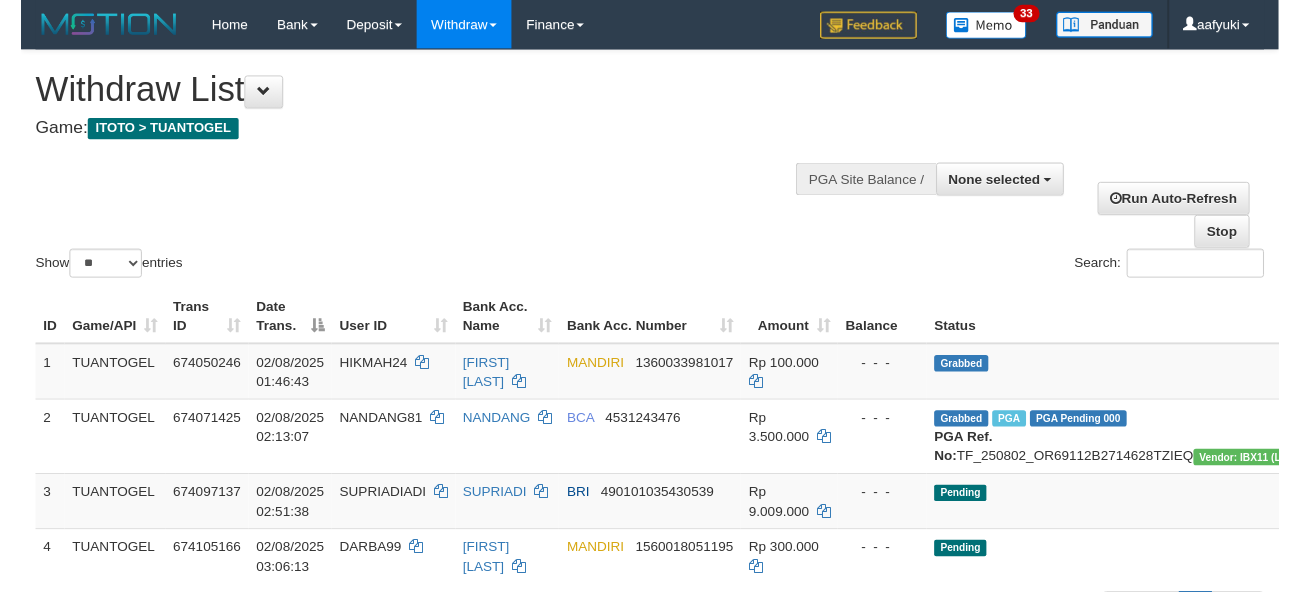 scroll, scrollTop: 209, scrollLeft: 0, axis: vertical 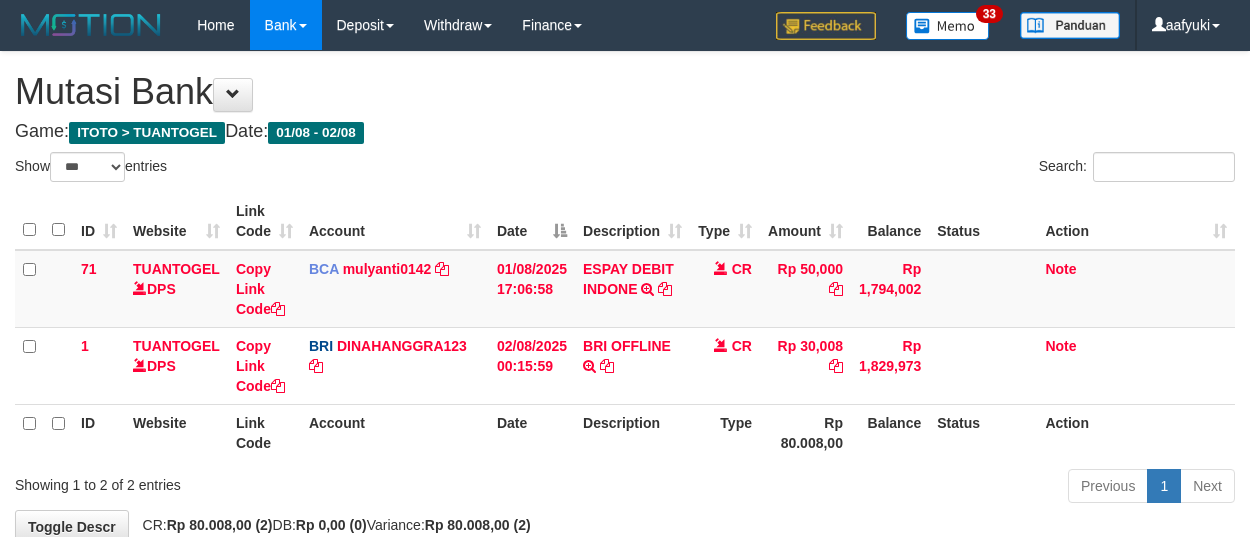 select on "***" 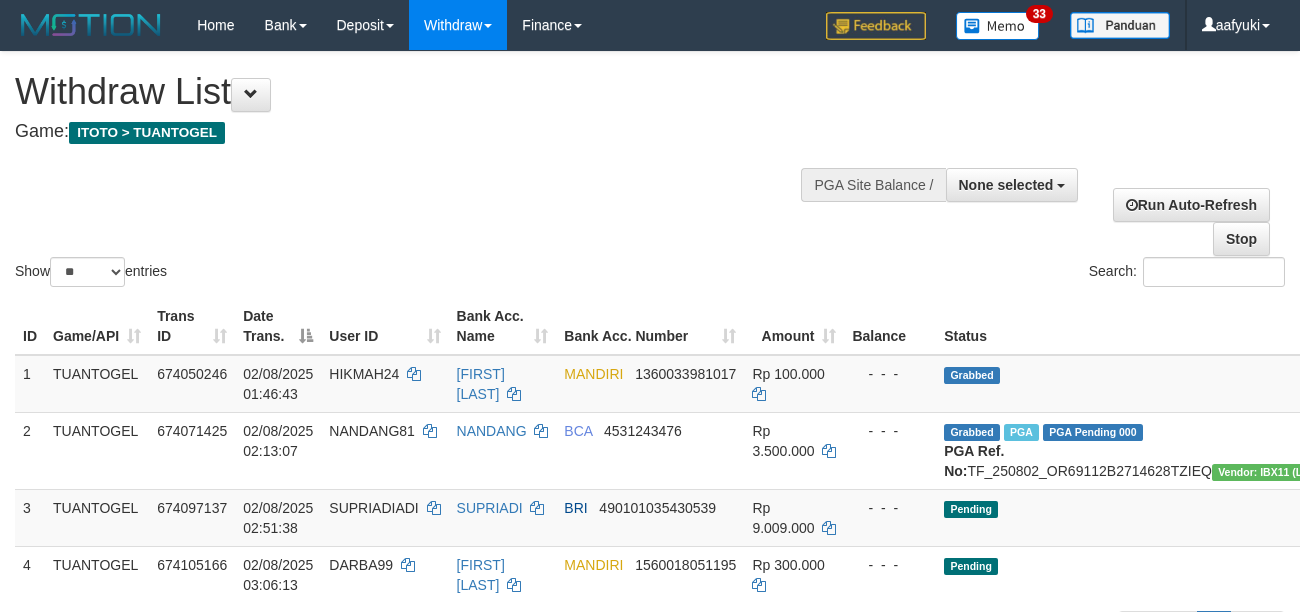 select 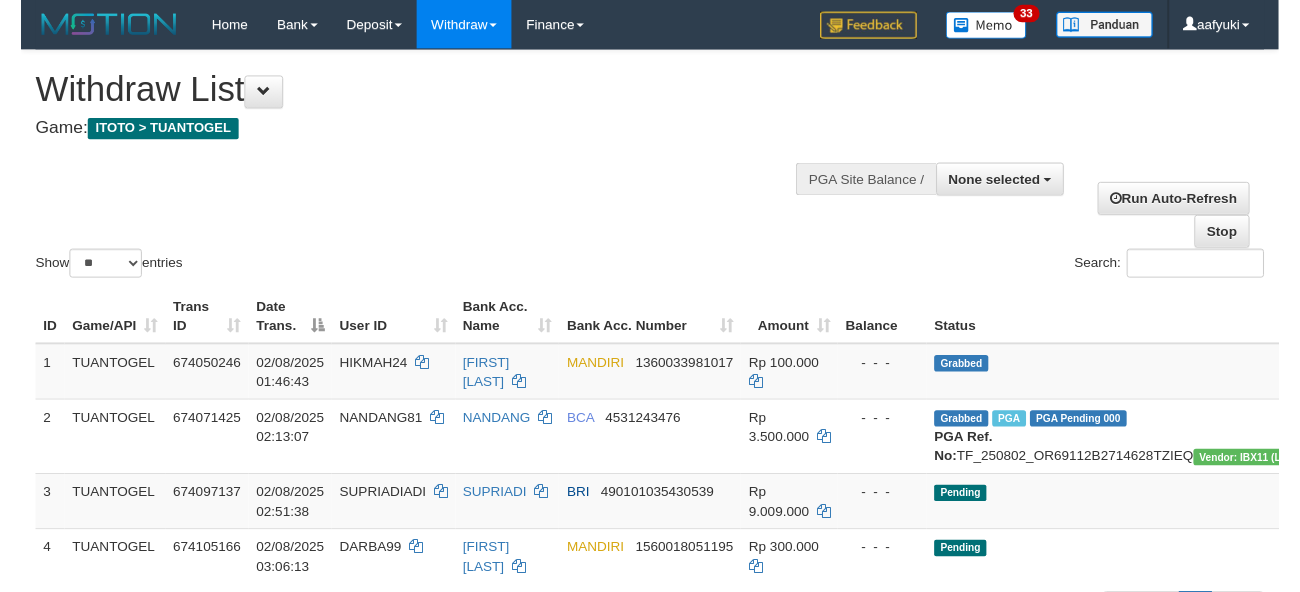 scroll, scrollTop: 209, scrollLeft: 0, axis: vertical 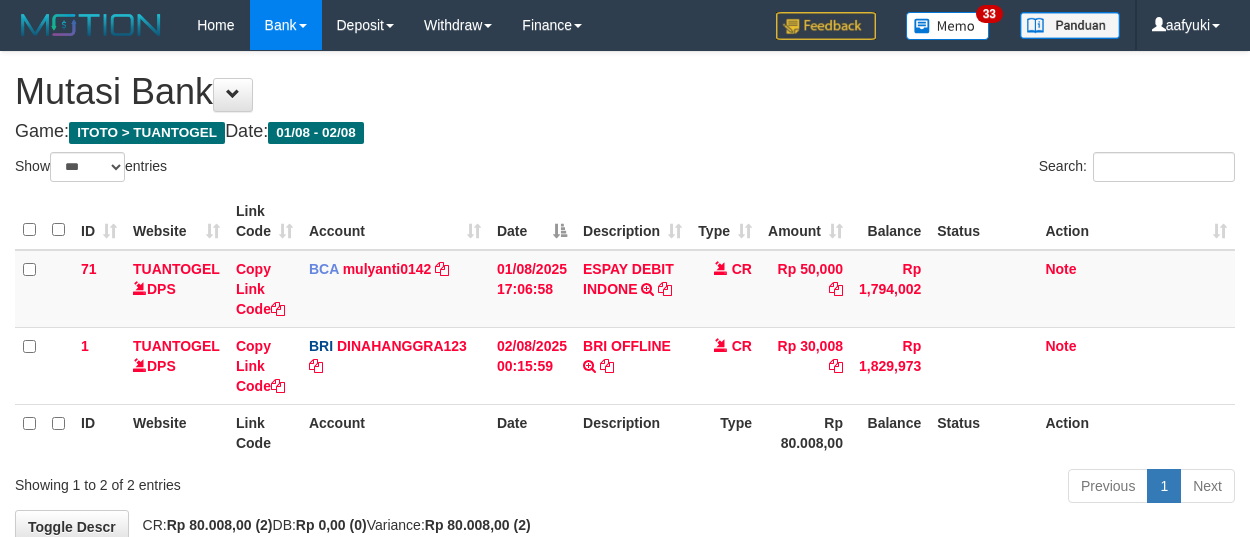 select on "***" 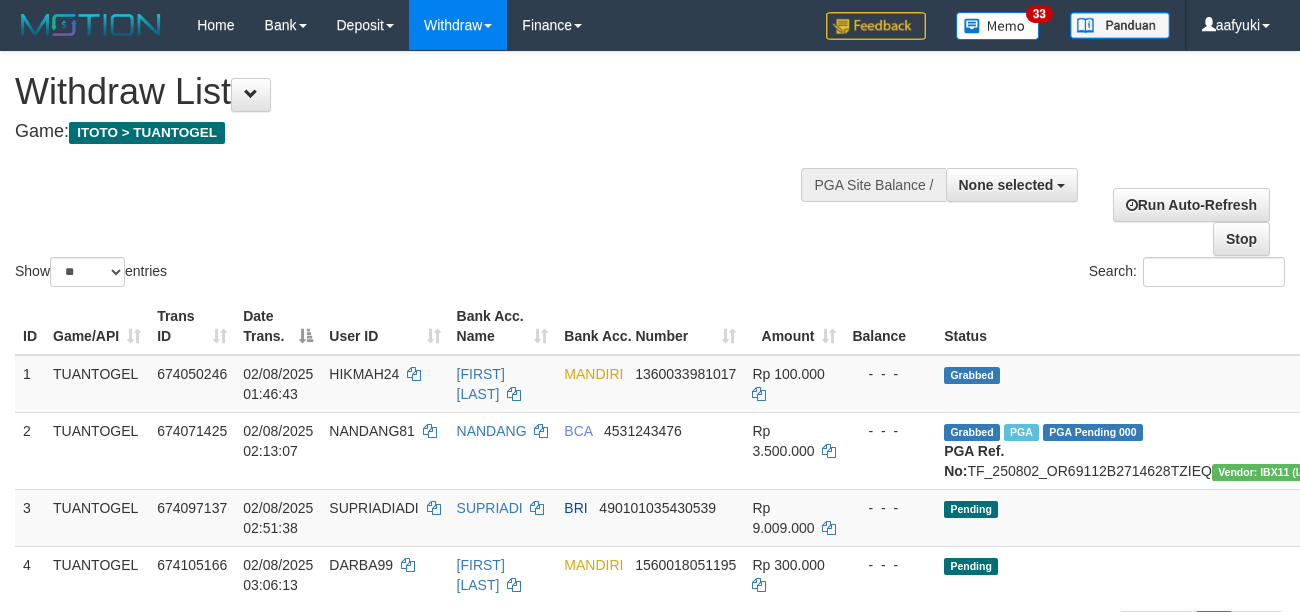 select 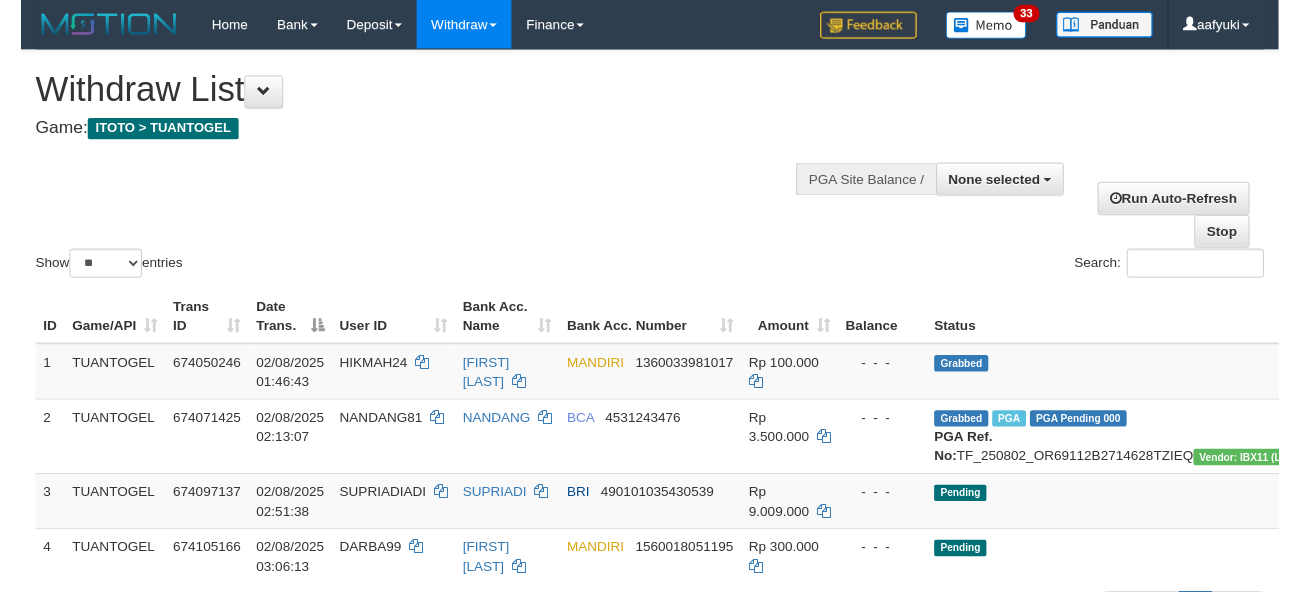 scroll, scrollTop: 209, scrollLeft: 0, axis: vertical 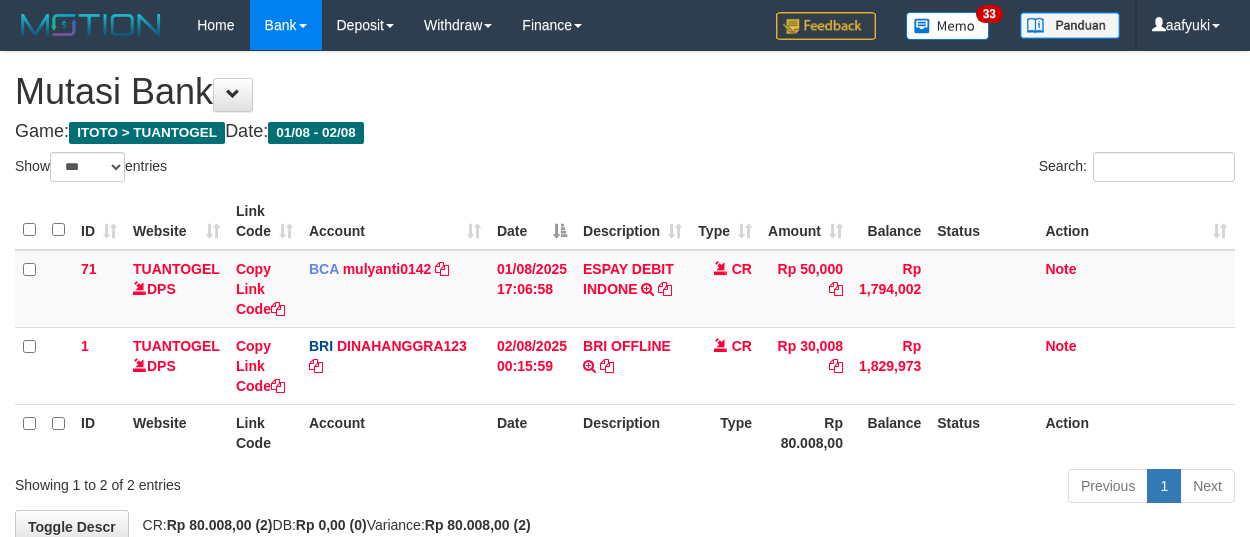 select on "***" 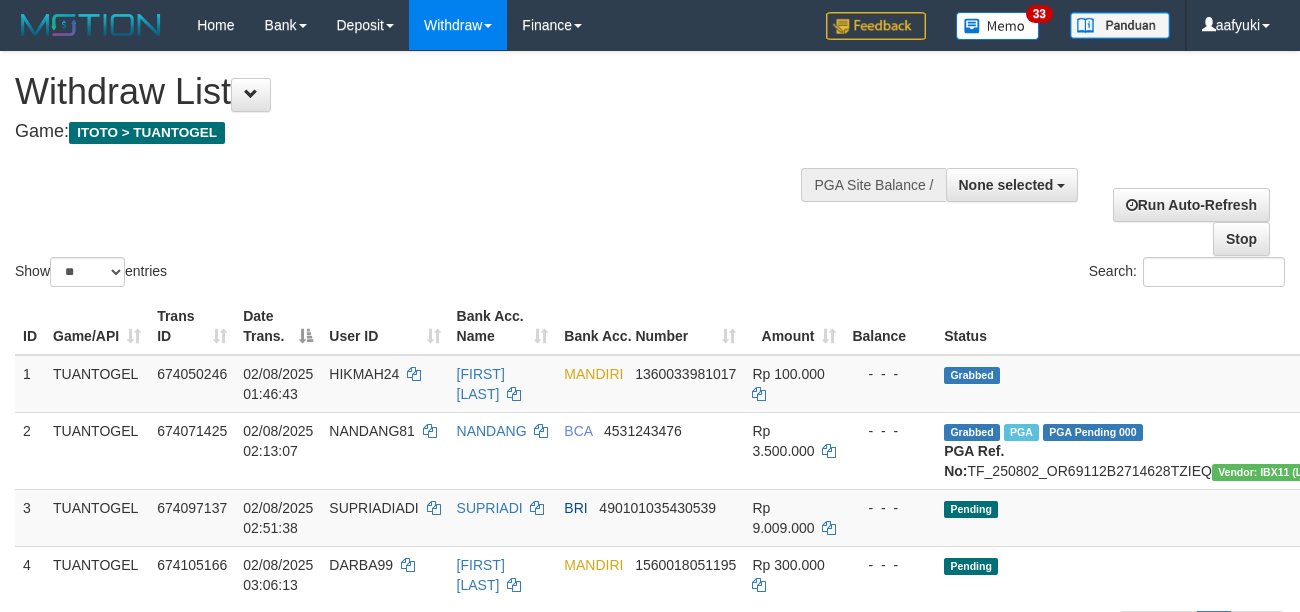 select 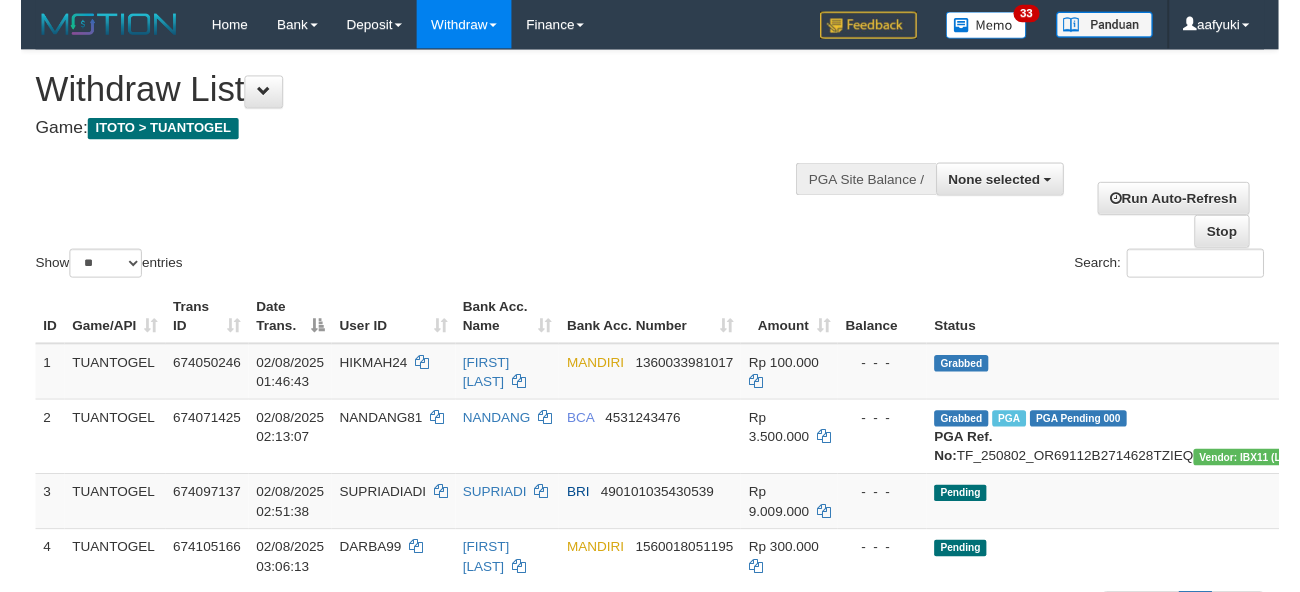 scroll, scrollTop: 209, scrollLeft: 0, axis: vertical 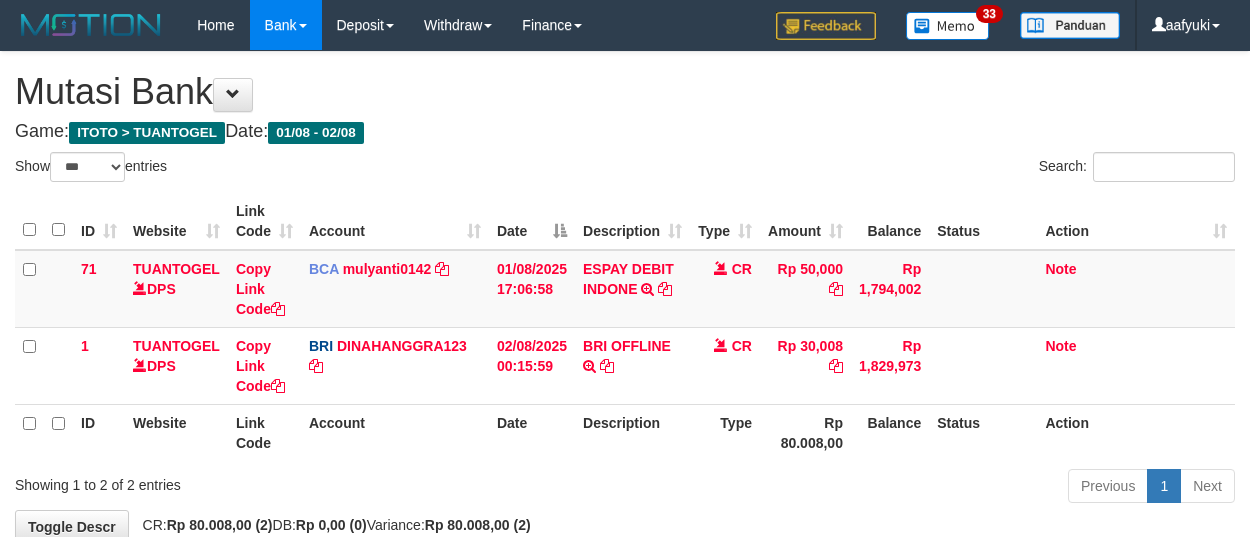 select on "***" 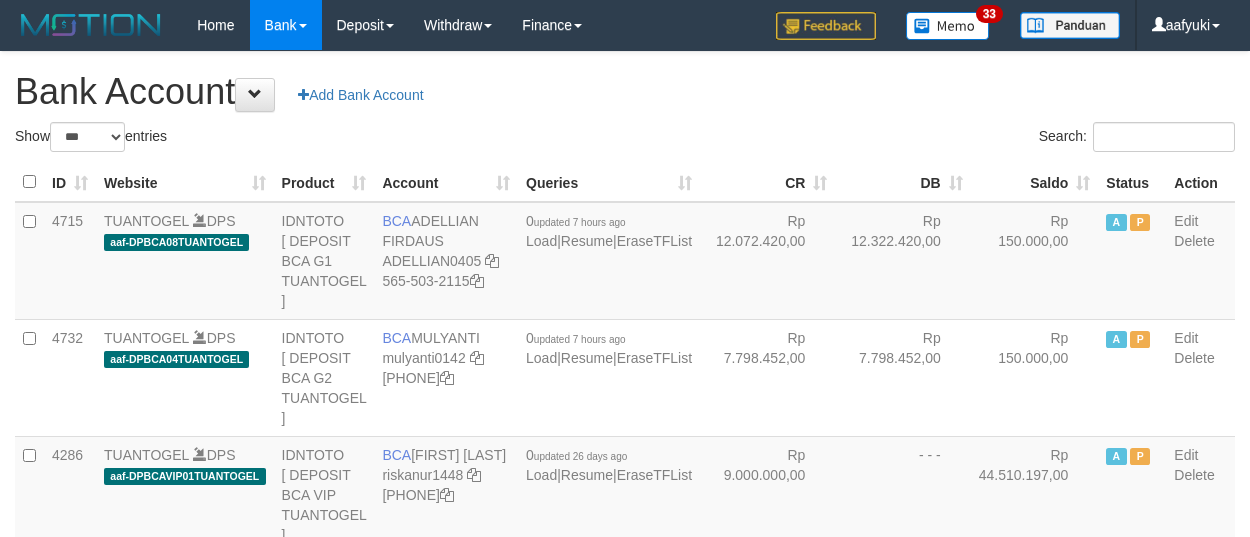 select on "***" 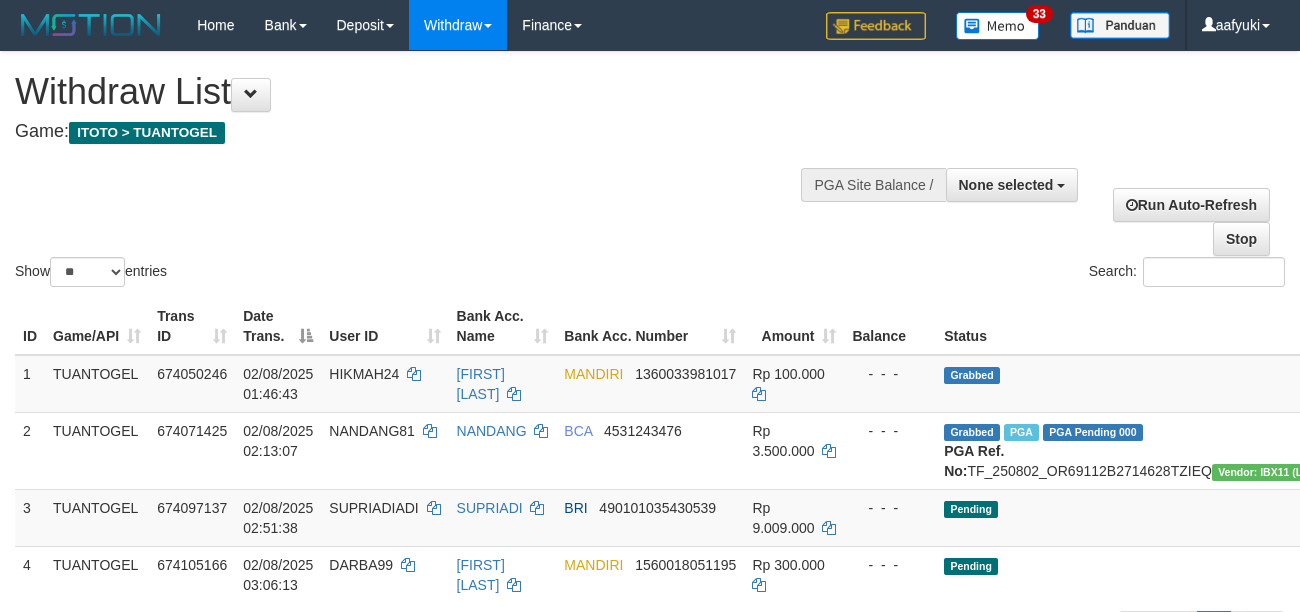 select 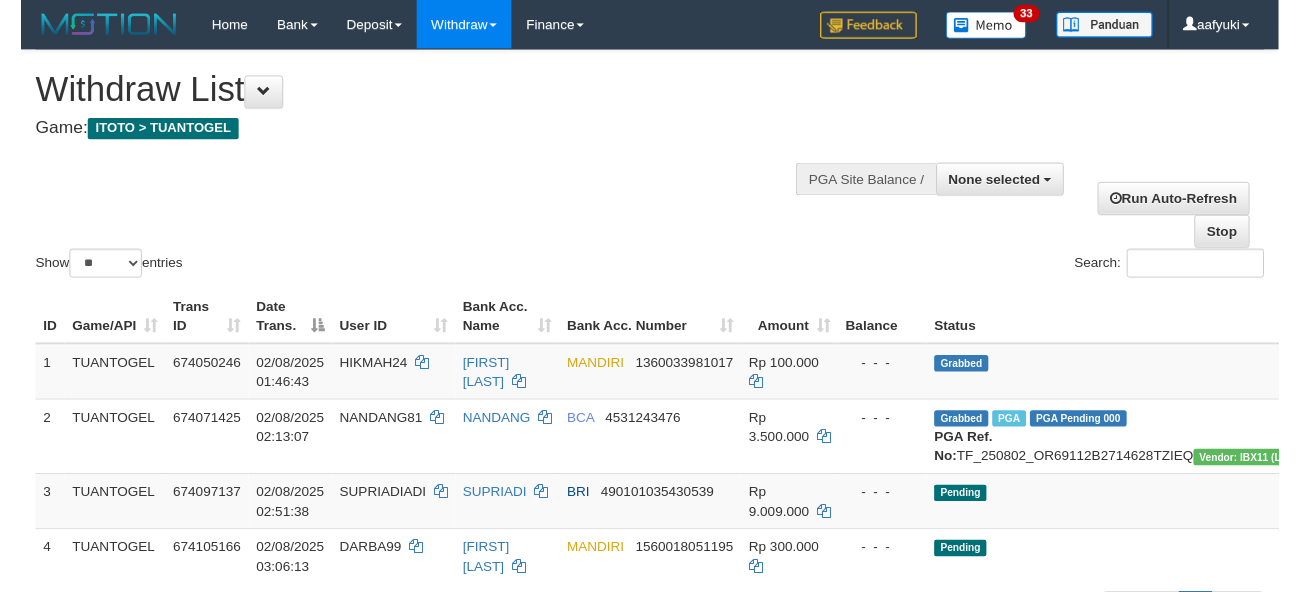 scroll, scrollTop: 209, scrollLeft: 0, axis: vertical 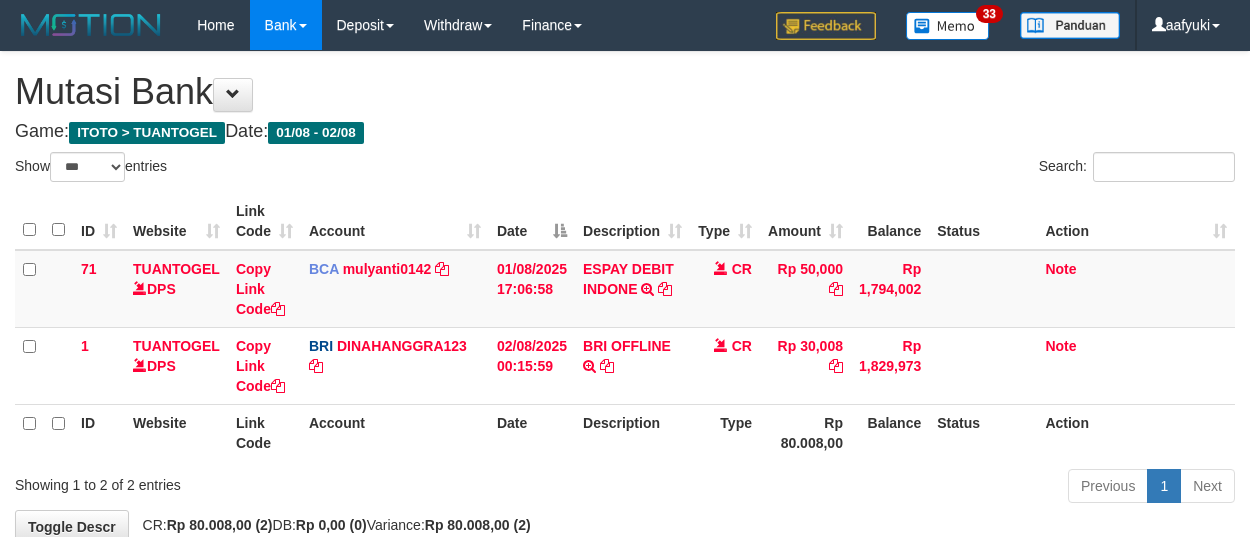 select on "***" 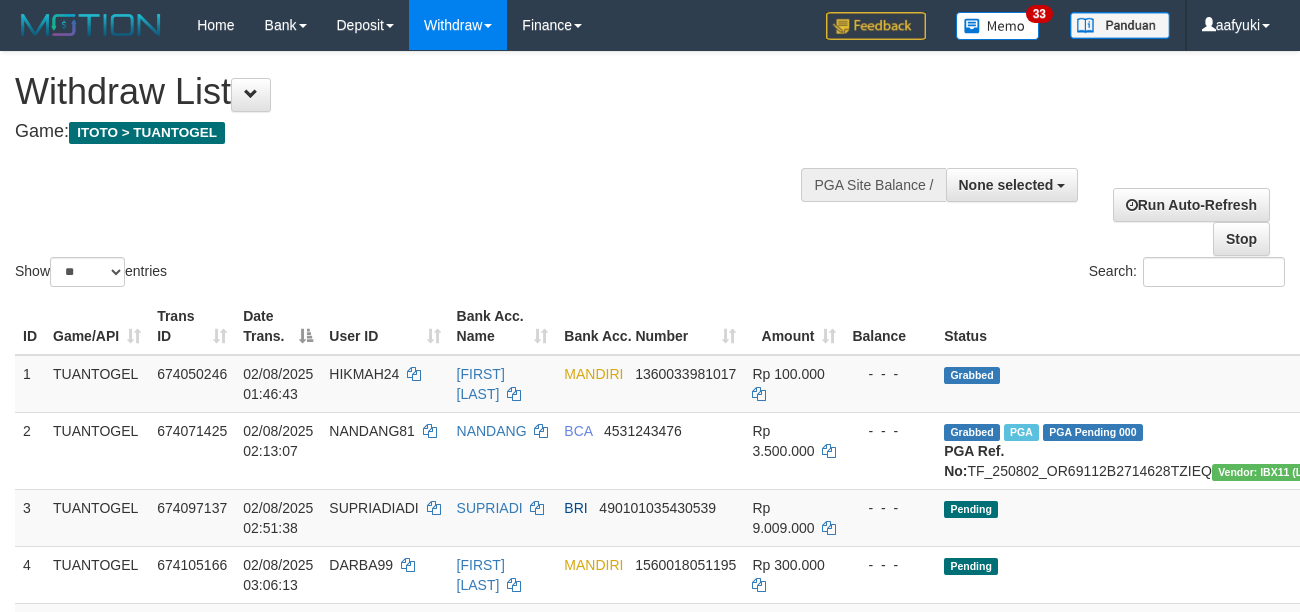 select 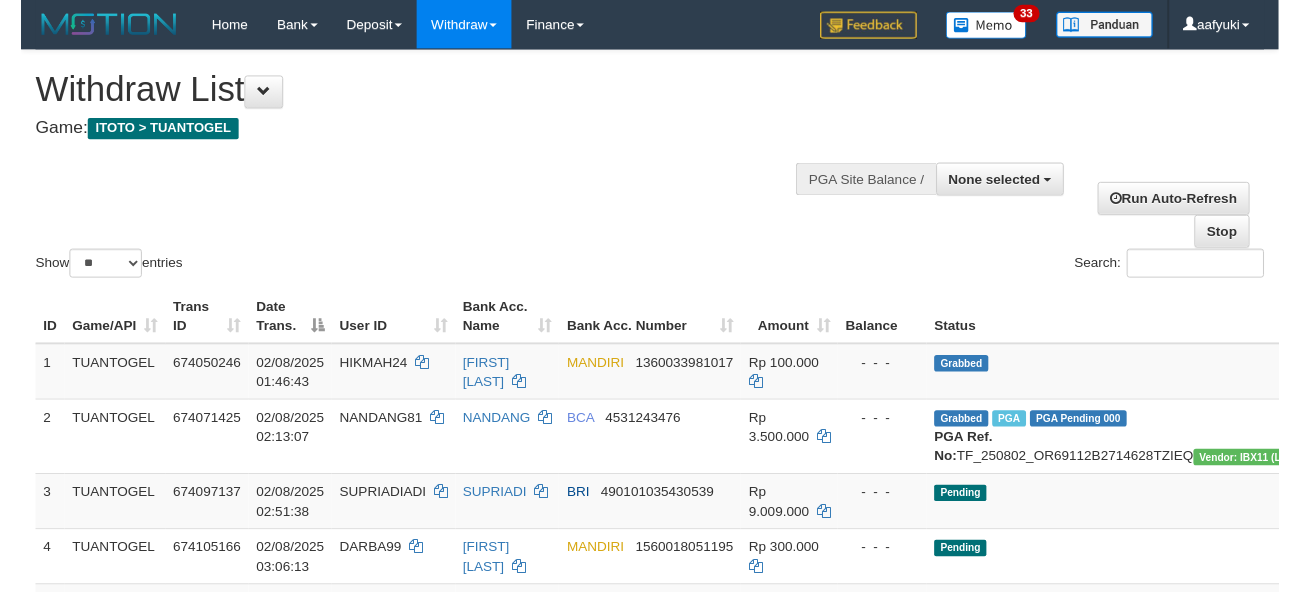 scroll, scrollTop: 209, scrollLeft: 0, axis: vertical 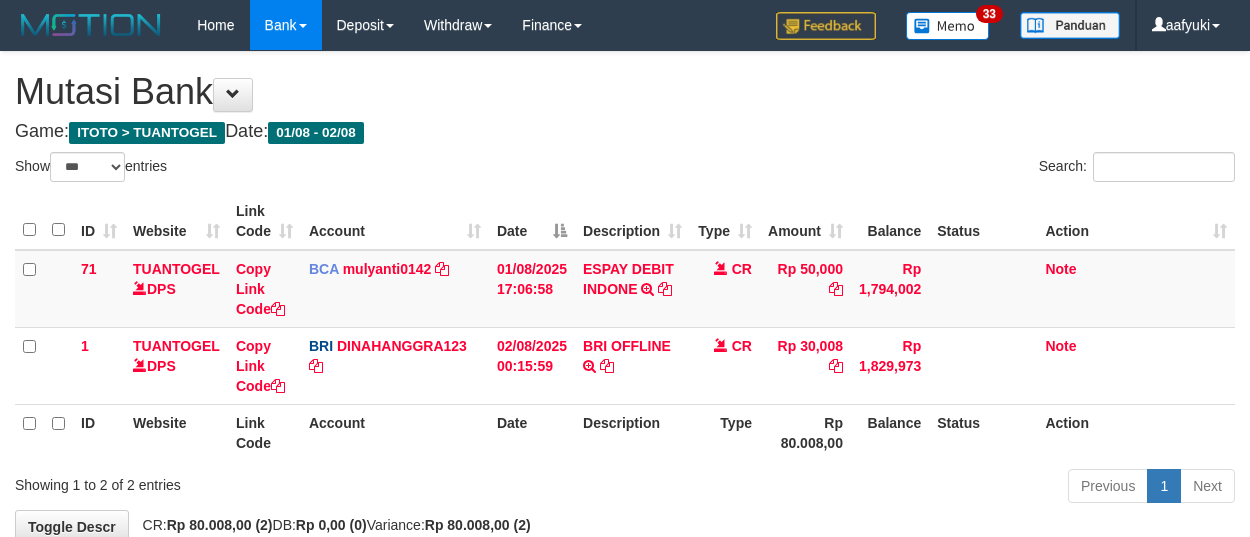 select on "***" 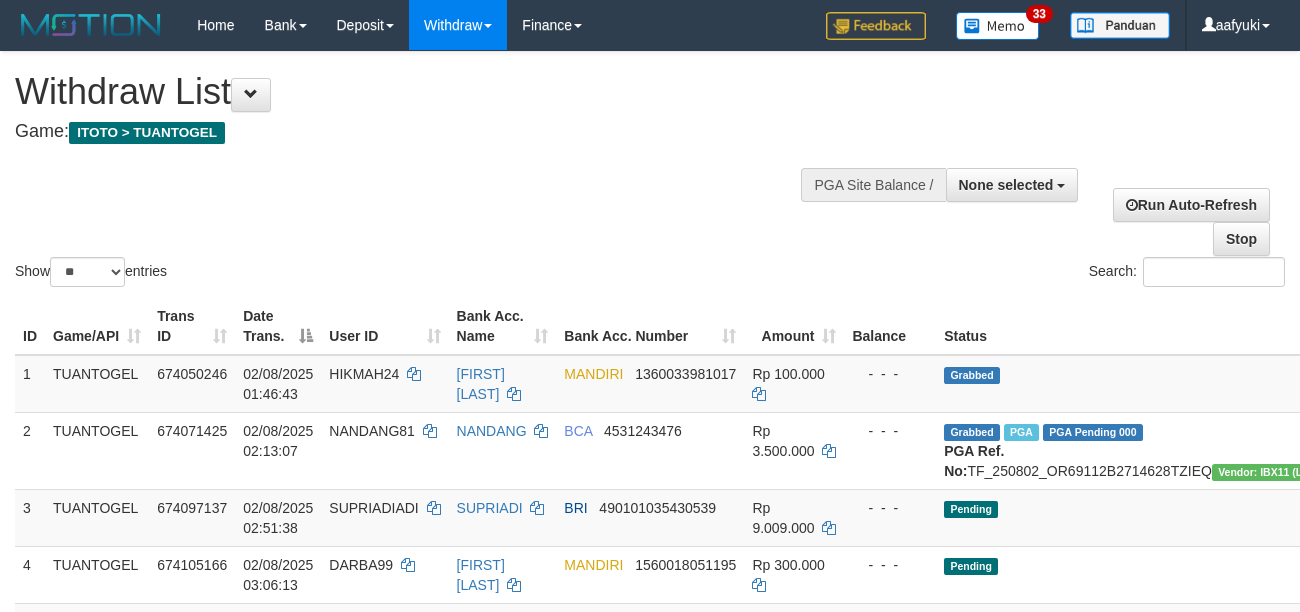 select 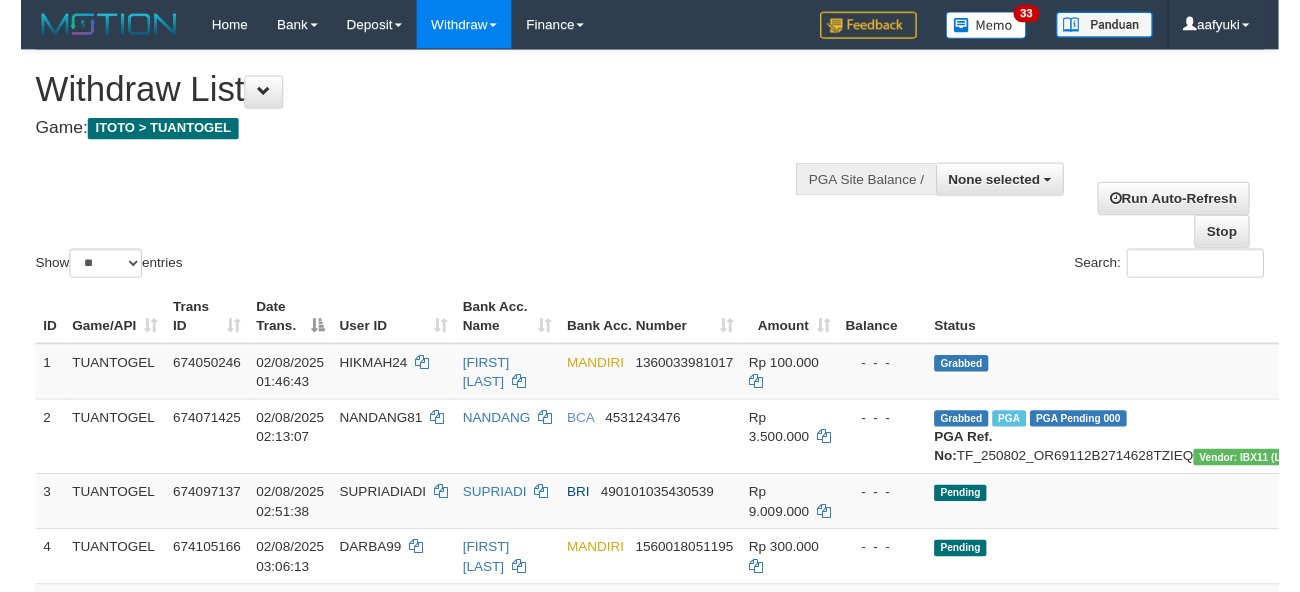 scroll, scrollTop: 209, scrollLeft: 0, axis: vertical 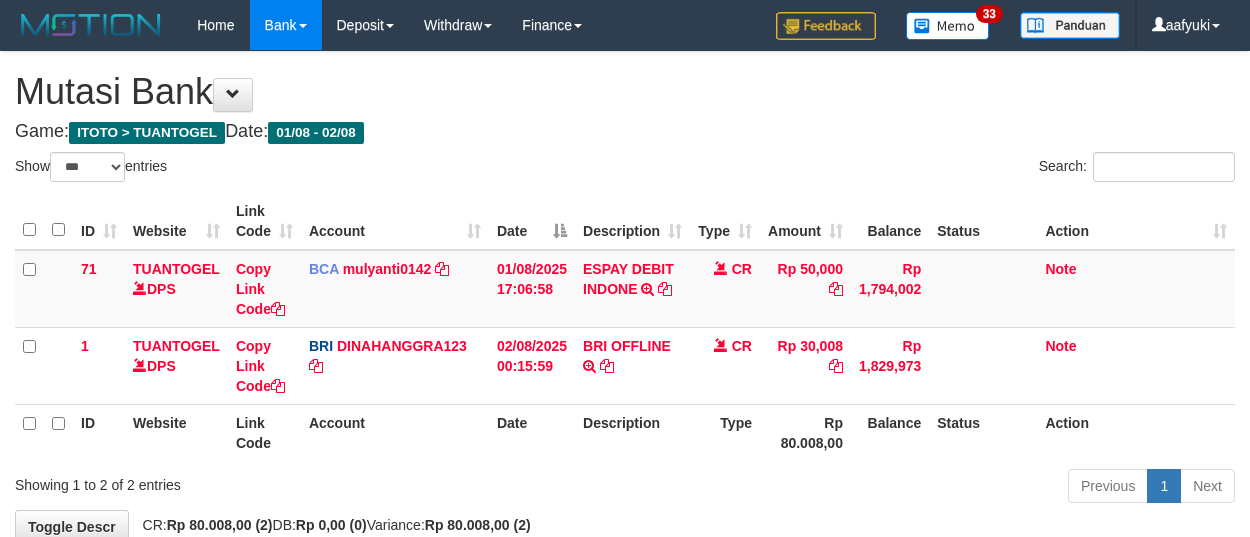 select on "***" 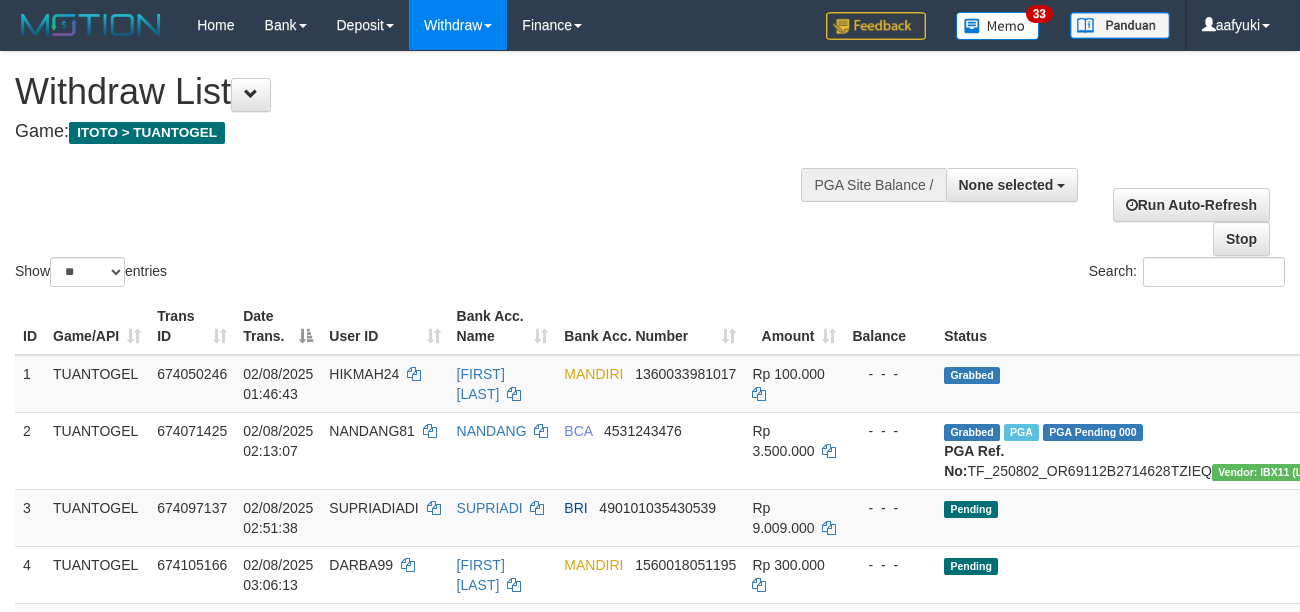 select 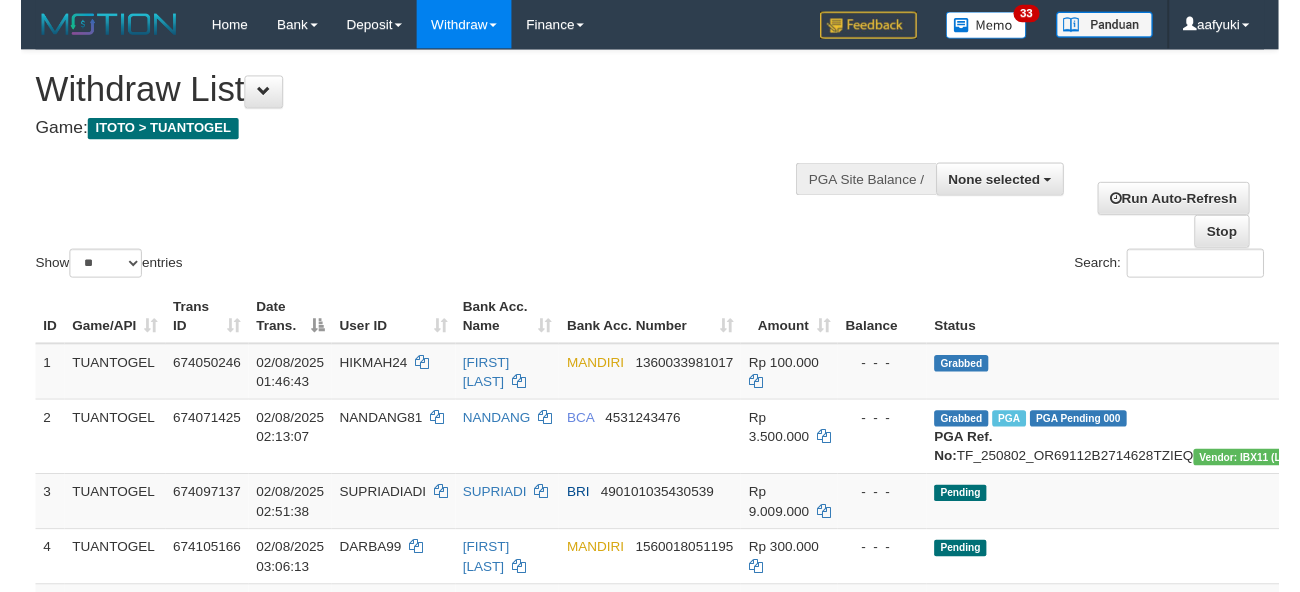 scroll, scrollTop: 209, scrollLeft: 0, axis: vertical 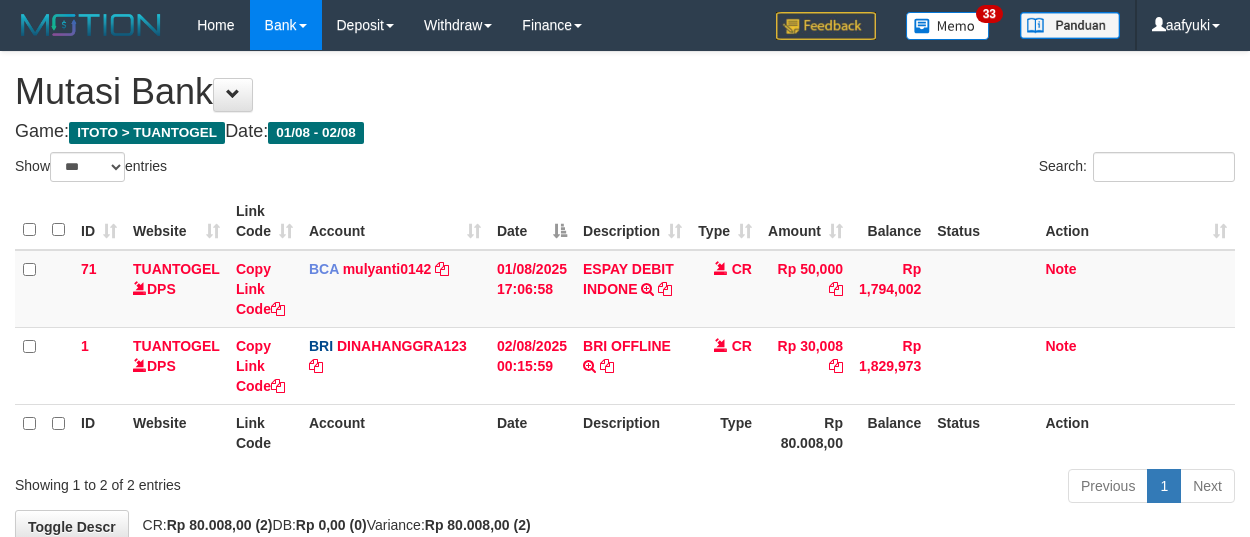 select on "***" 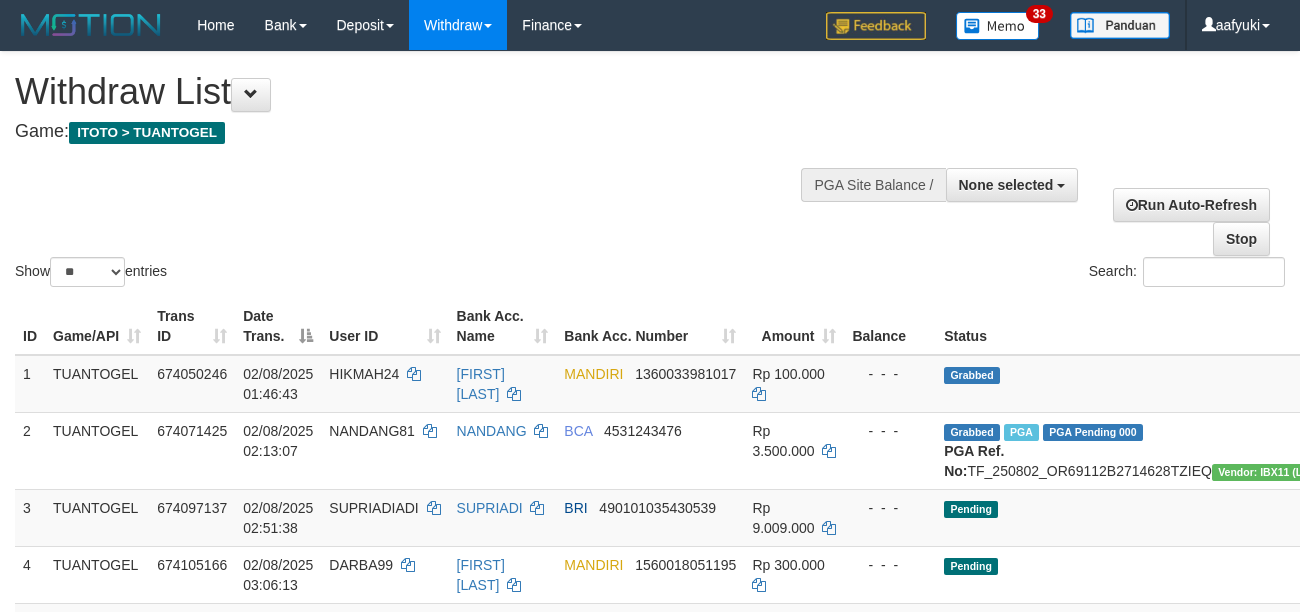 select 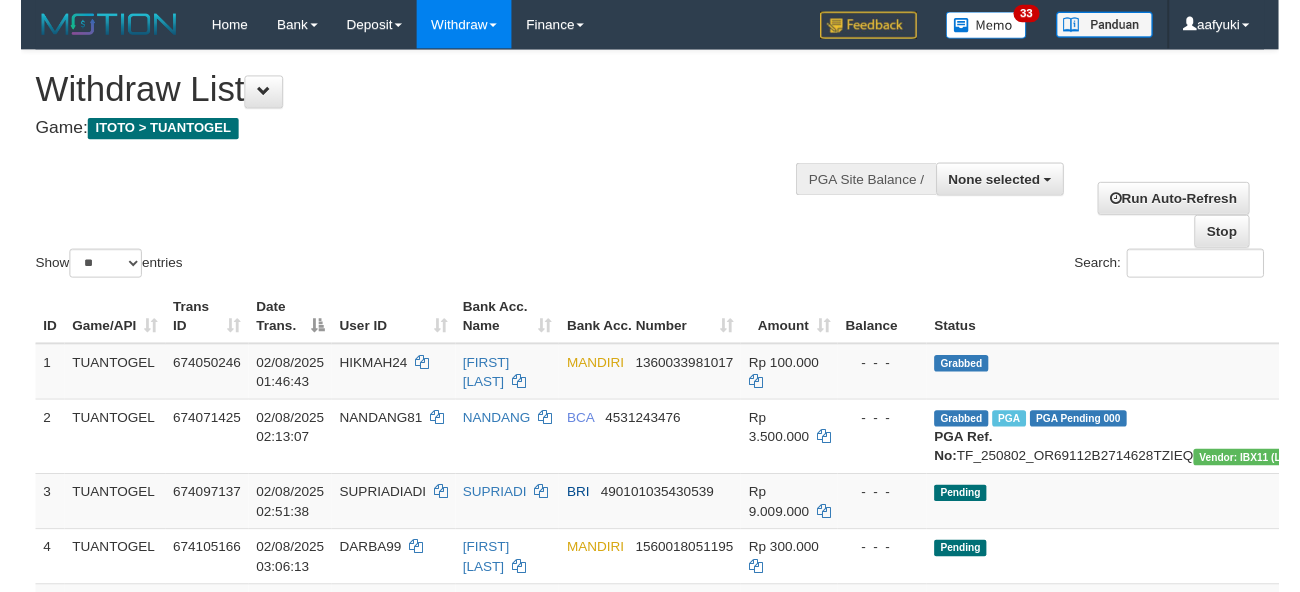 scroll, scrollTop: 209, scrollLeft: 0, axis: vertical 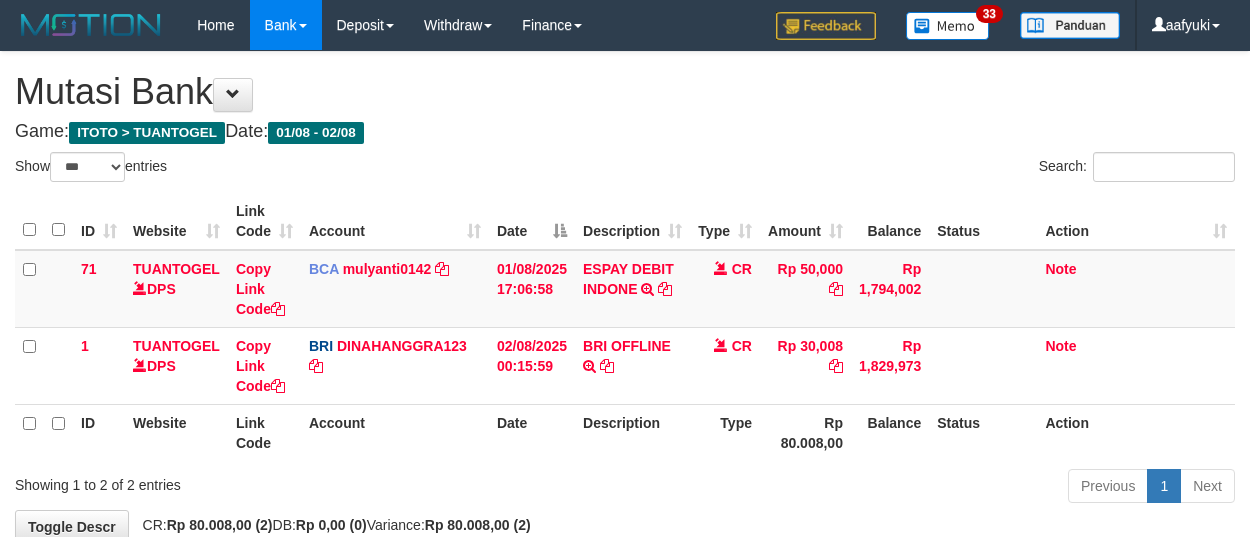 select on "***" 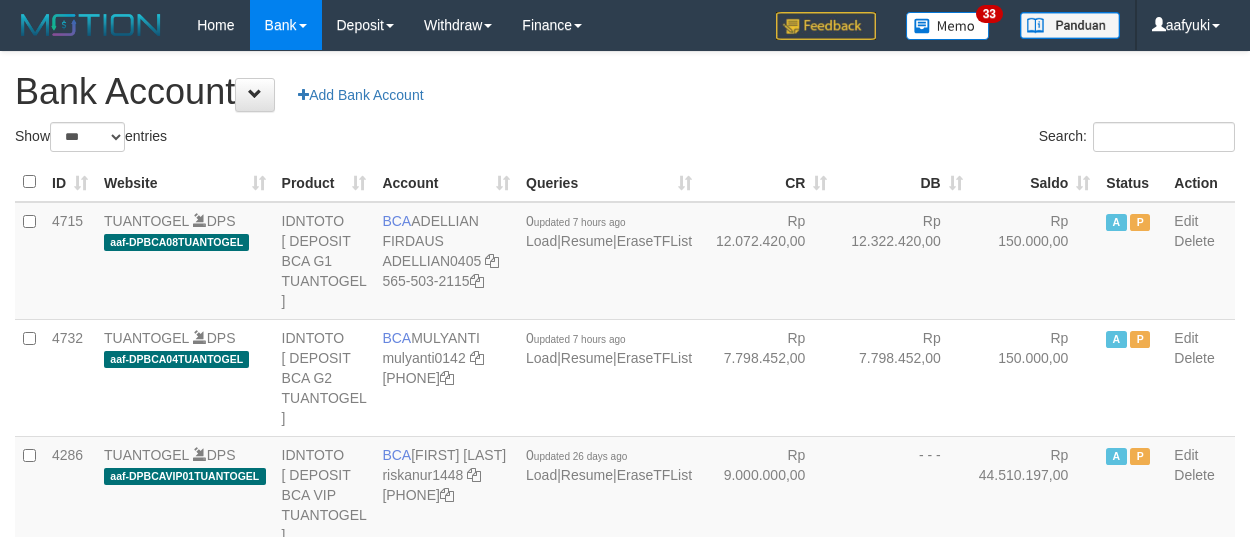 select on "***" 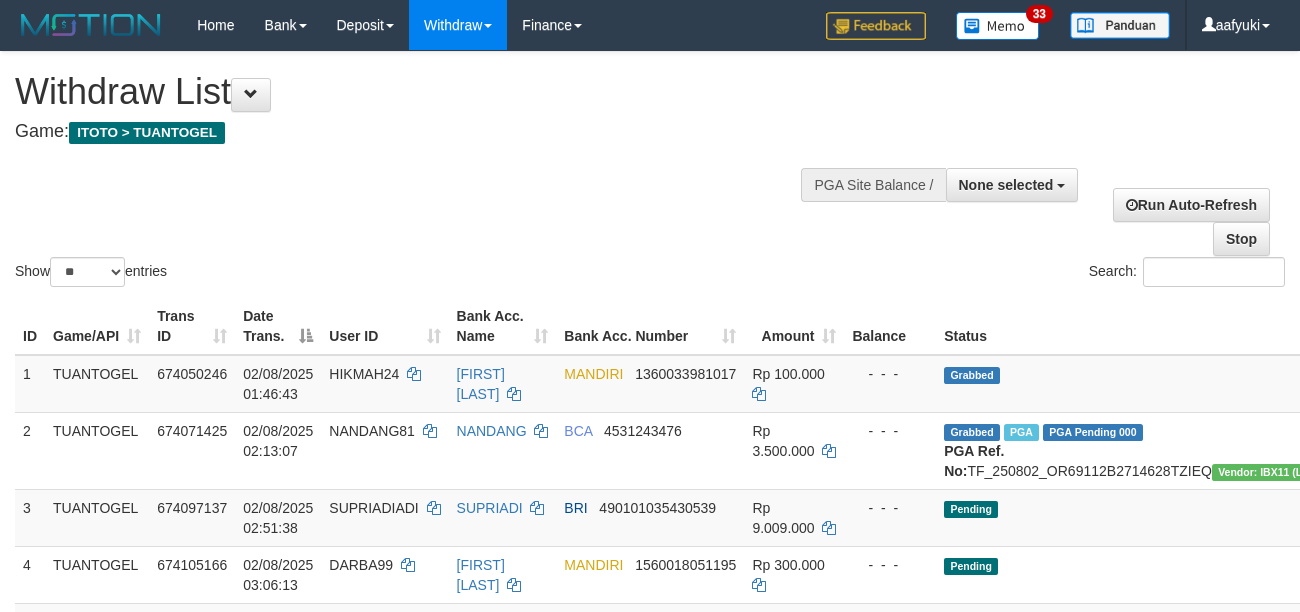 select 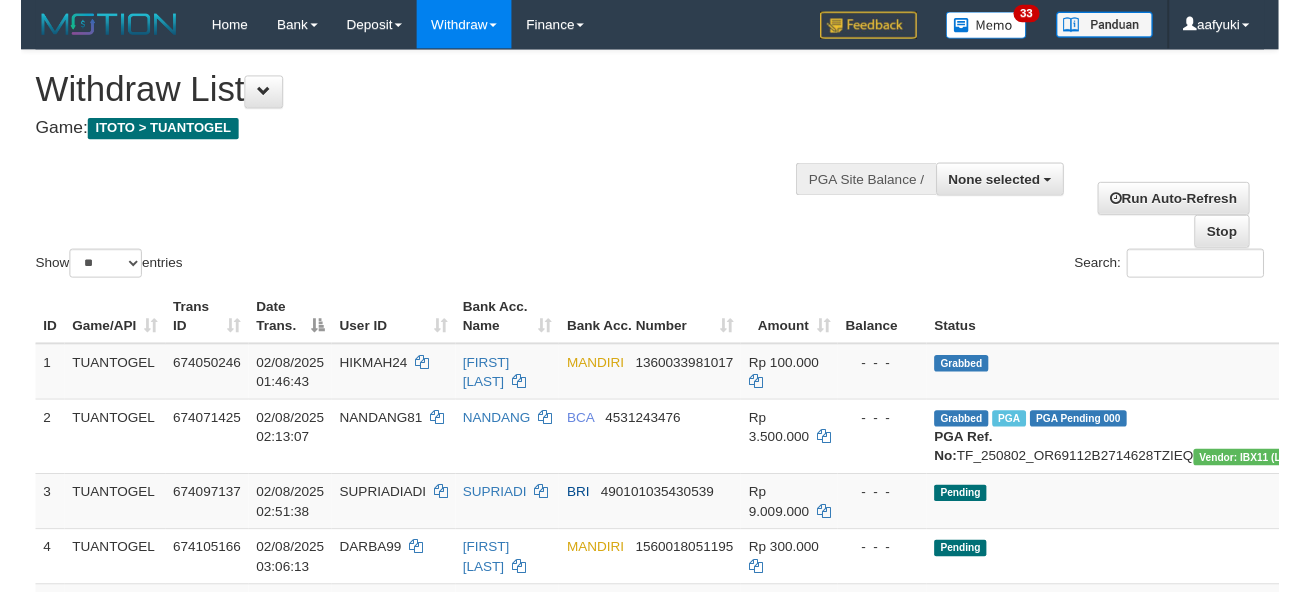 scroll, scrollTop: 209, scrollLeft: 0, axis: vertical 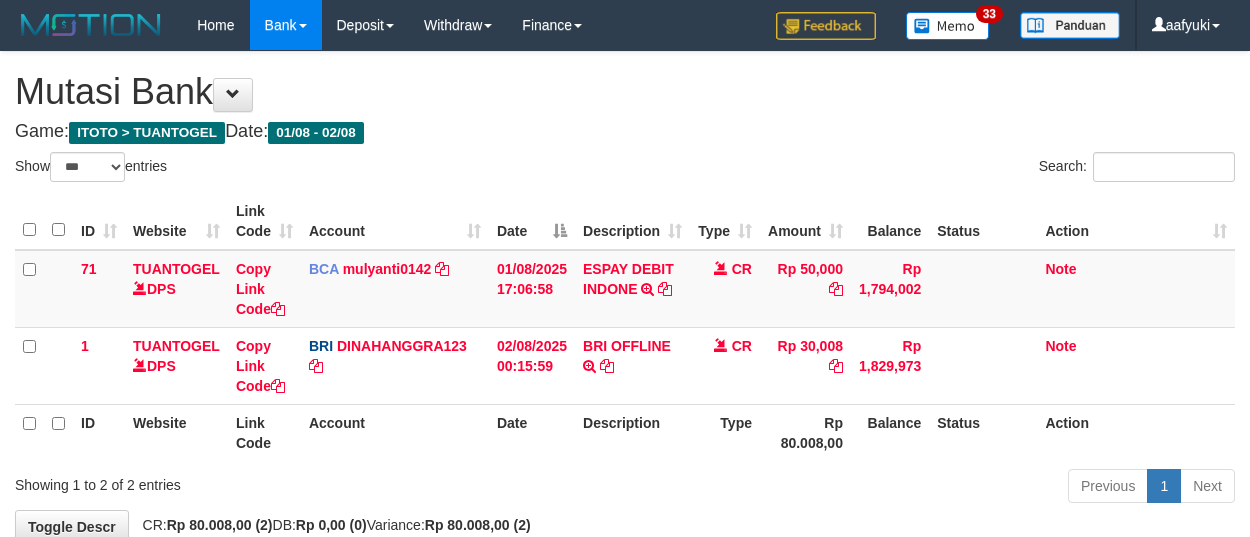 select on "***" 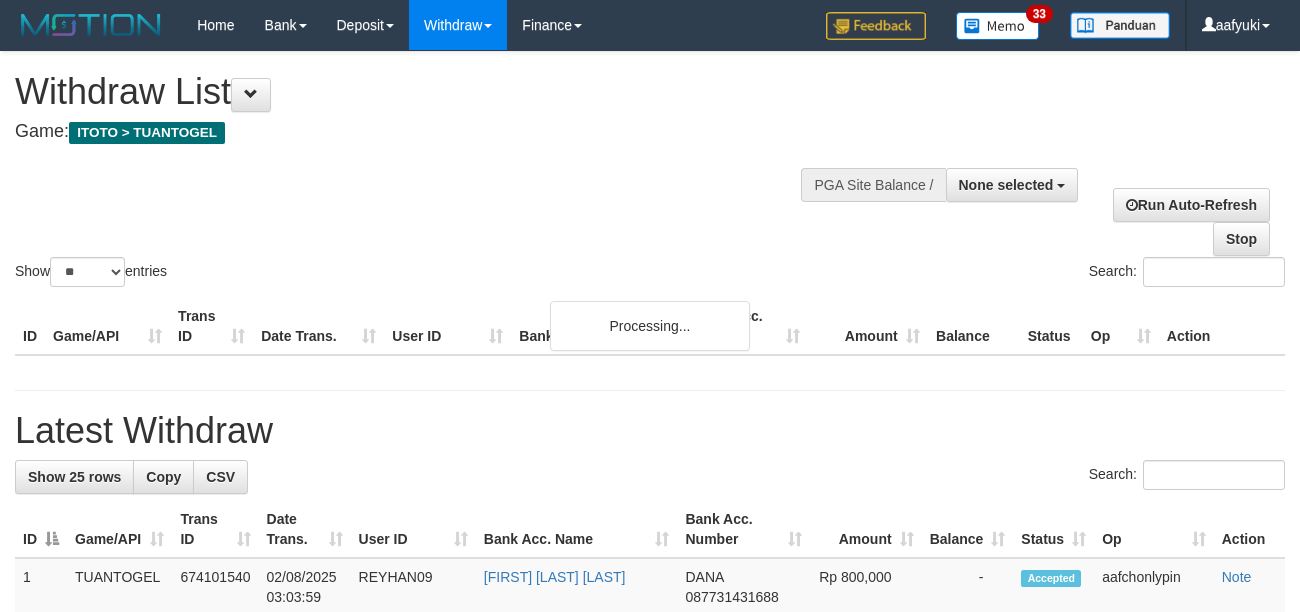select 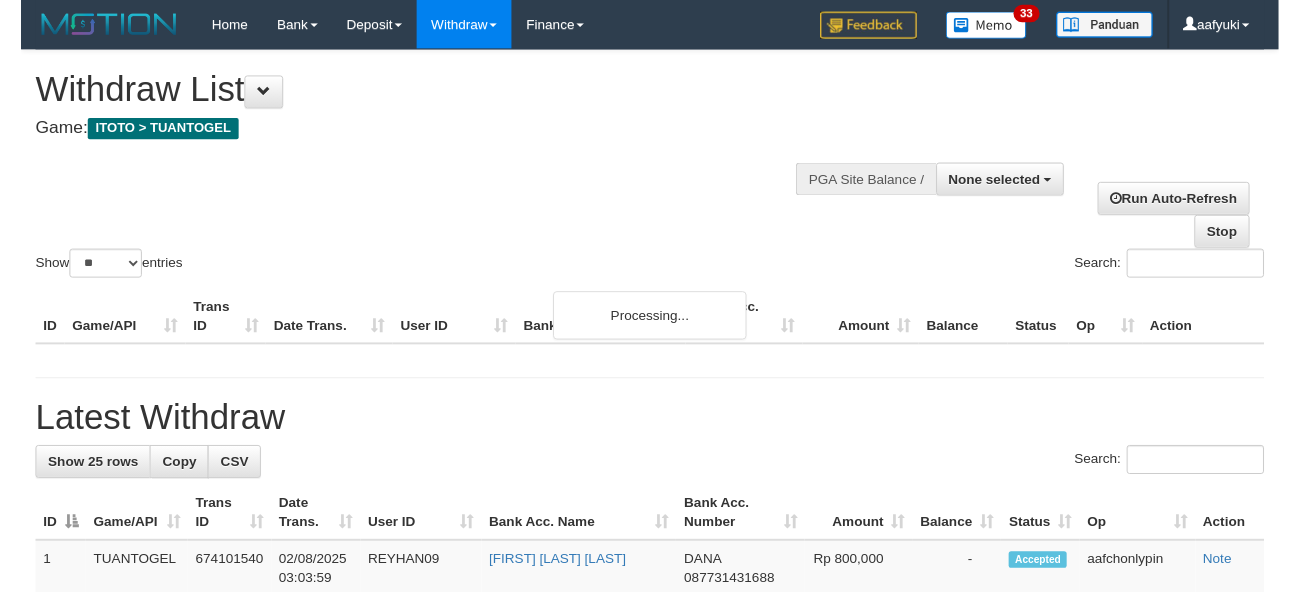 scroll, scrollTop: 209, scrollLeft: 0, axis: vertical 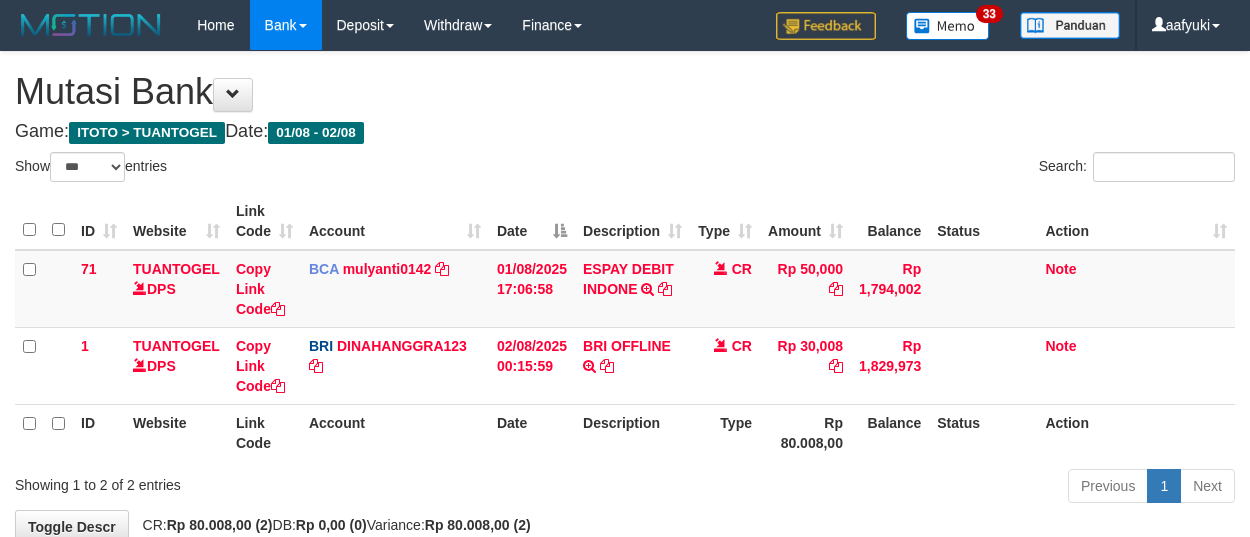 select on "***" 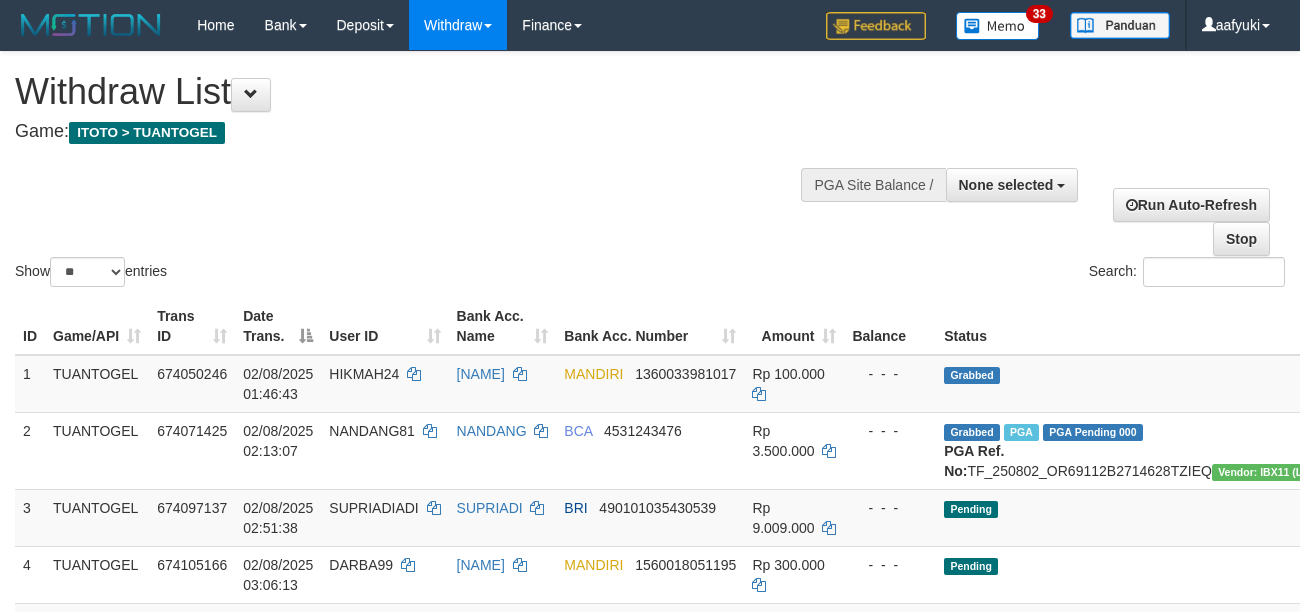 select 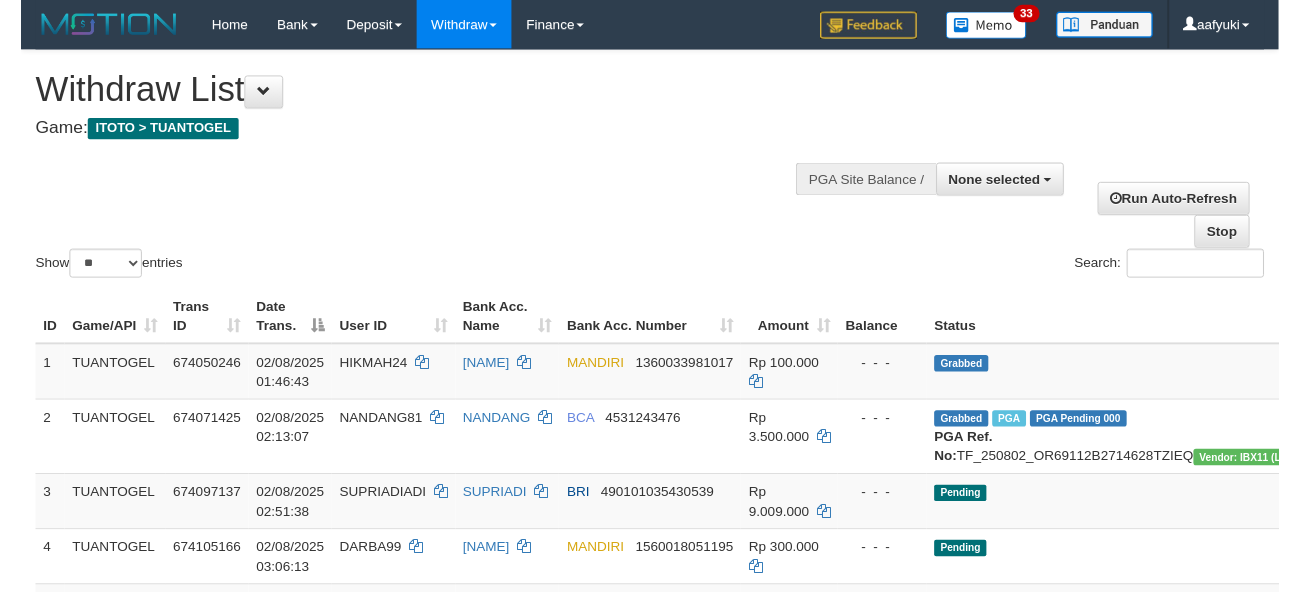 scroll, scrollTop: 209, scrollLeft: 0, axis: vertical 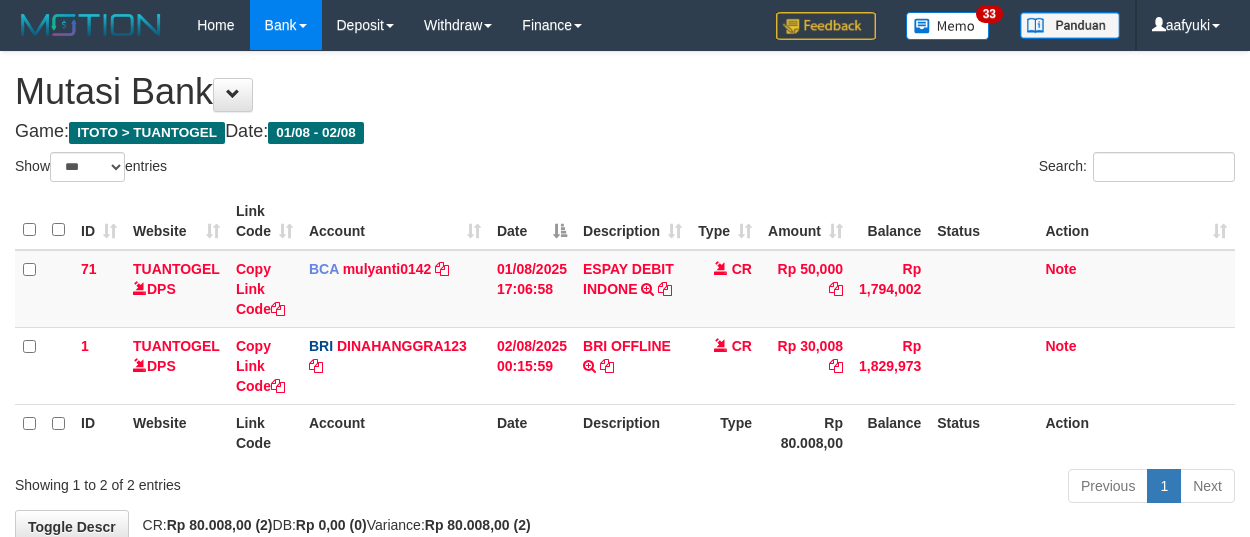 select on "***" 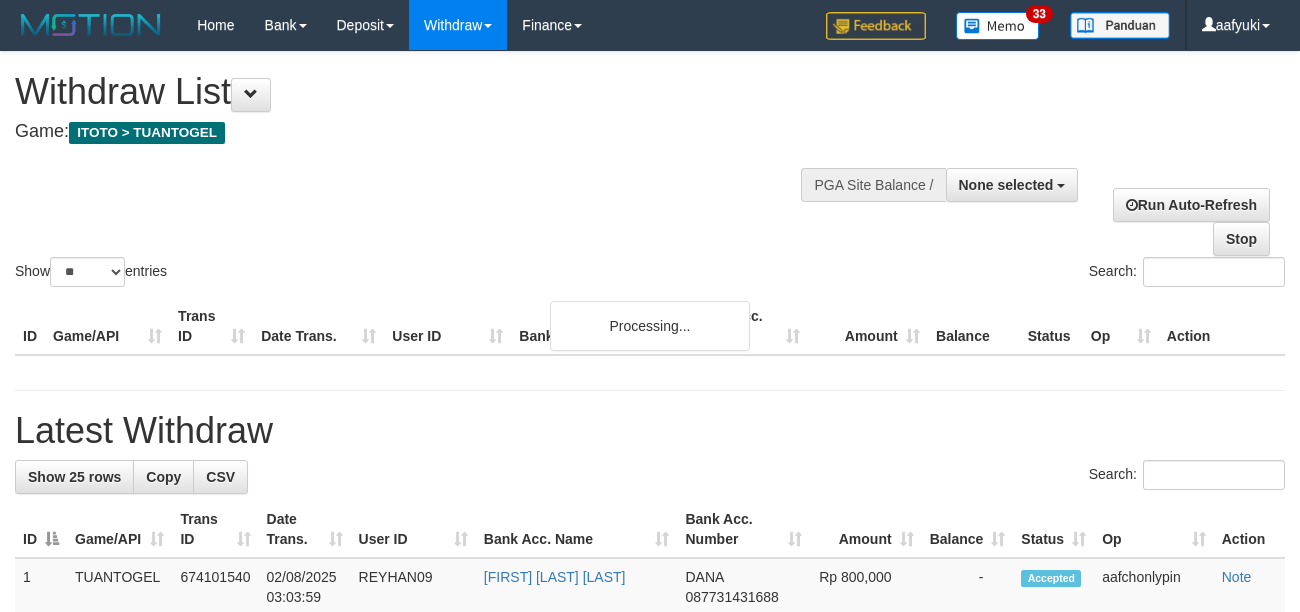 select 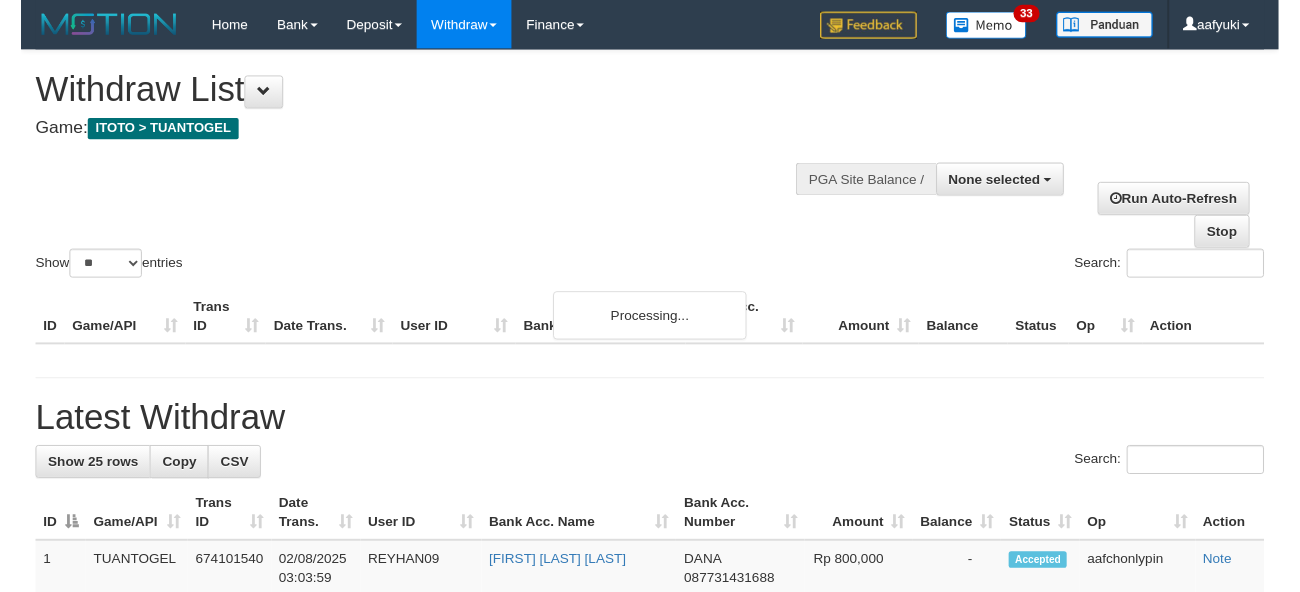 scroll, scrollTop: 209, scrollLeft: 0, axis: vertical 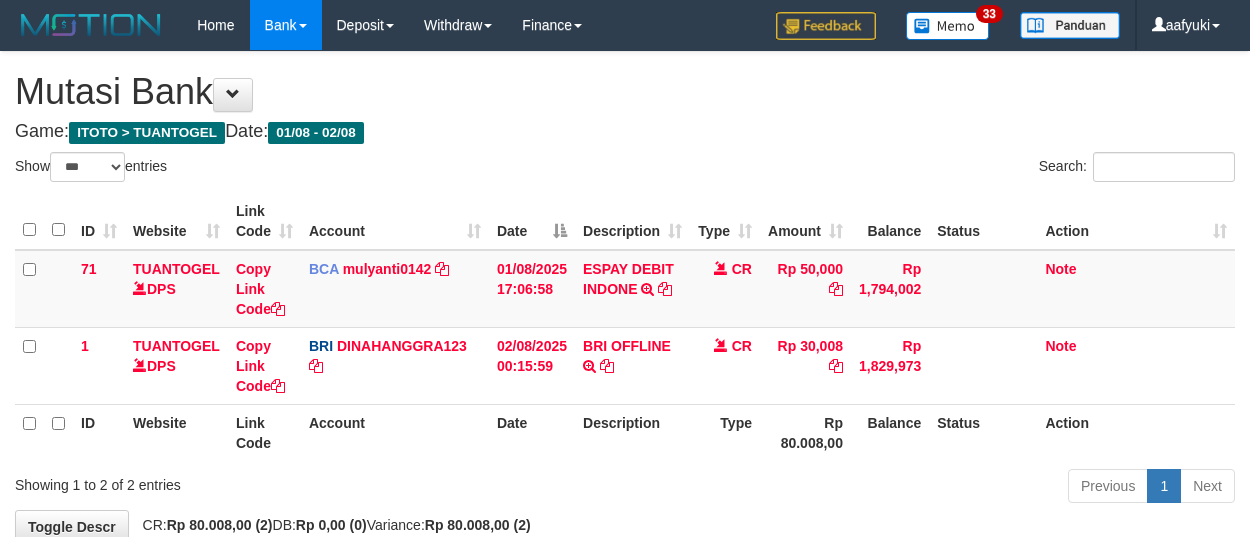 select on "***" 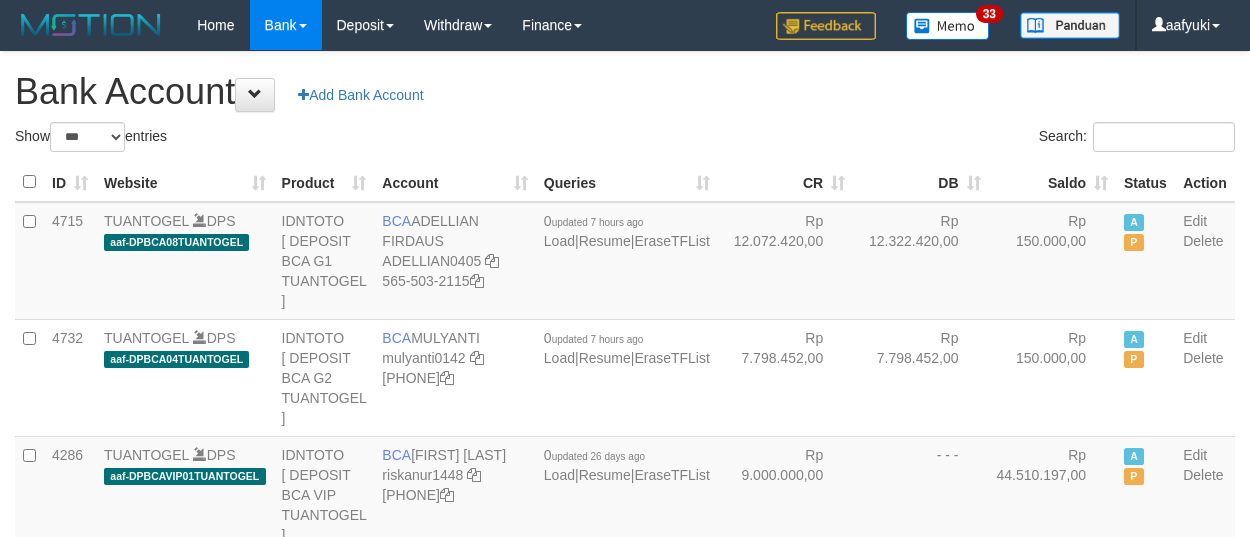 select on "***" 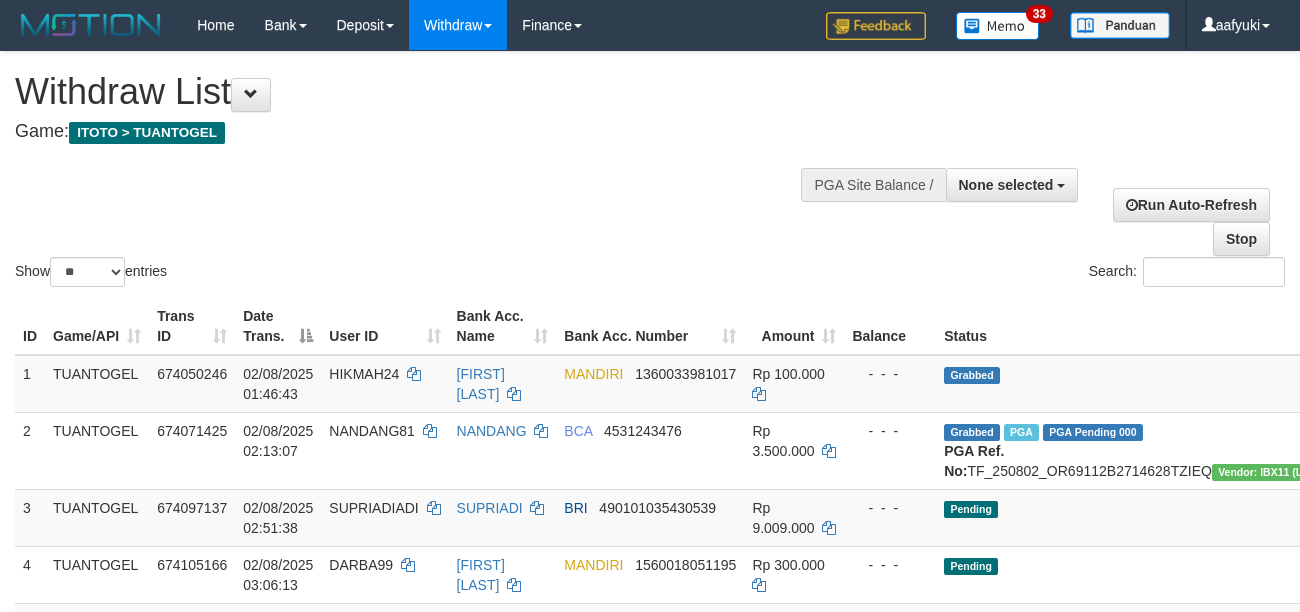 select 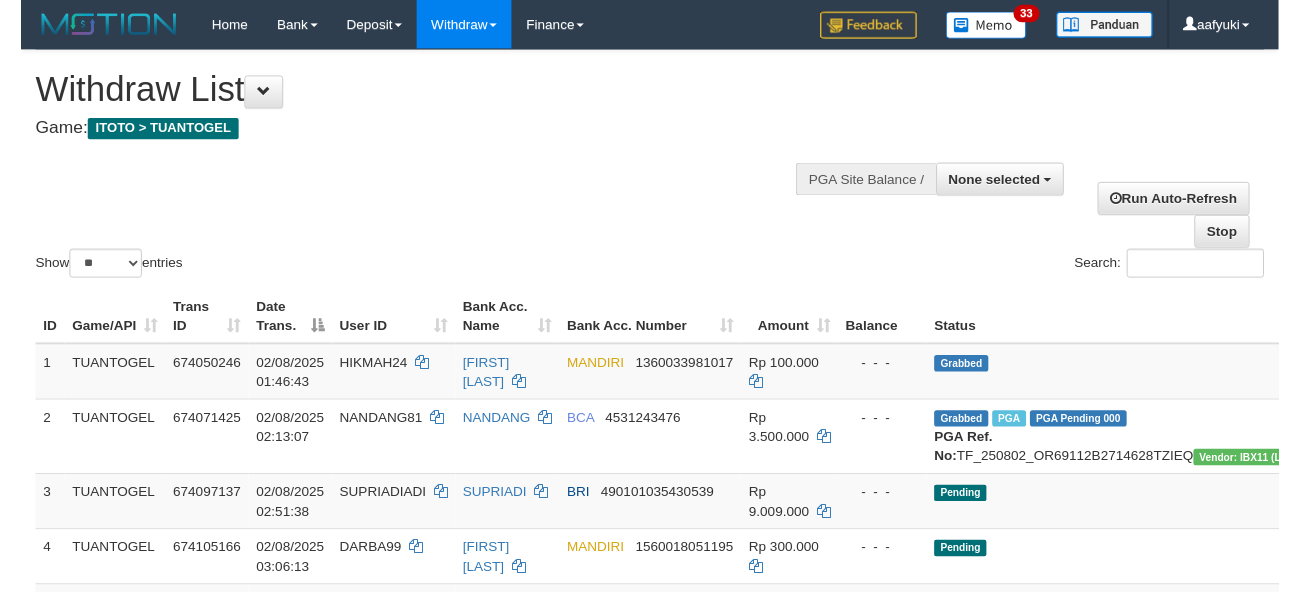 scroll, scrollTop: 209, scrollLeft: 0, axis: vertical 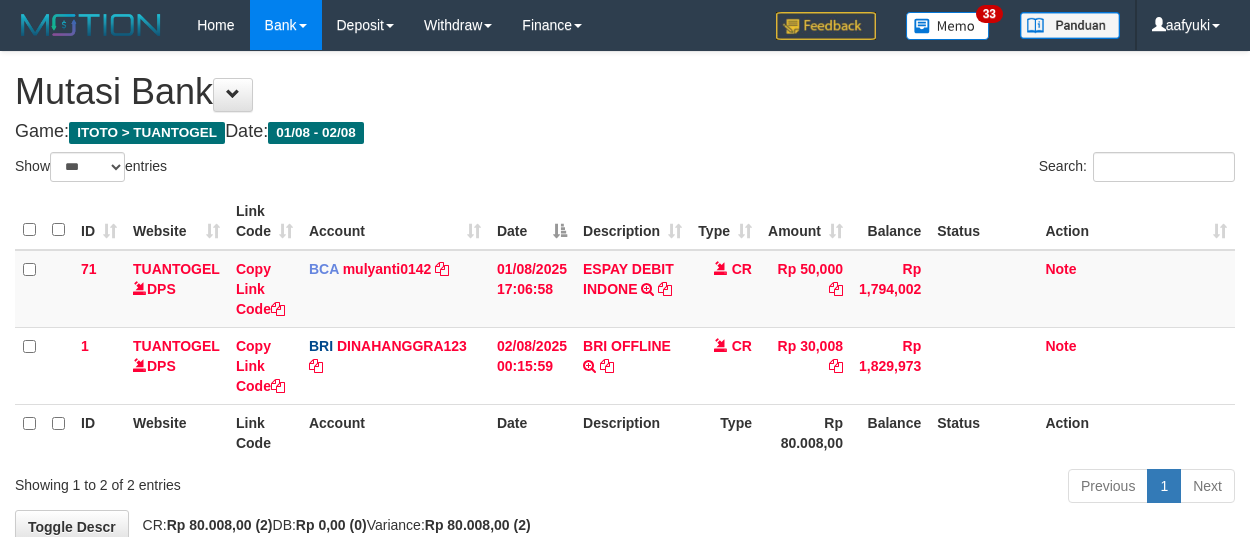 select on "***" 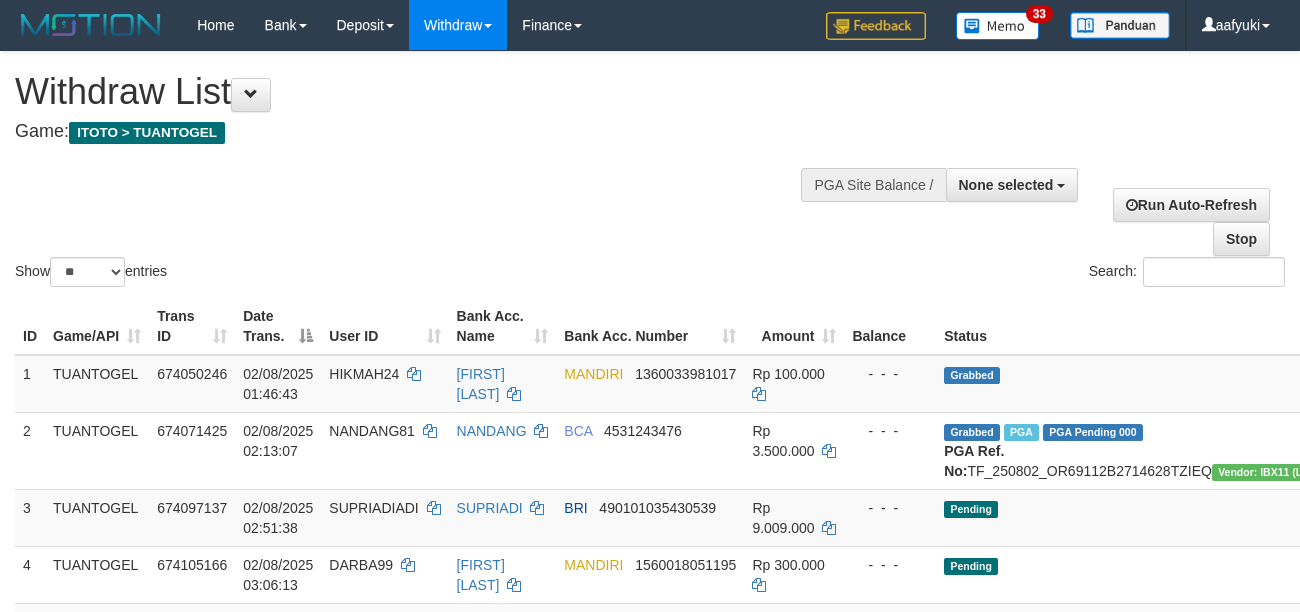 select 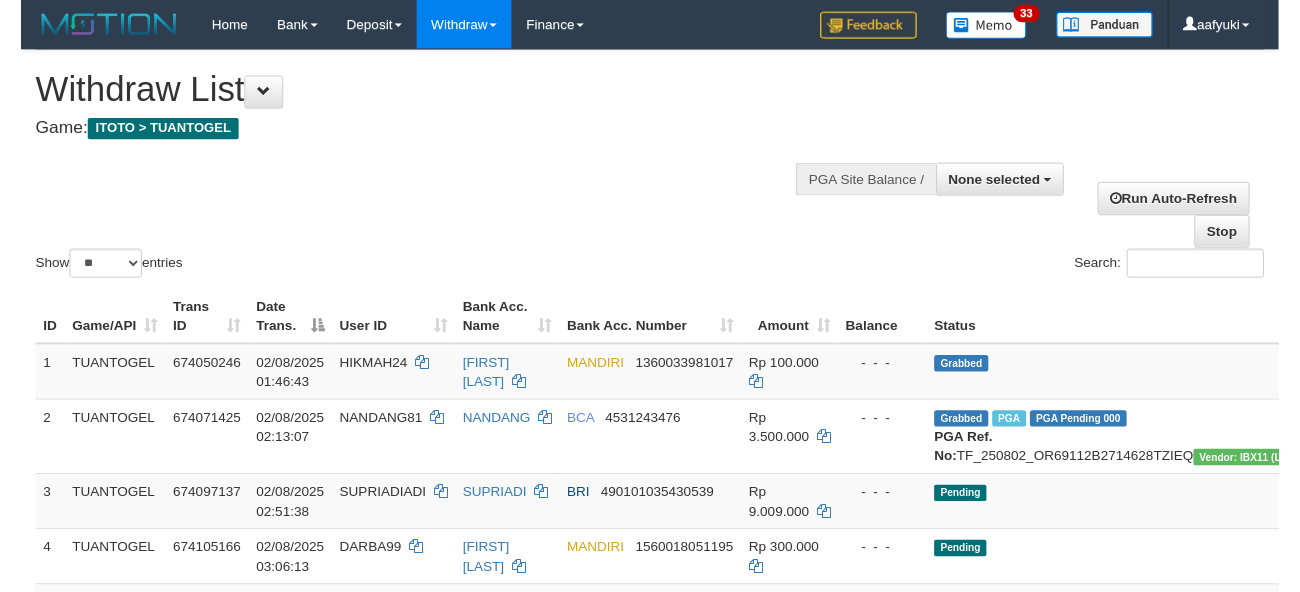 scroll, scrollTop: 209, scrollLeft: 0, axis: vertical 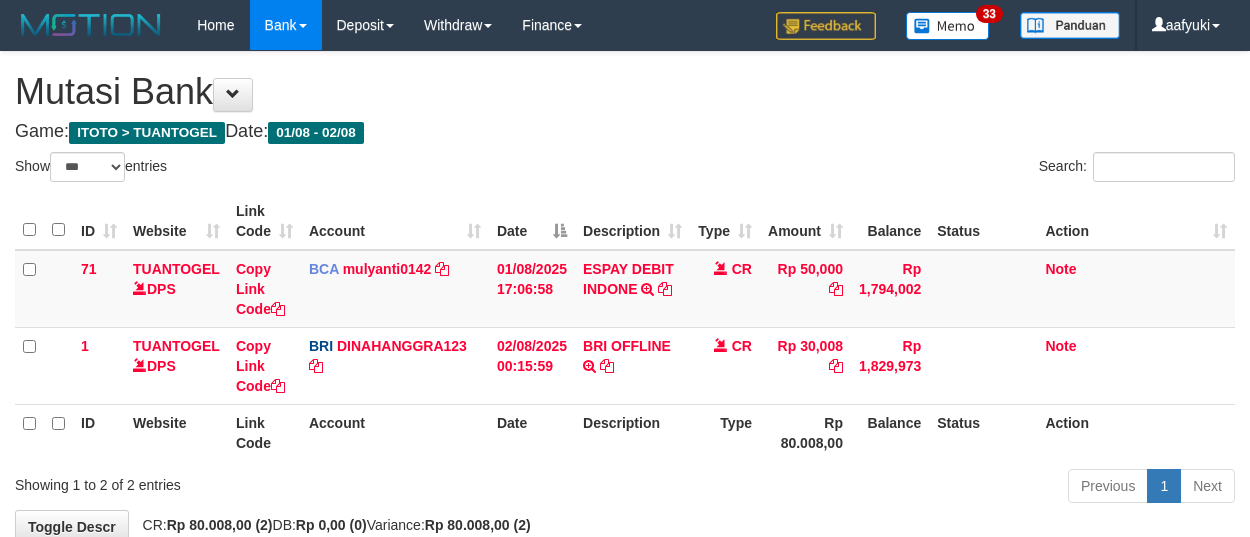 select on "***" 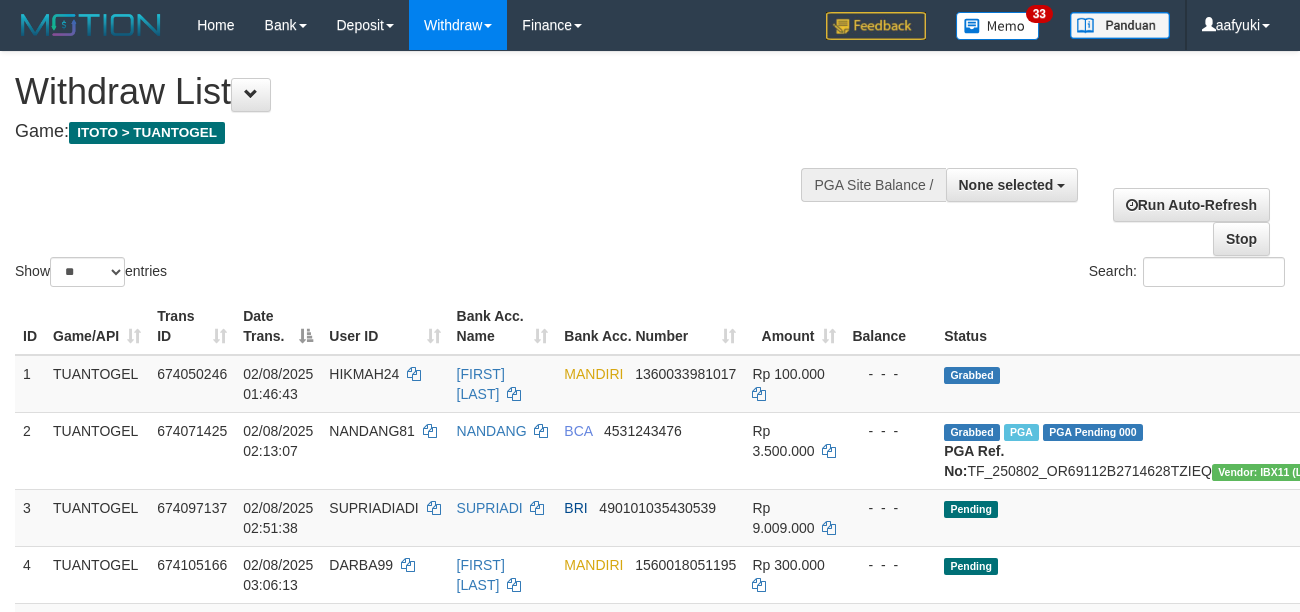 select 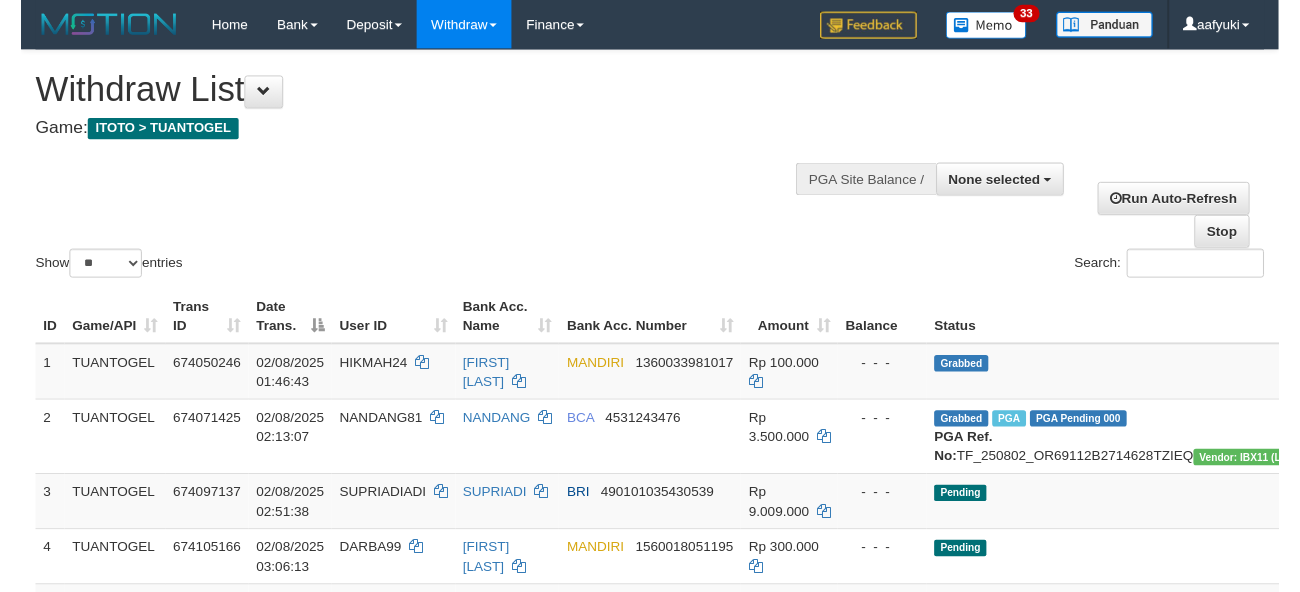scroll, scrollTop: 209, scrollLeft: 0, axis: vertical 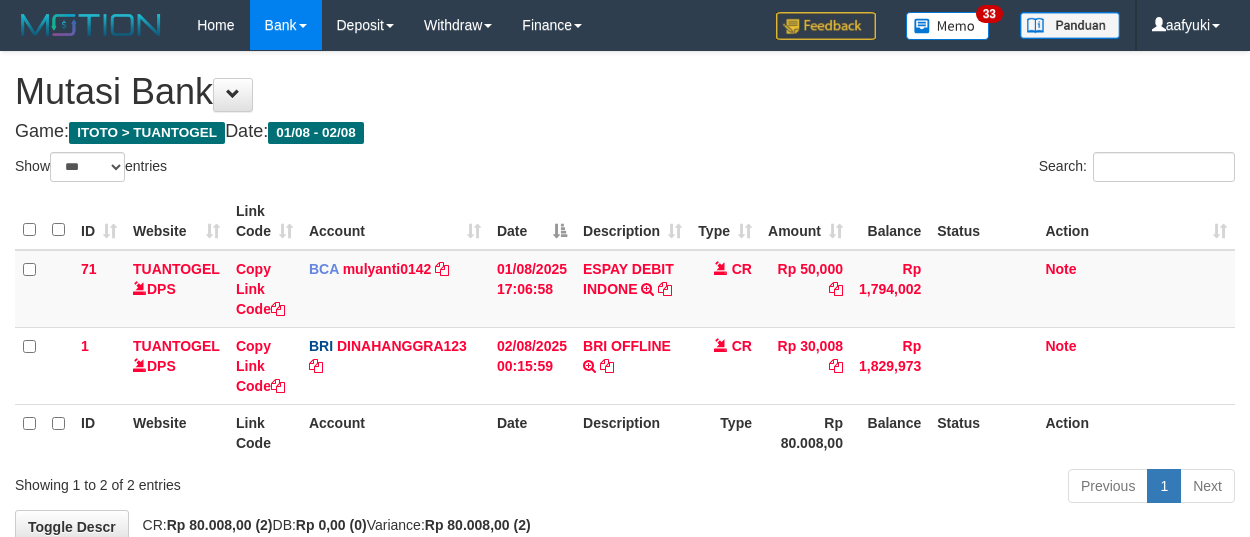 select on "***" 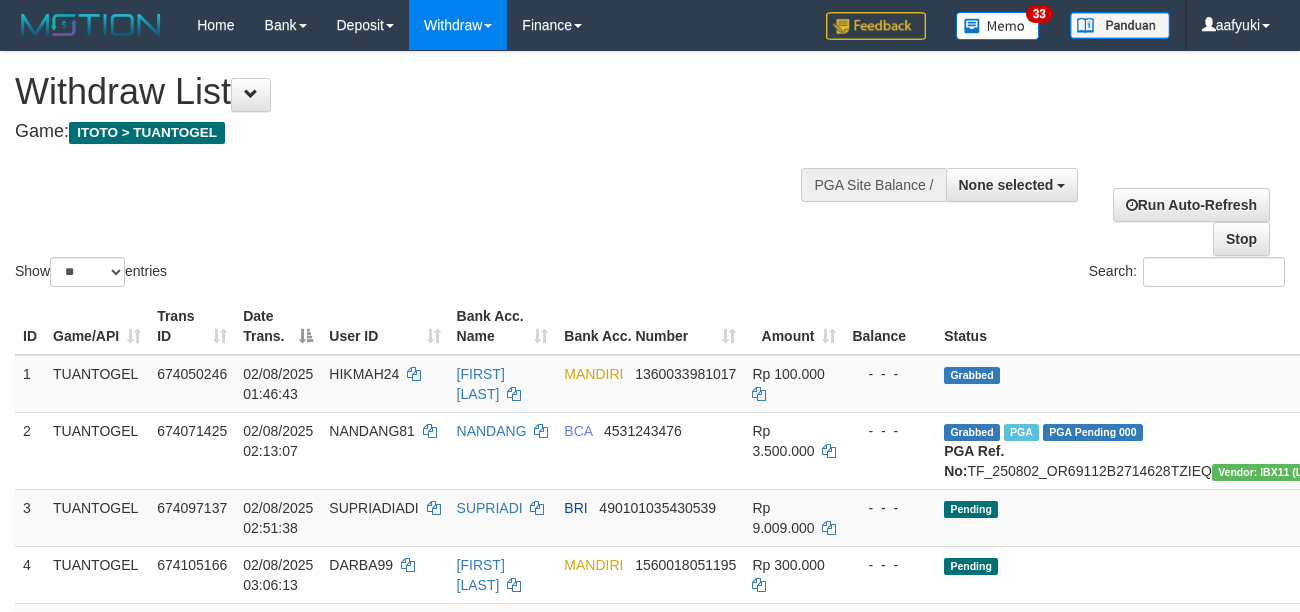 select 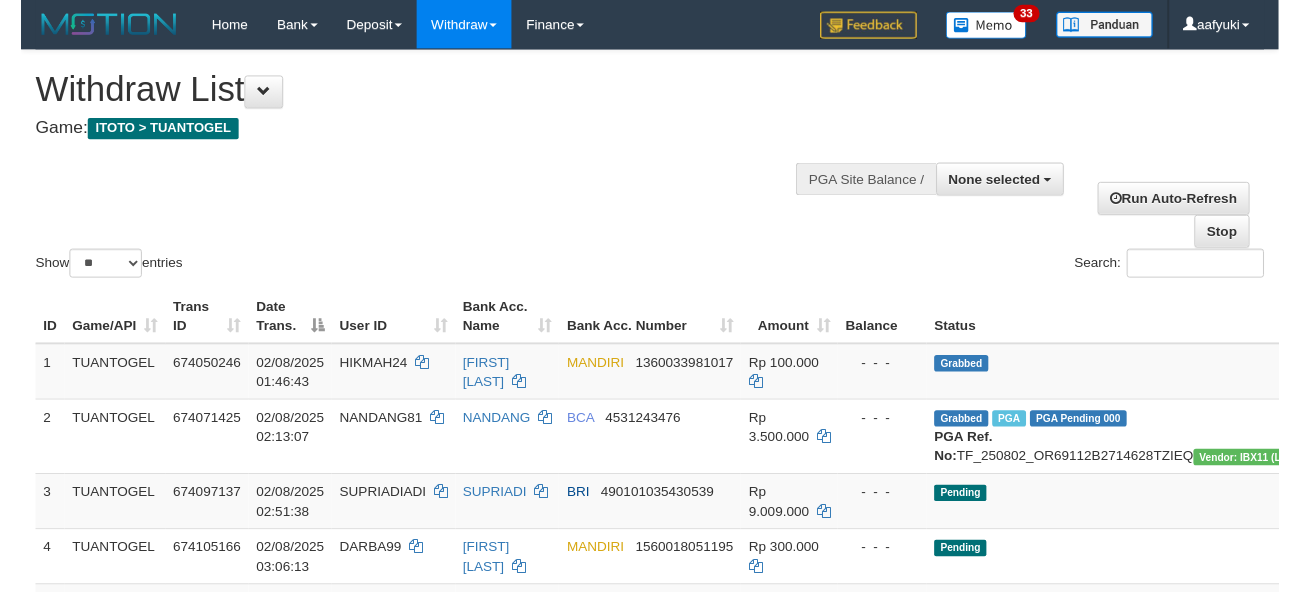 scroll, scrollTop: 209, scrollLeft: 0, axis: vertical 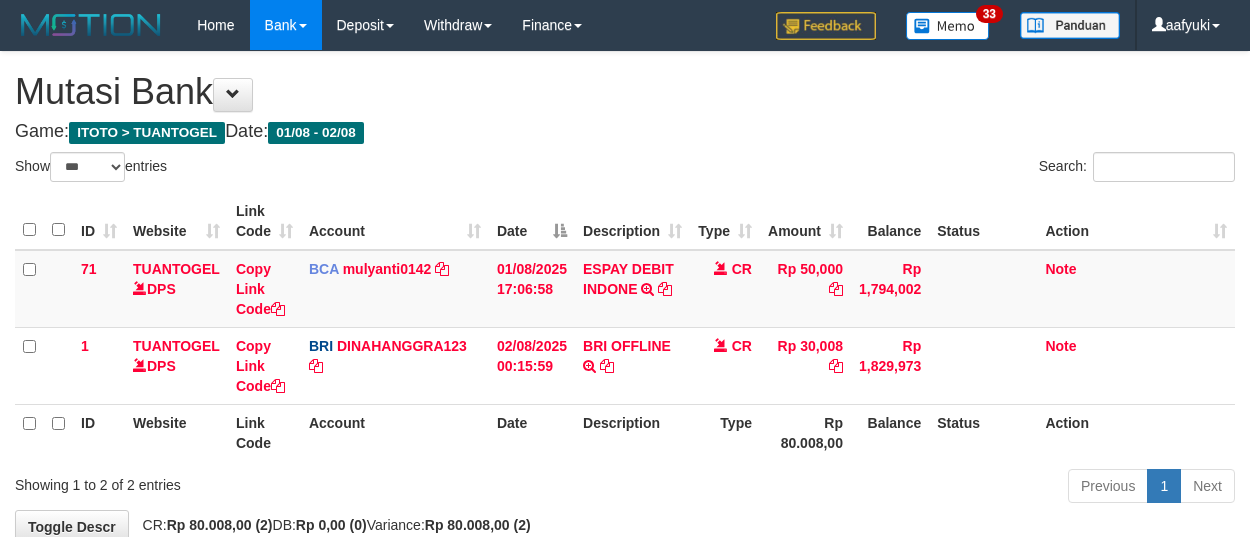 select on "***" 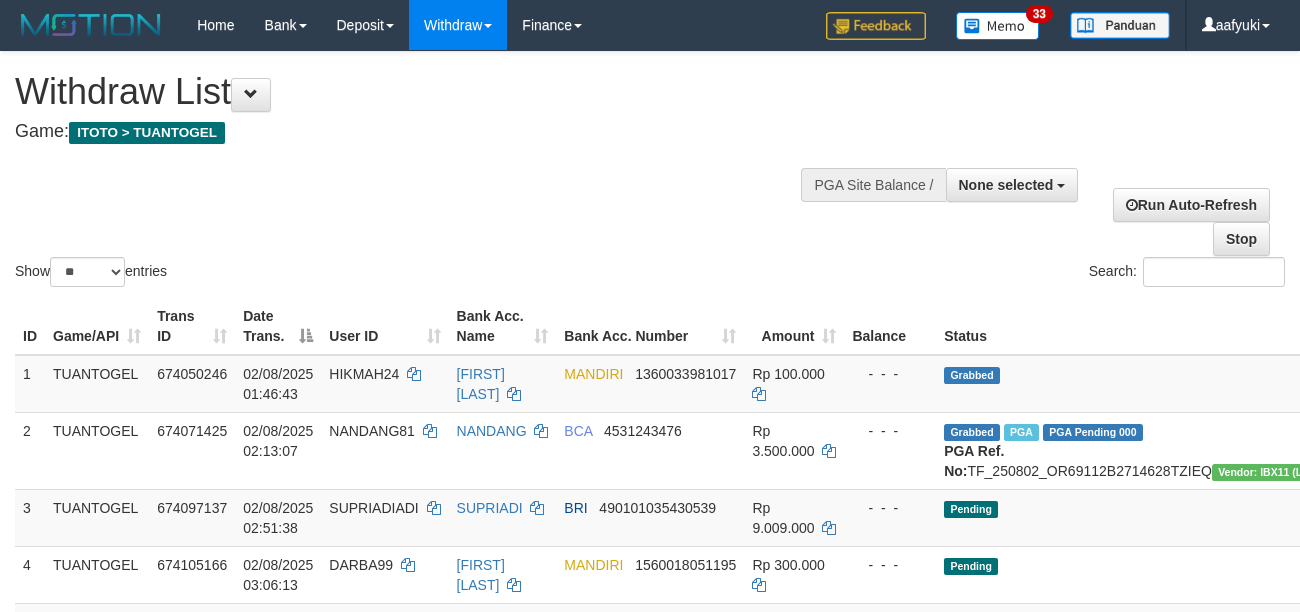 select 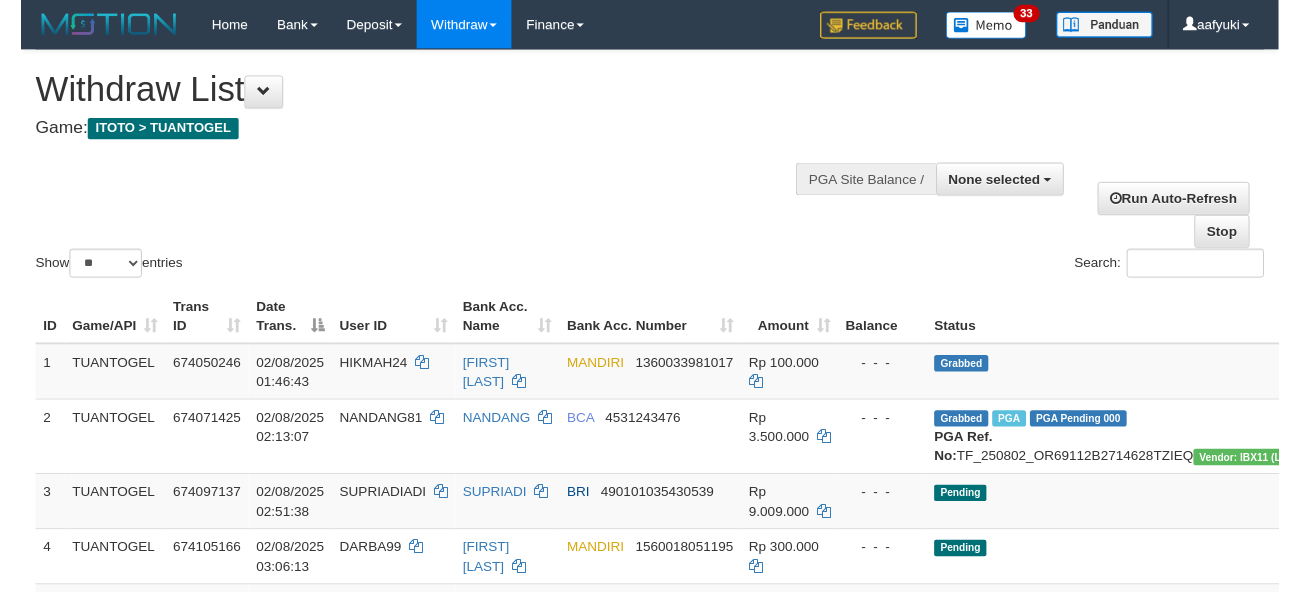 scroll, scrollTop: 209, scrollLeft: 0, axis: vertical 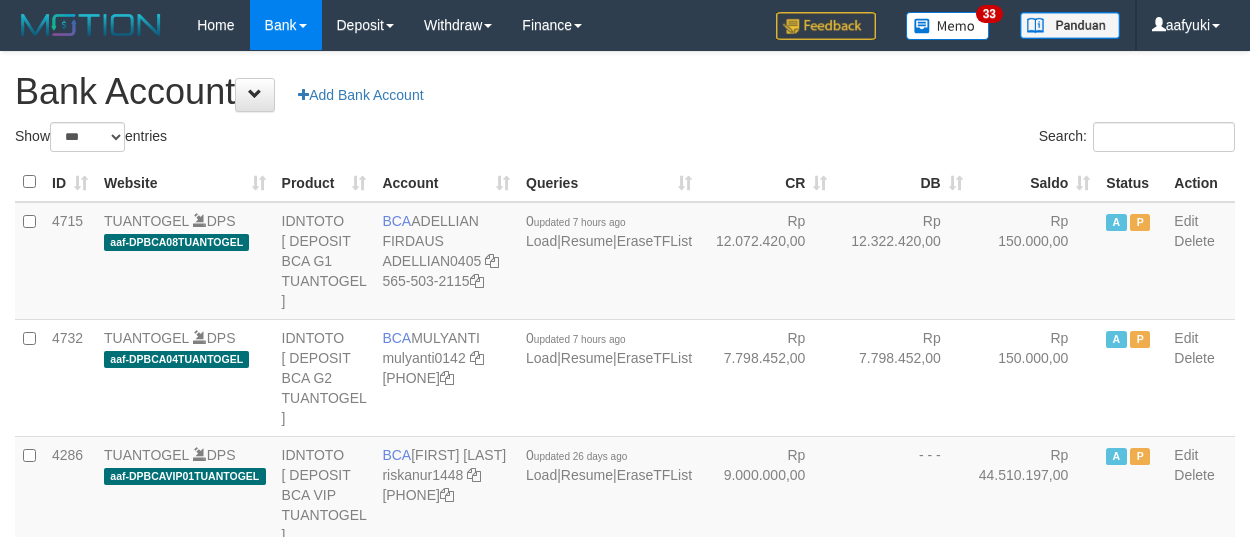 select on "***" 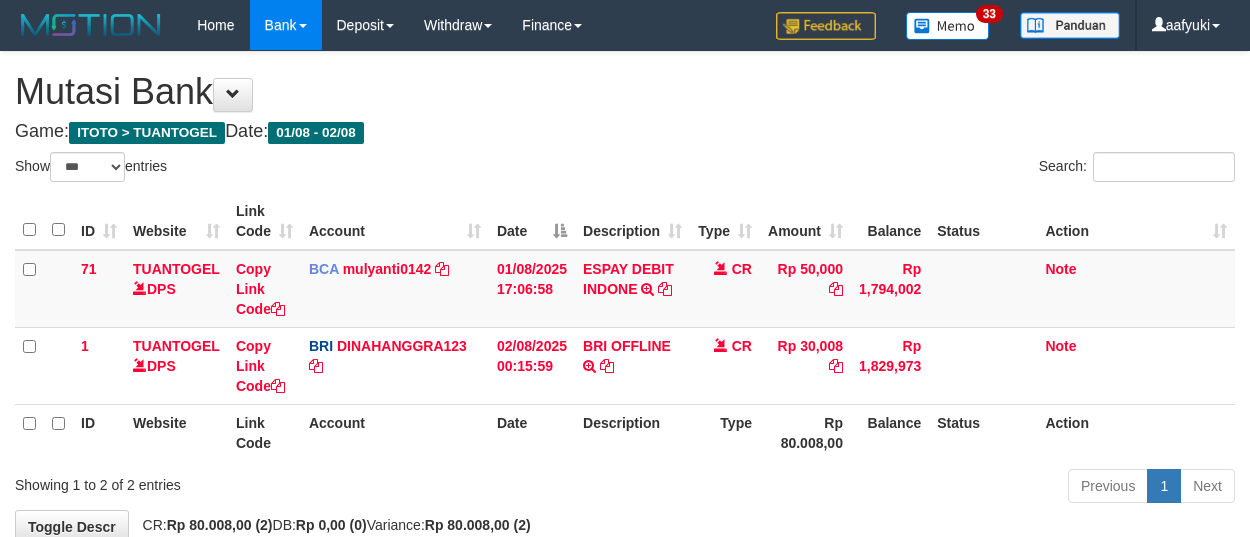 select on "***" 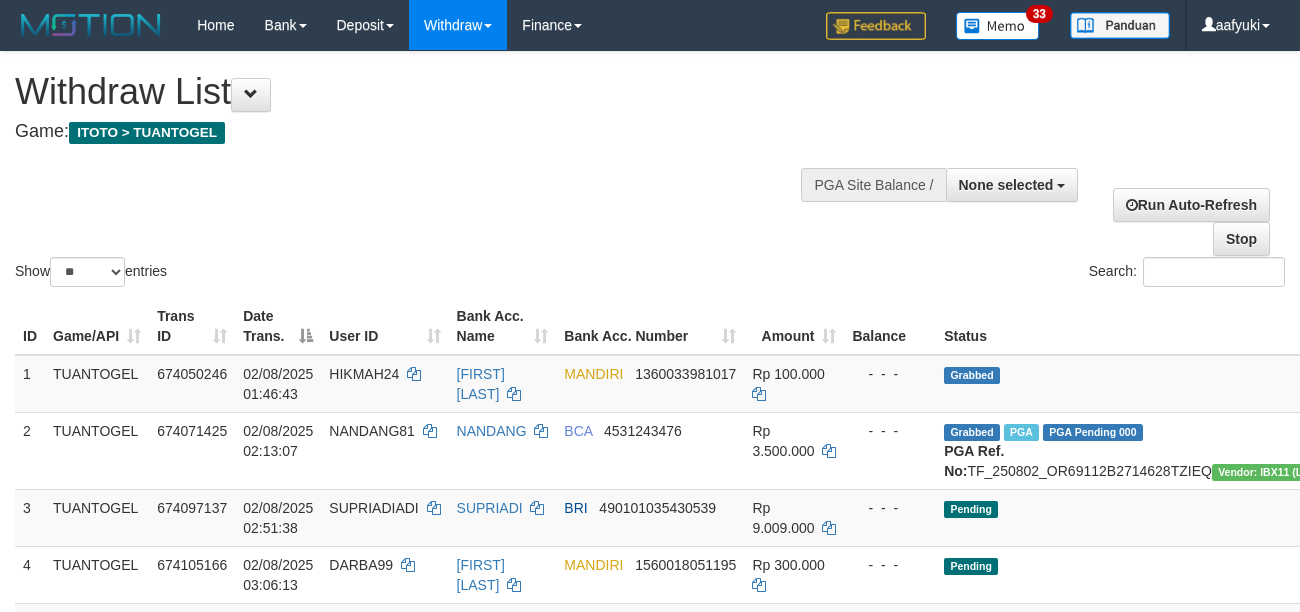 select 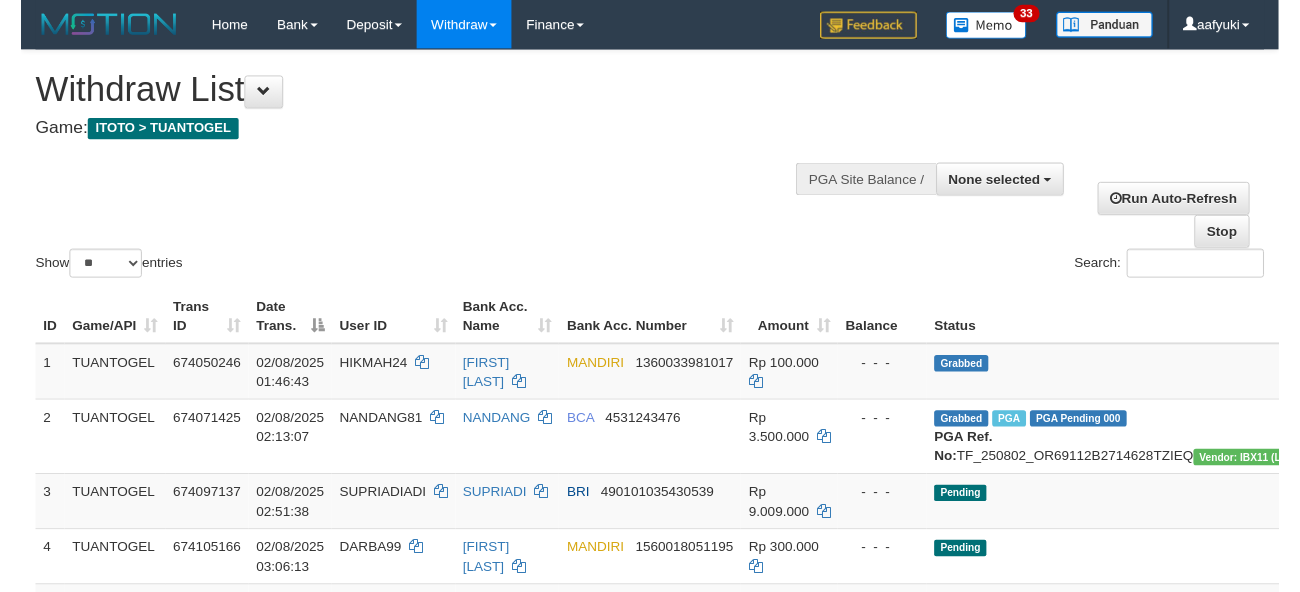 scroll, scrollTop: 209, scrollLeft: 0, axis: vertical 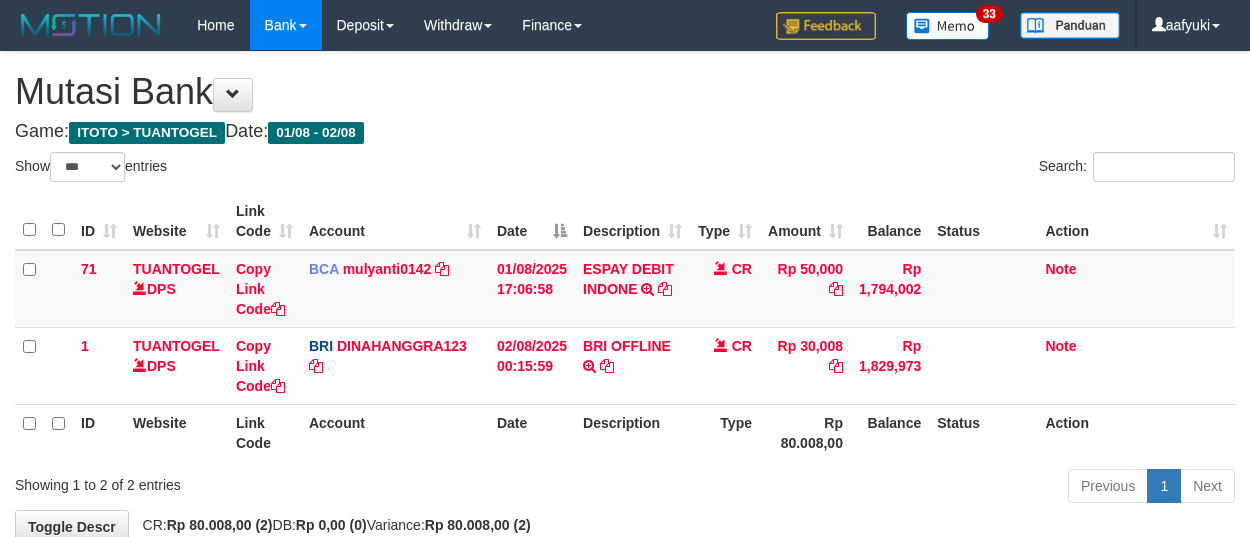 select on "***" 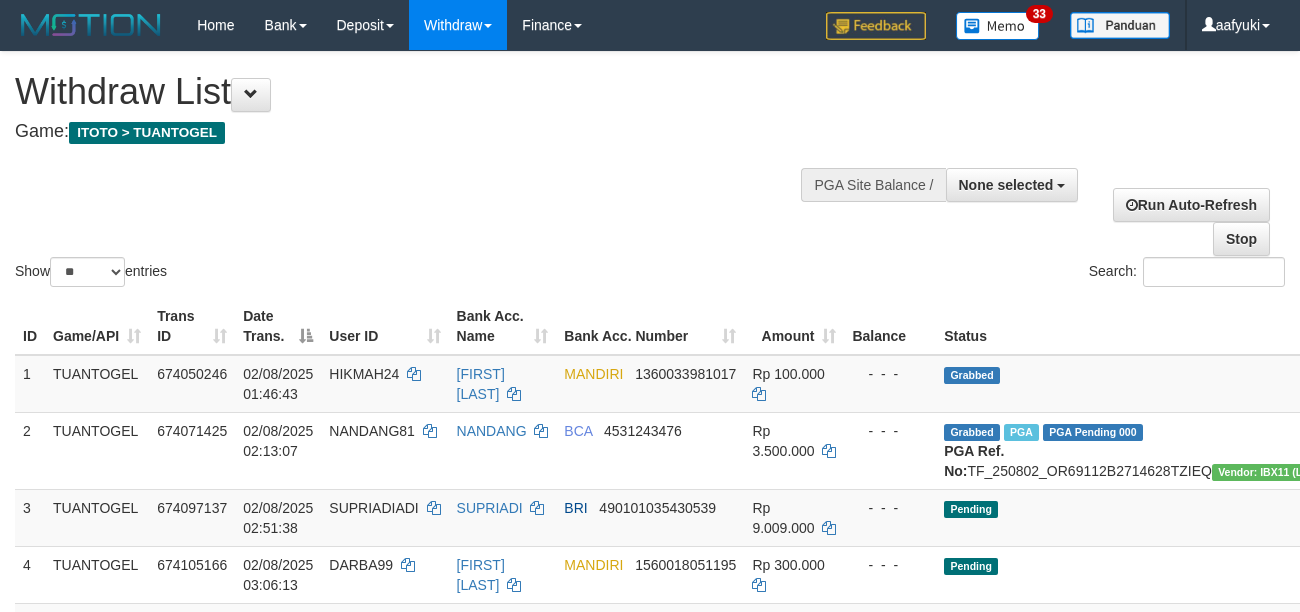 select 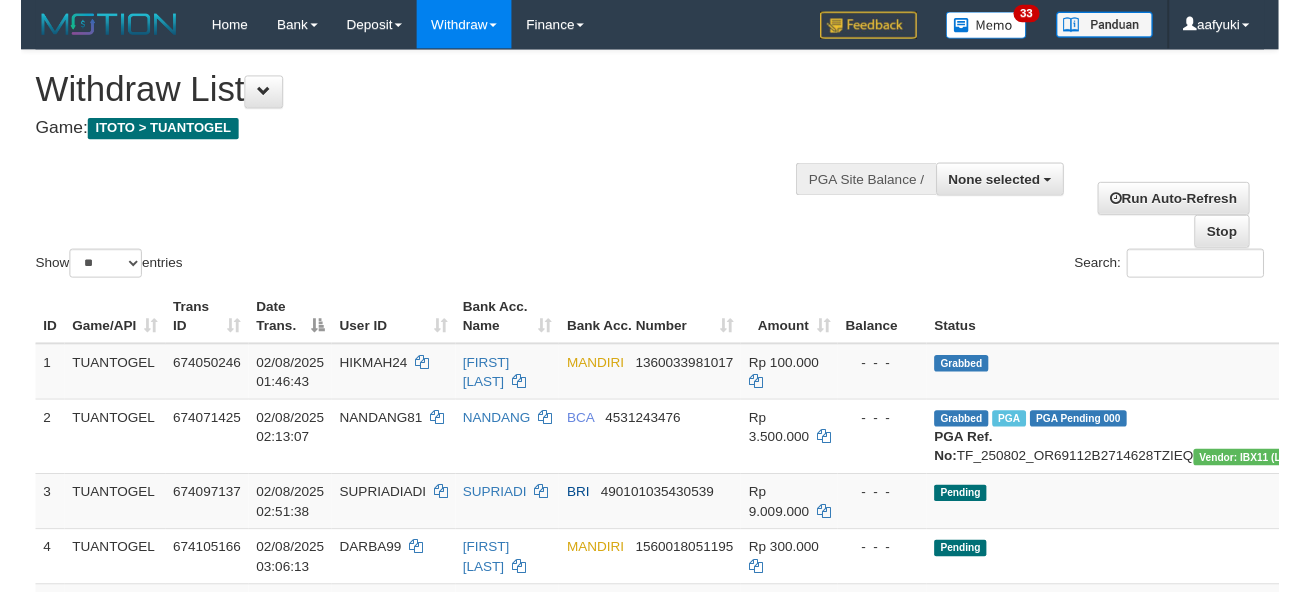 scroll, scrollTop: 209, scrollLeft: 0, axis: vertical 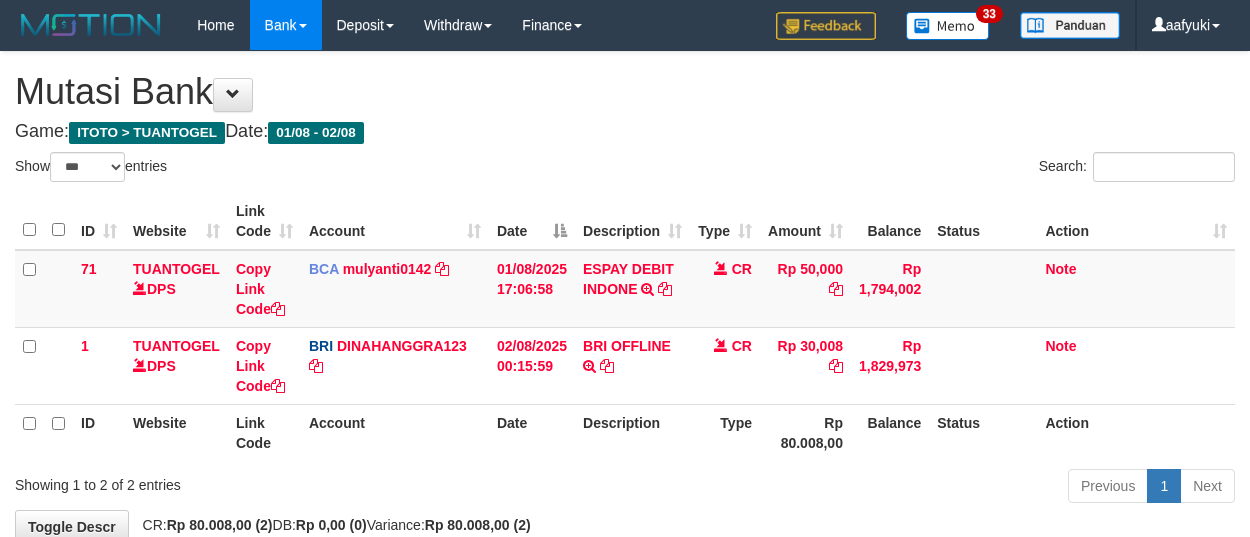 select on "***" 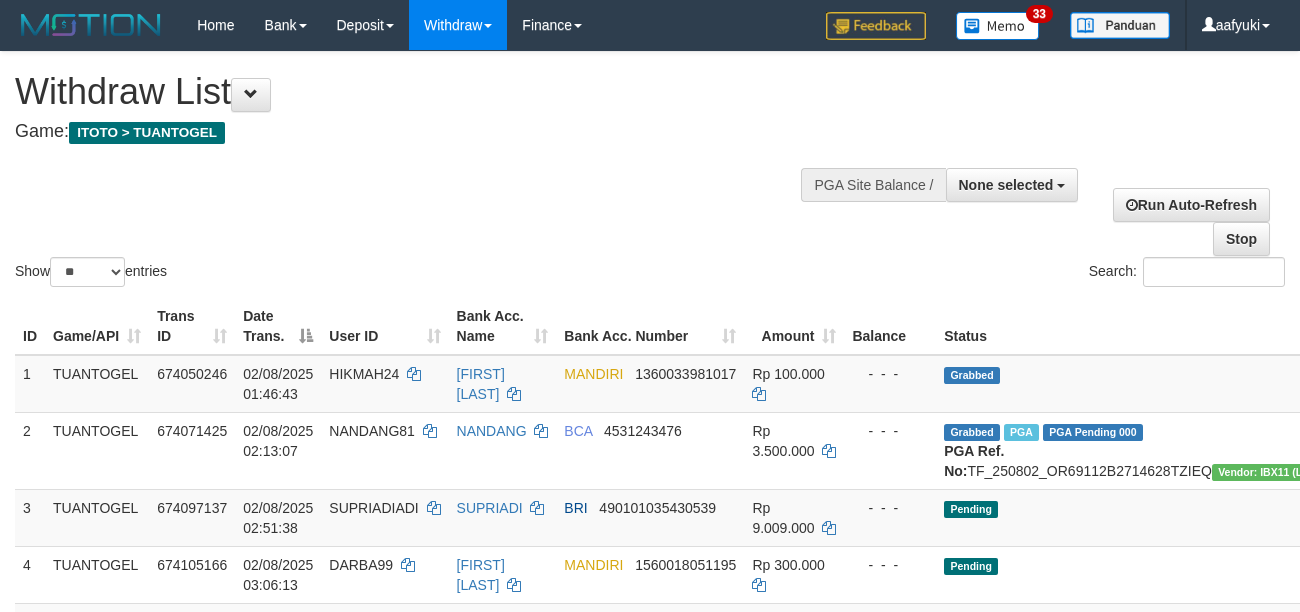 select 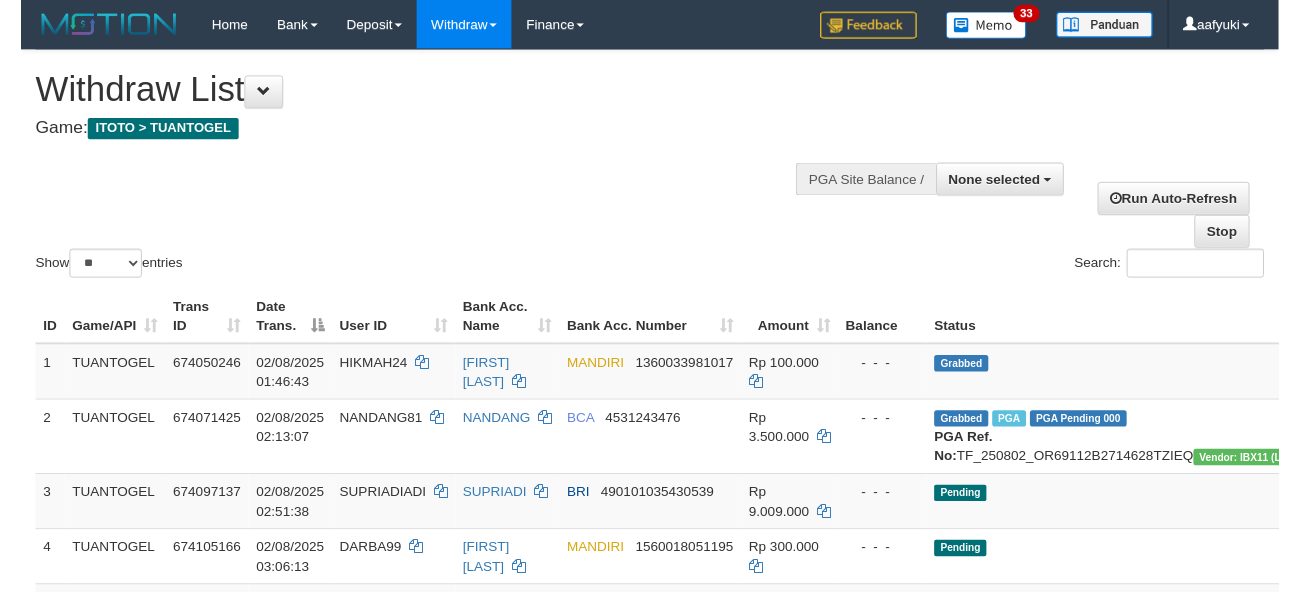scroll, scrollTop: 209, scrollLeft: 0, axis: vertical 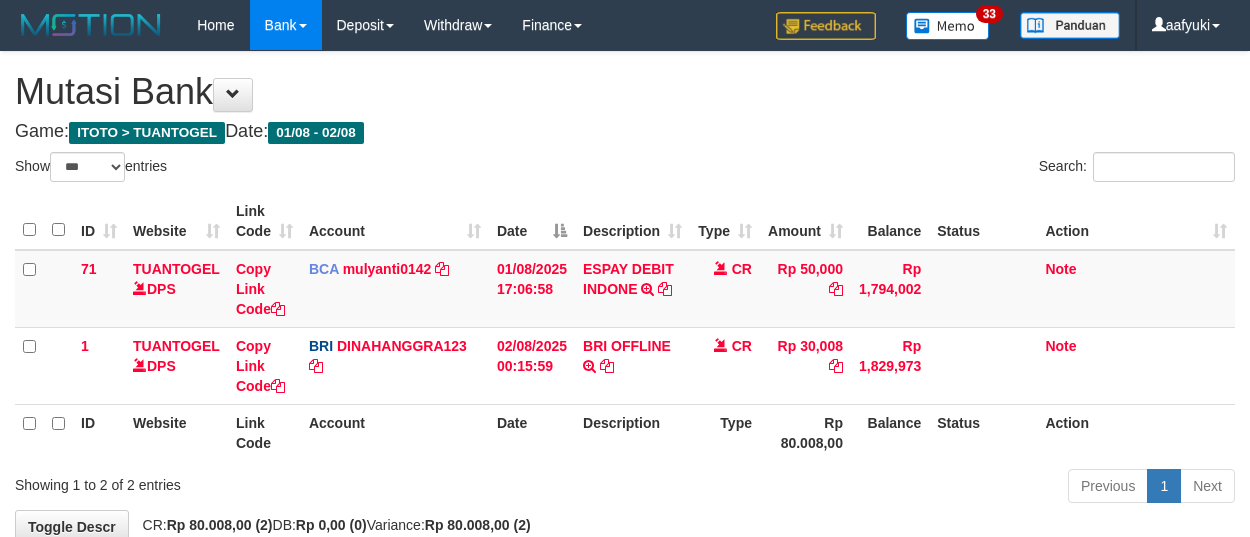 select on "***" 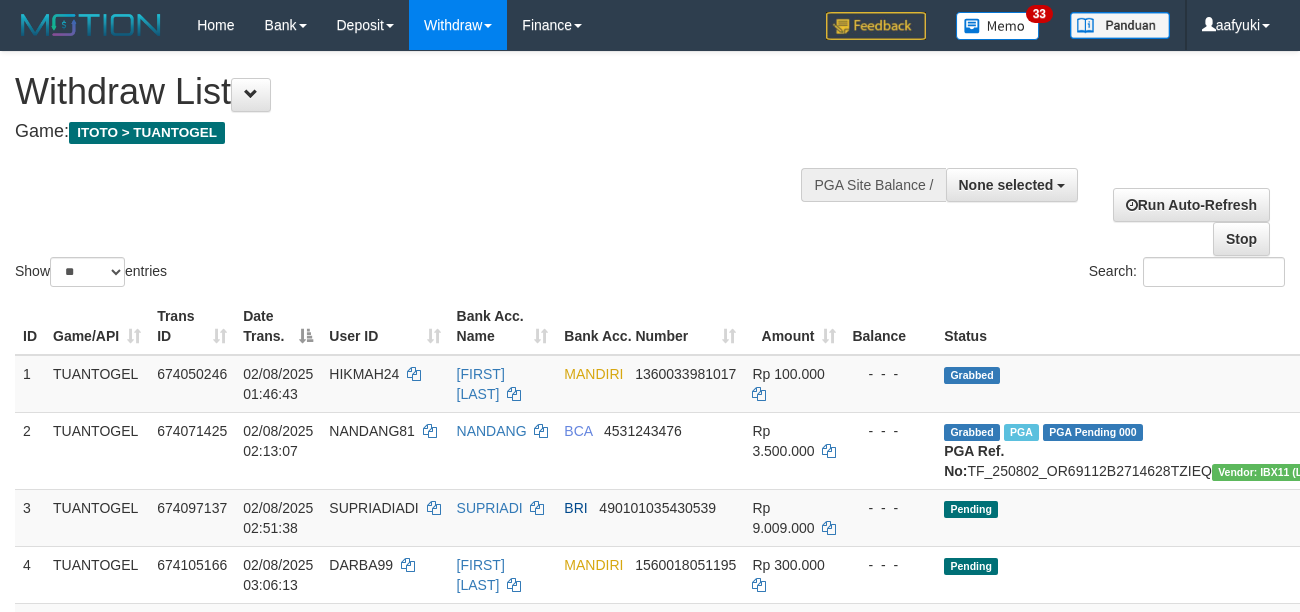 select 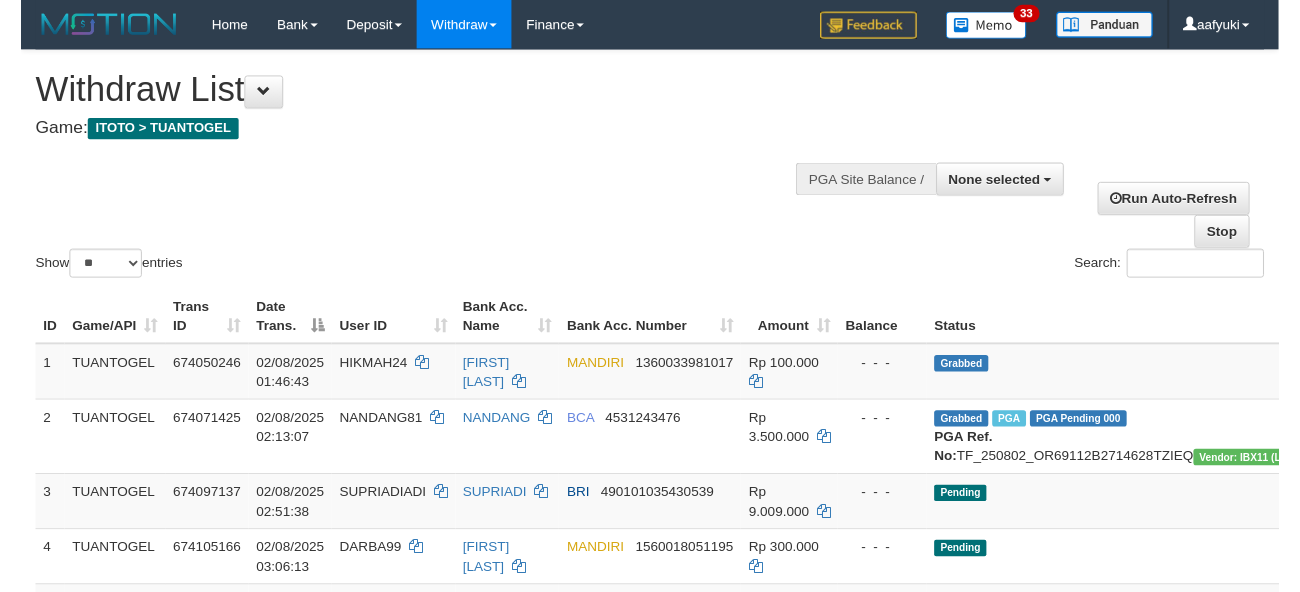 scroll, scrollTop: 209, scrollLeft: 0, axis: vertical 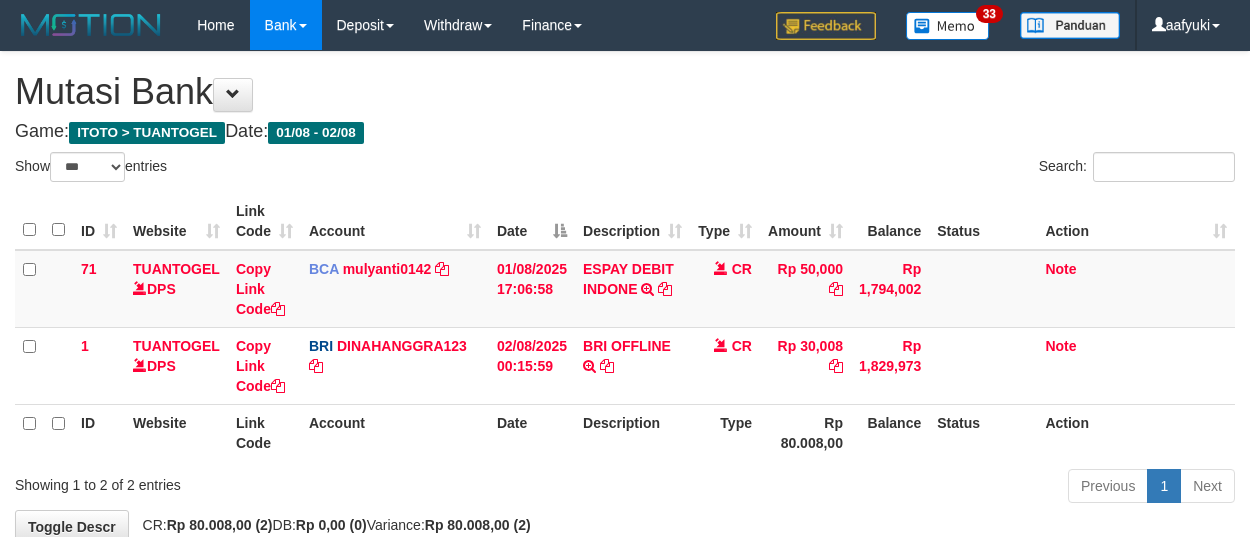 select on "***" 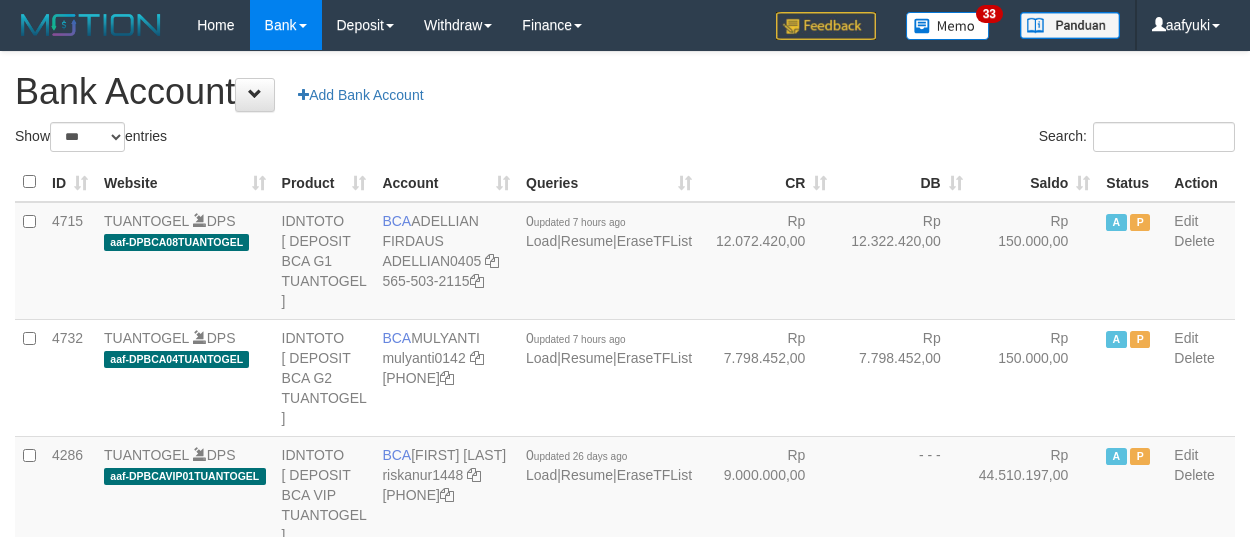 select on "***" 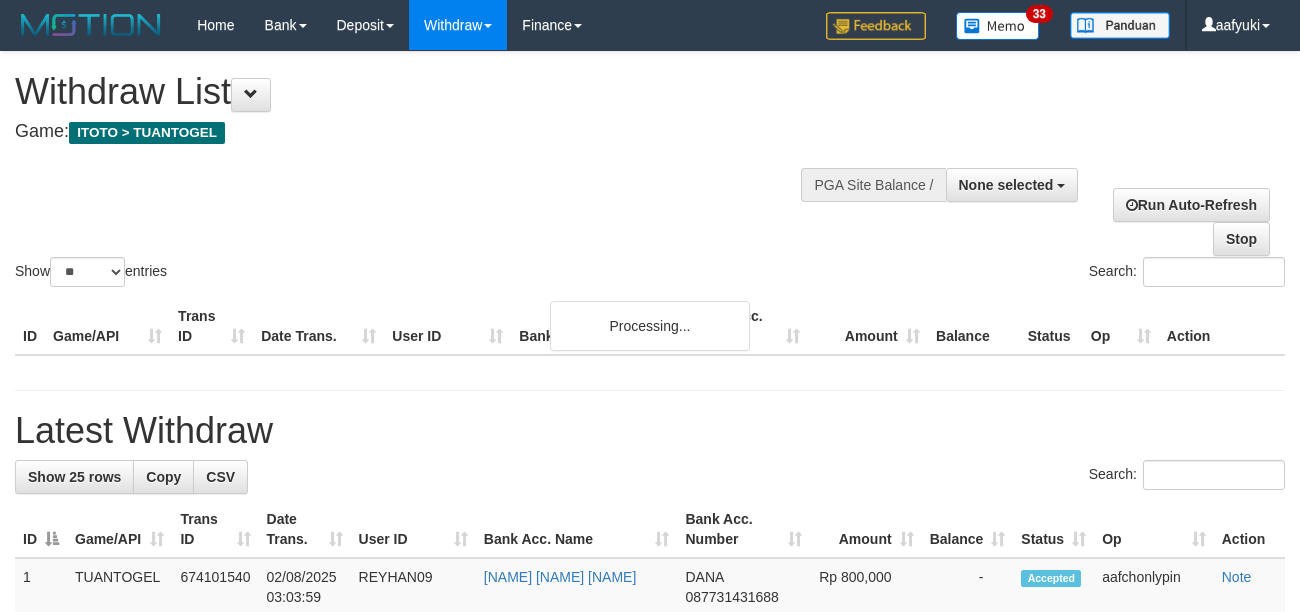 select 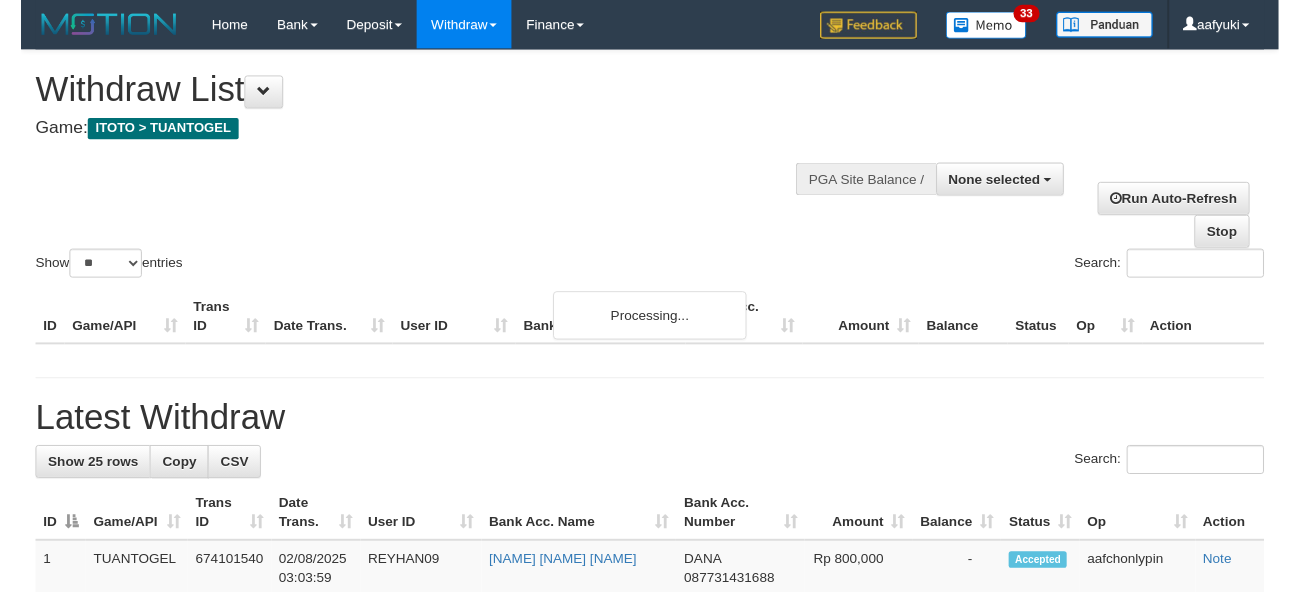 scroll, scrollTop: 209, scrollLeft: 0, axis: vertical 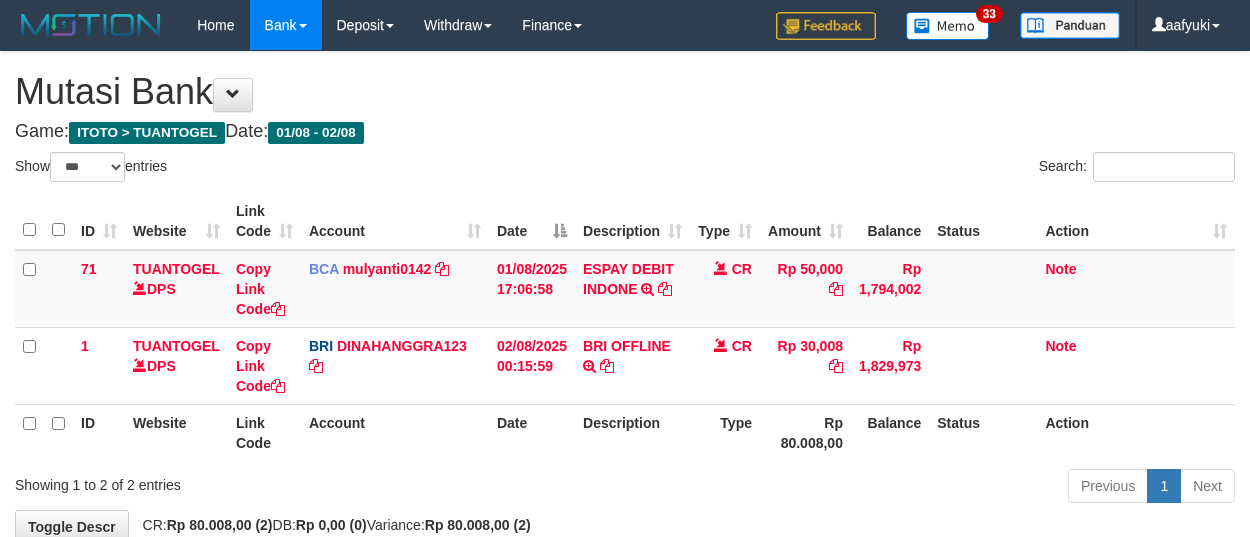 select on "***" 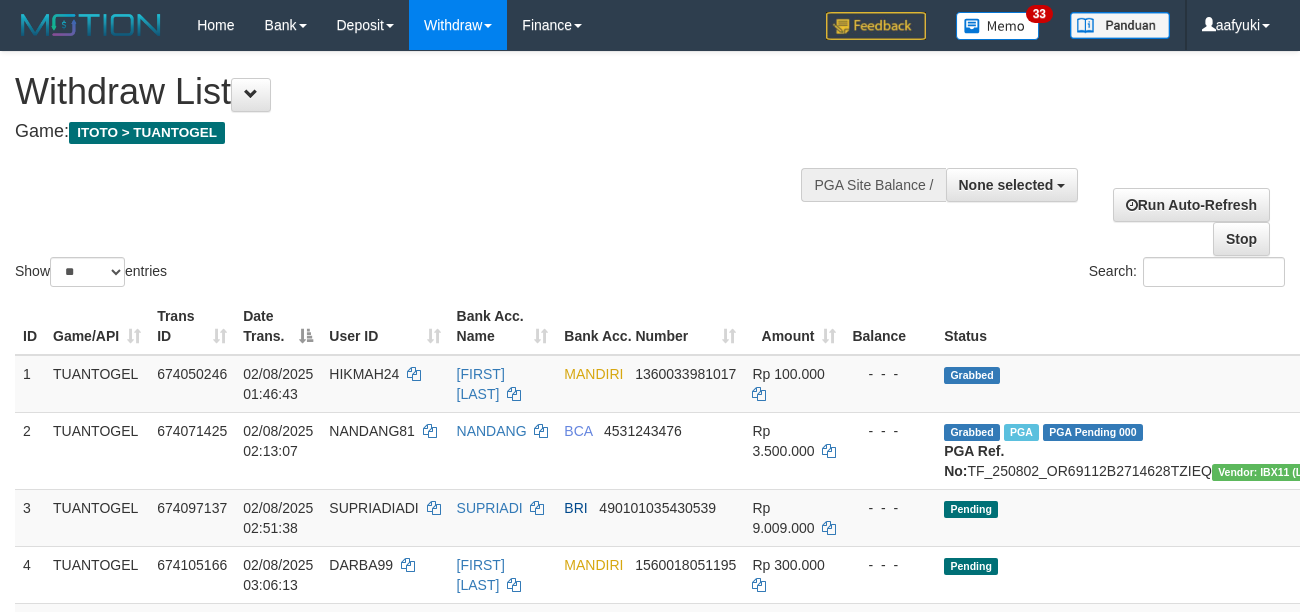 select 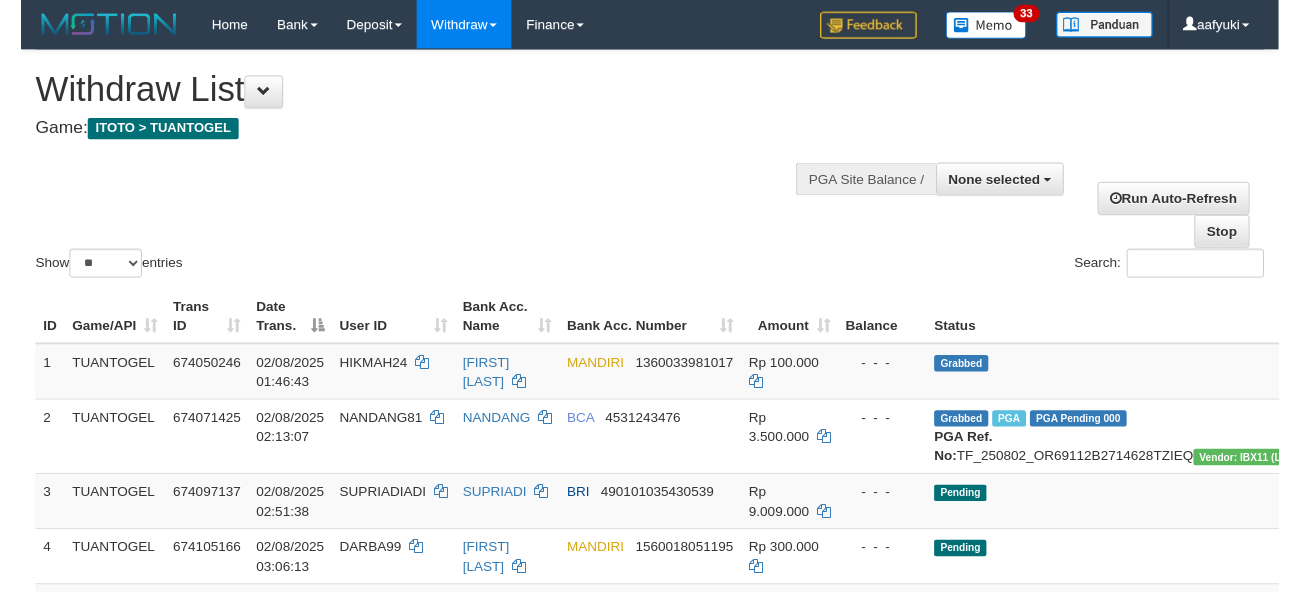 scroll, scrollTop: 209, scrollLeft: 0, axis: vertical 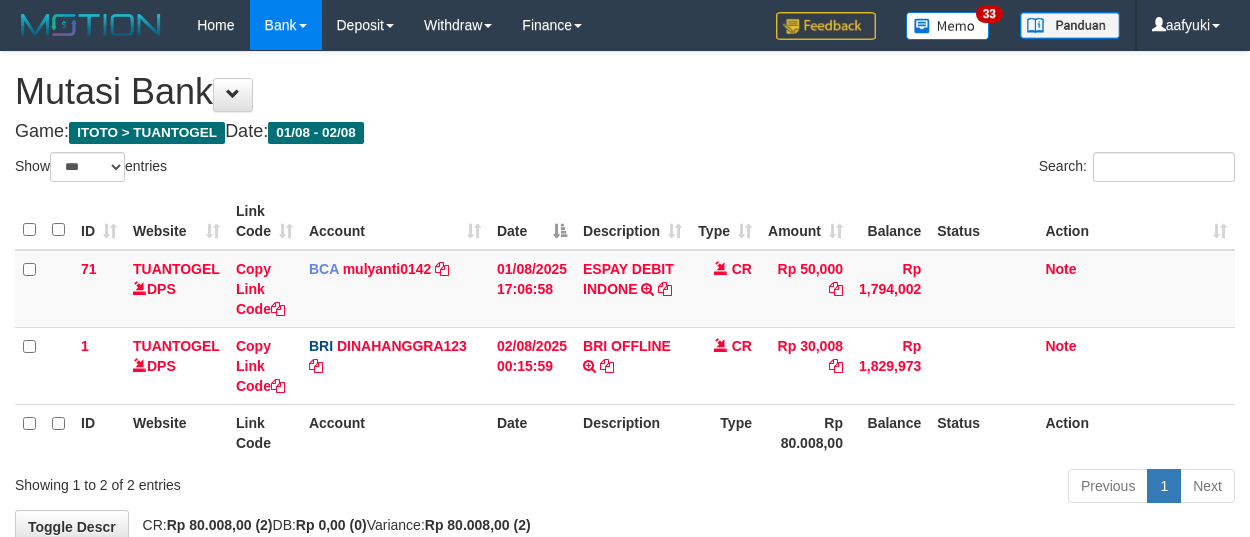 select on "***" 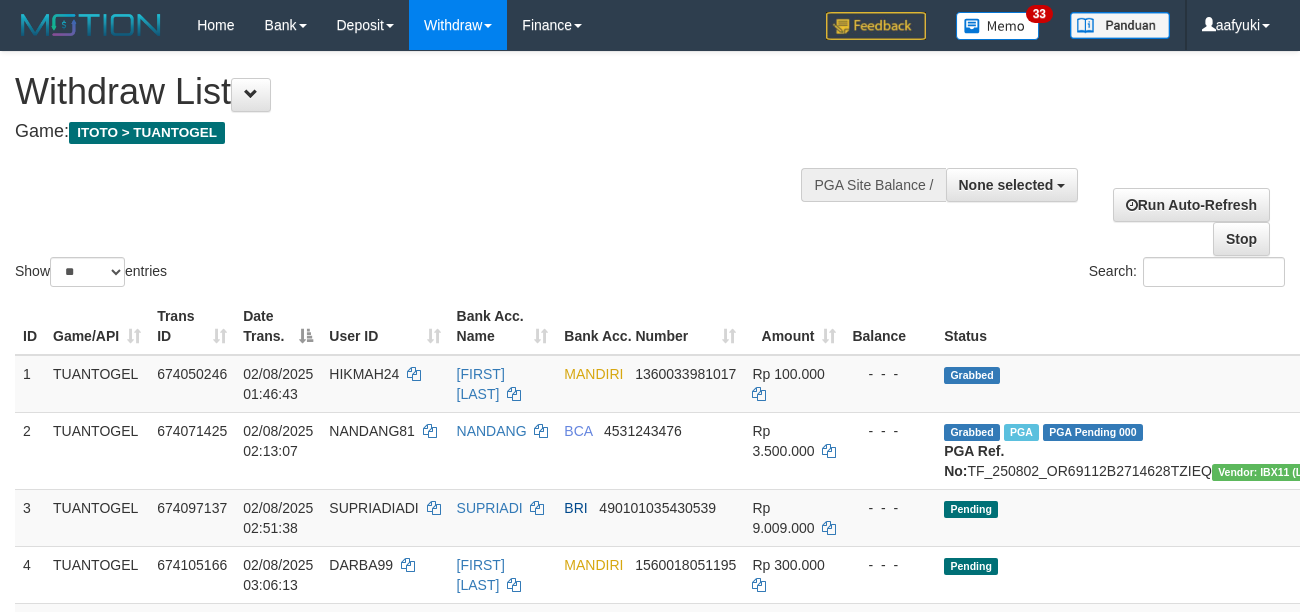 select 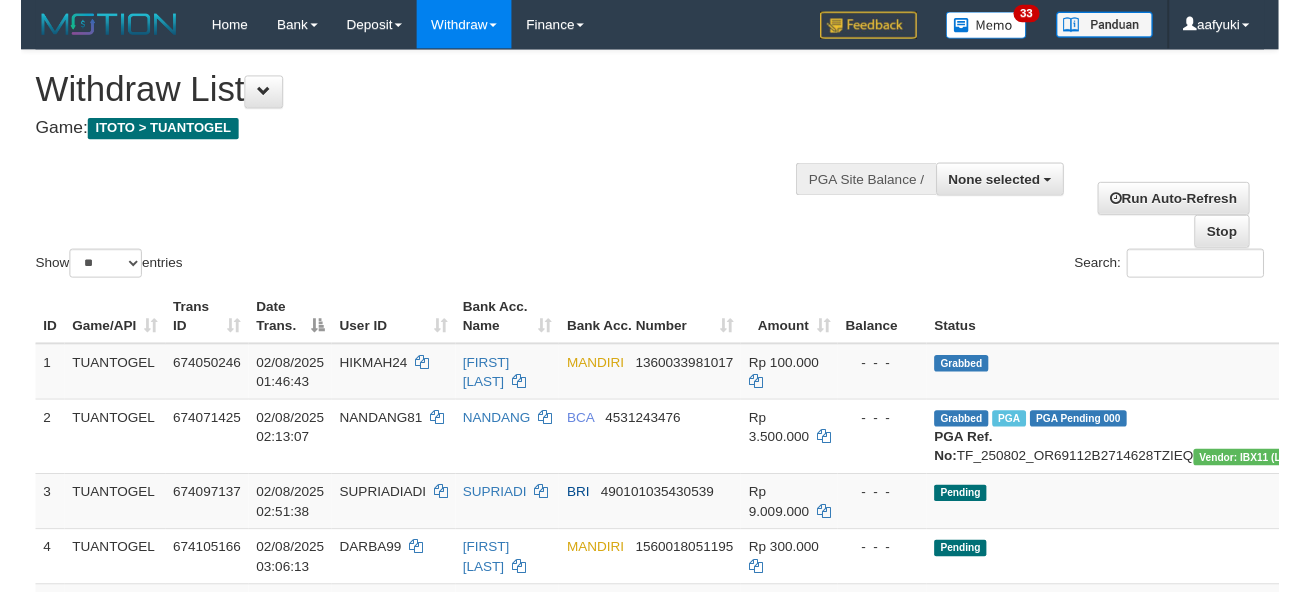 scroll, scrollTop: 209, scrollLeft: 0, axis: vertical 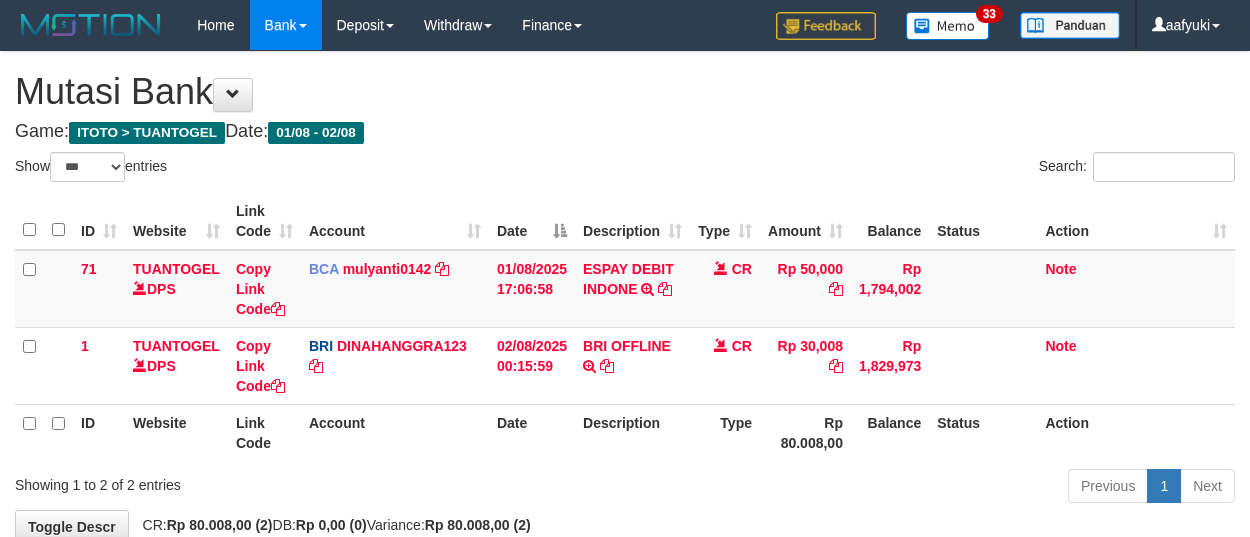 select on "***" 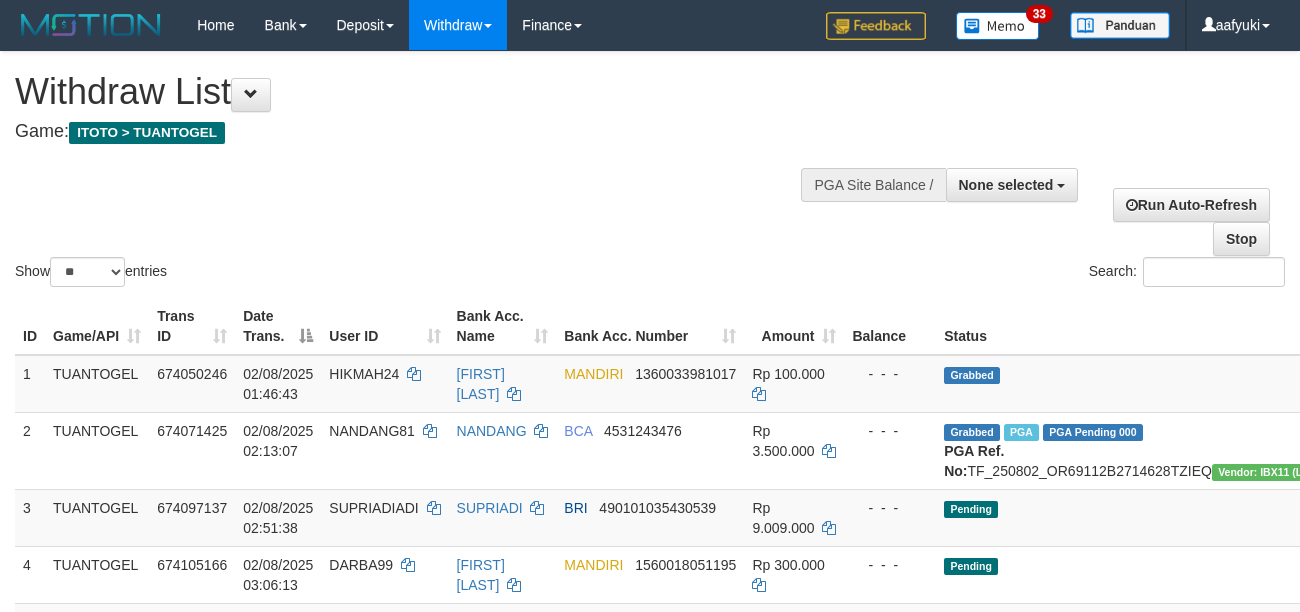 select 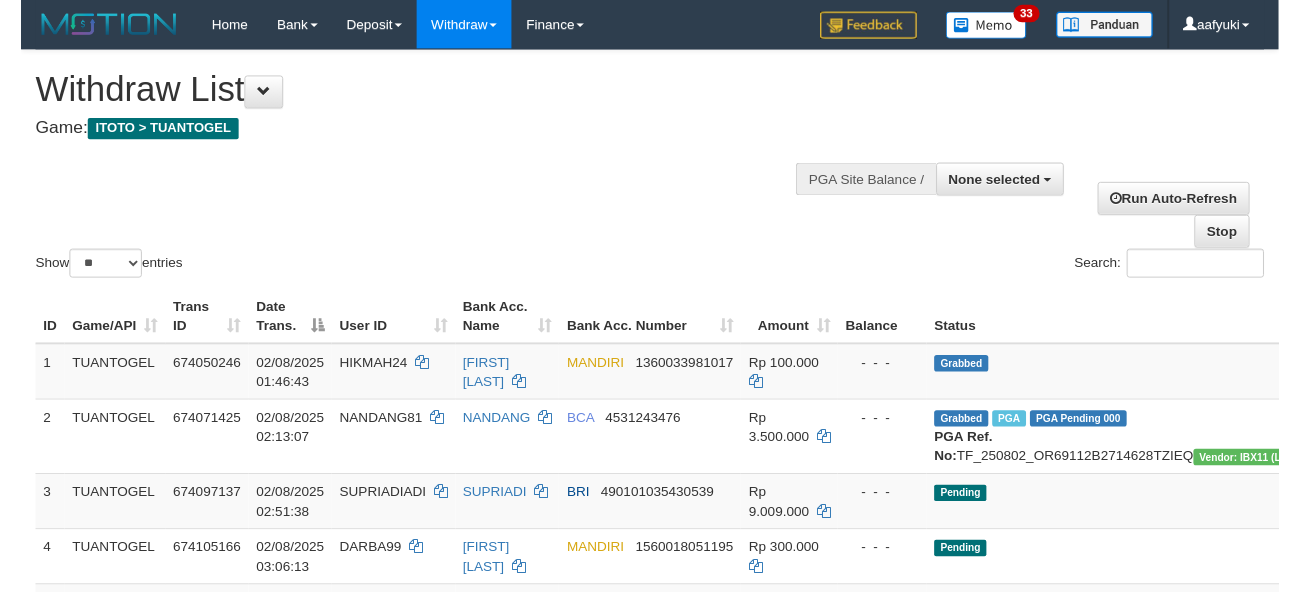 scroll, scrollTop: 209, scrollLeft: 0, axis: vertical 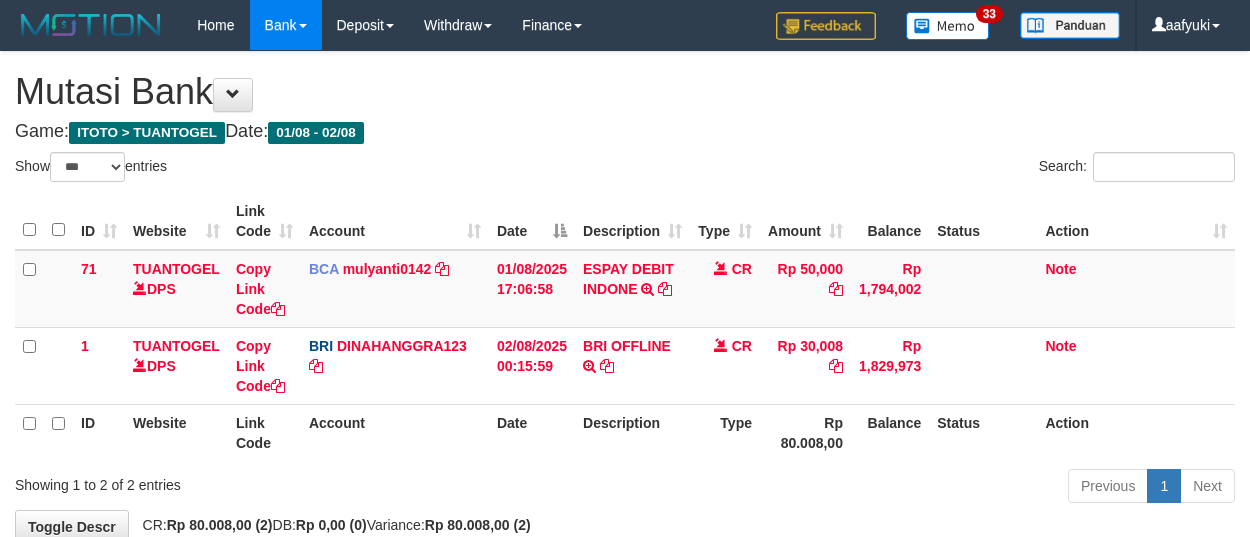 select on "***" 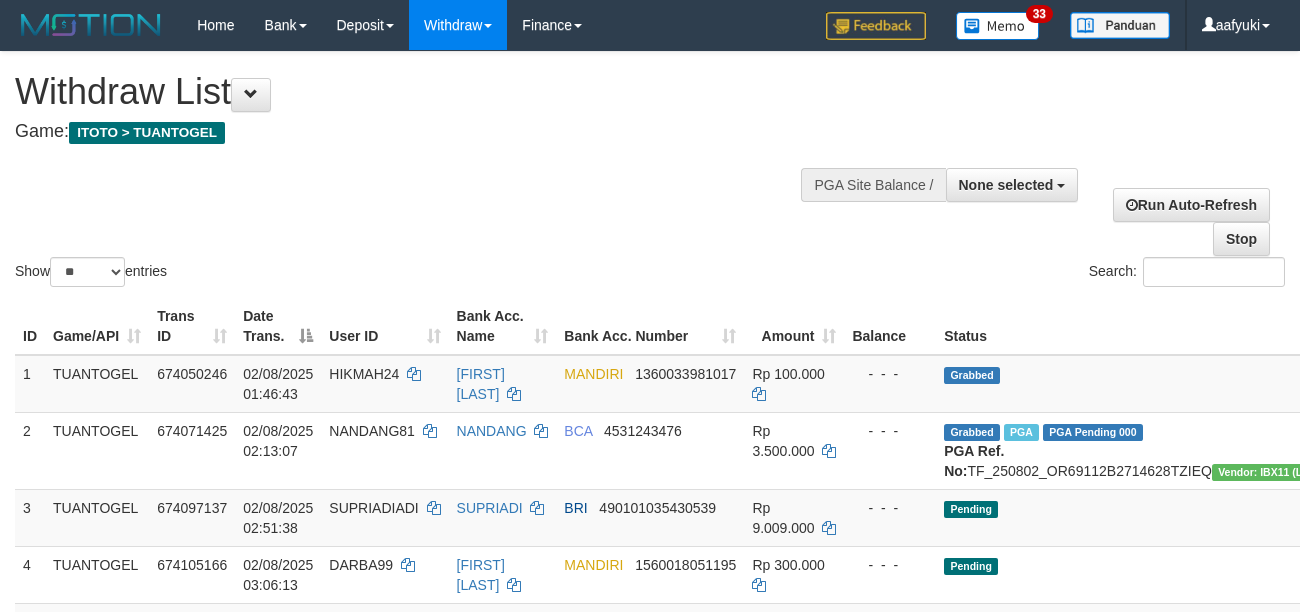 select 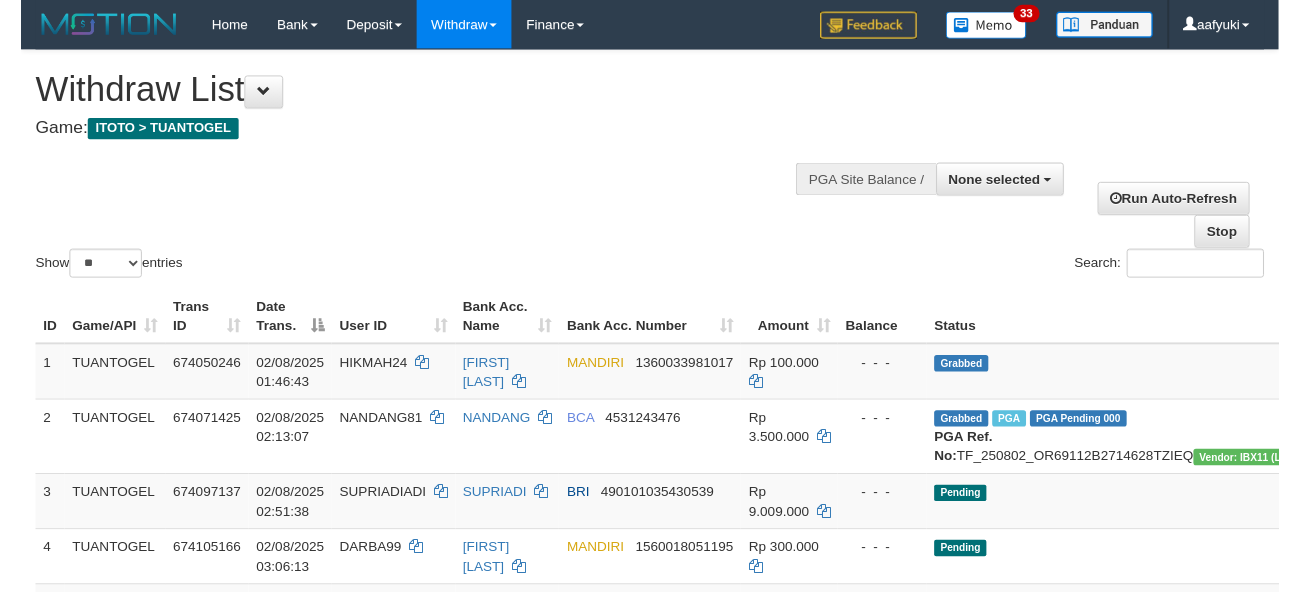 scroll, scrollTop: 209, scrollLeft: 0, axis: vertical 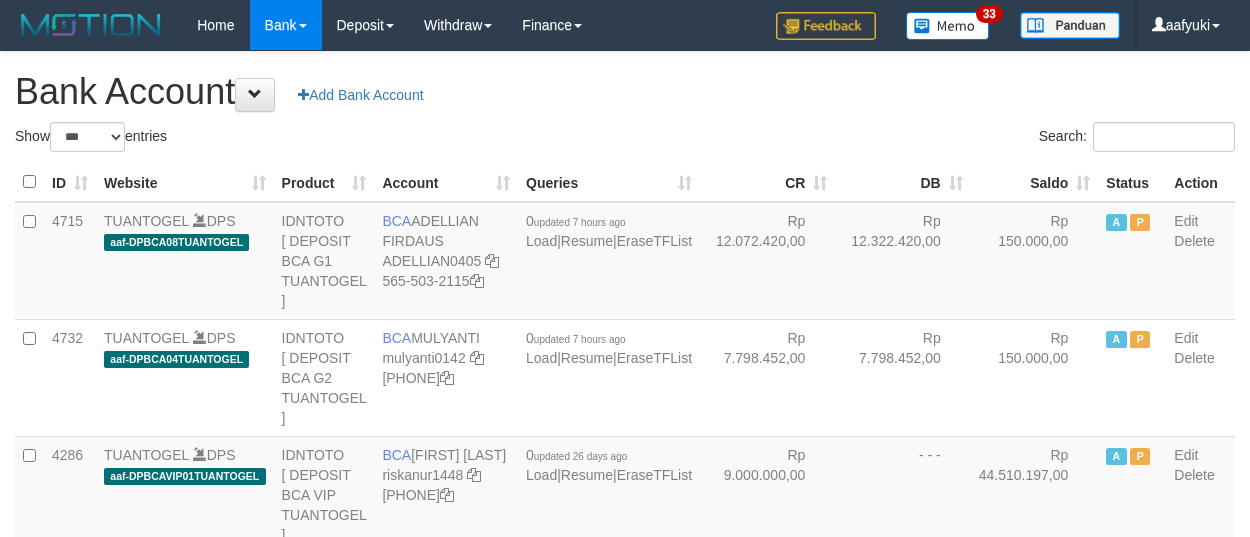 select on "***" 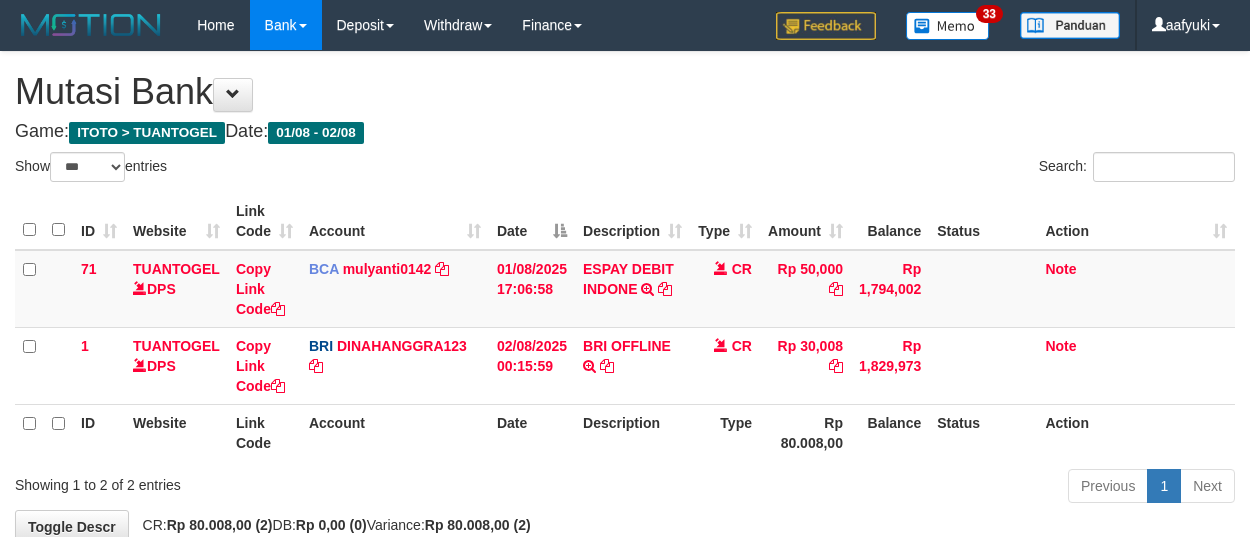 select on "***" 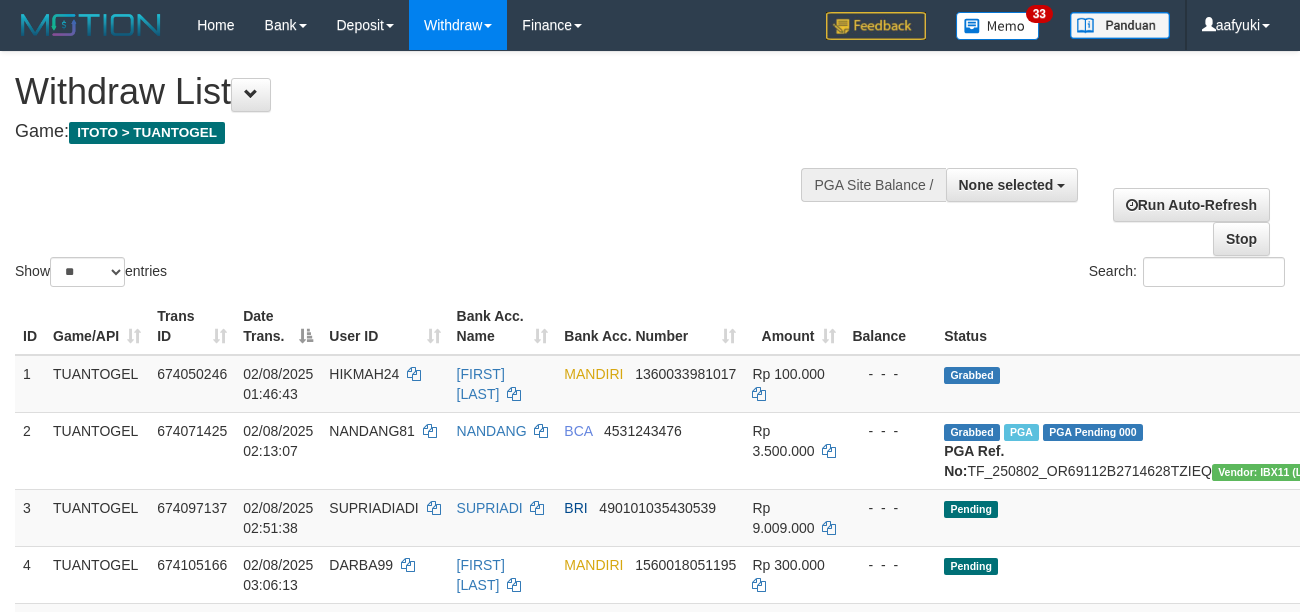 select 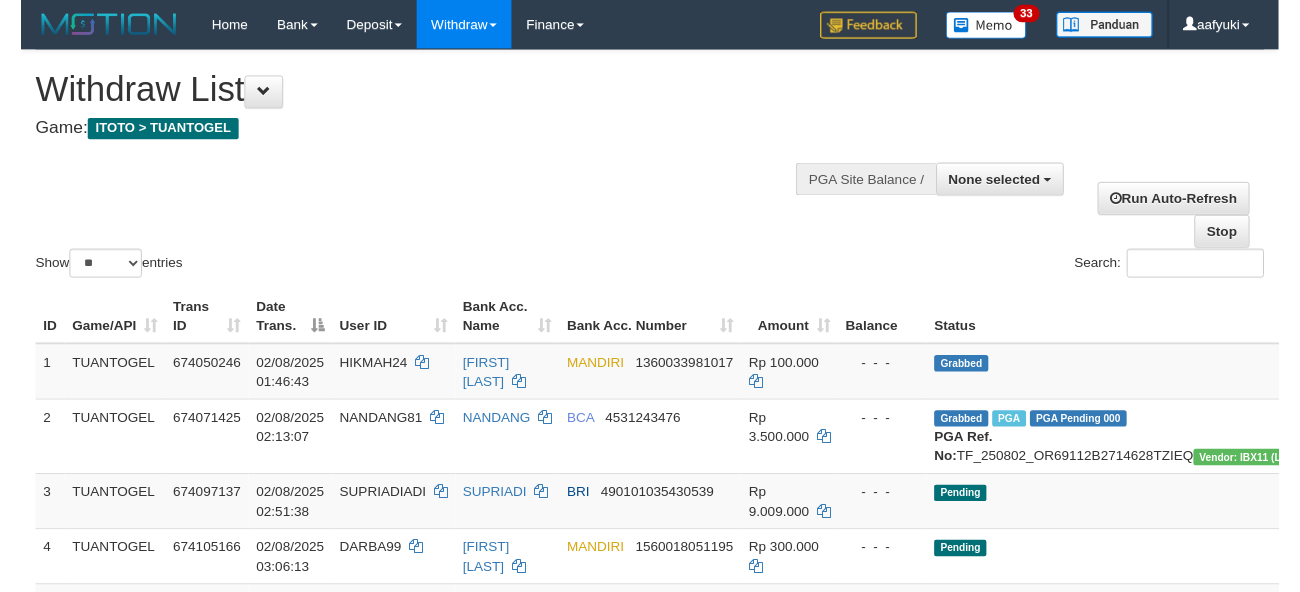 scroll, scrollTop: 209, scrollLeft: 0, axis: vertical 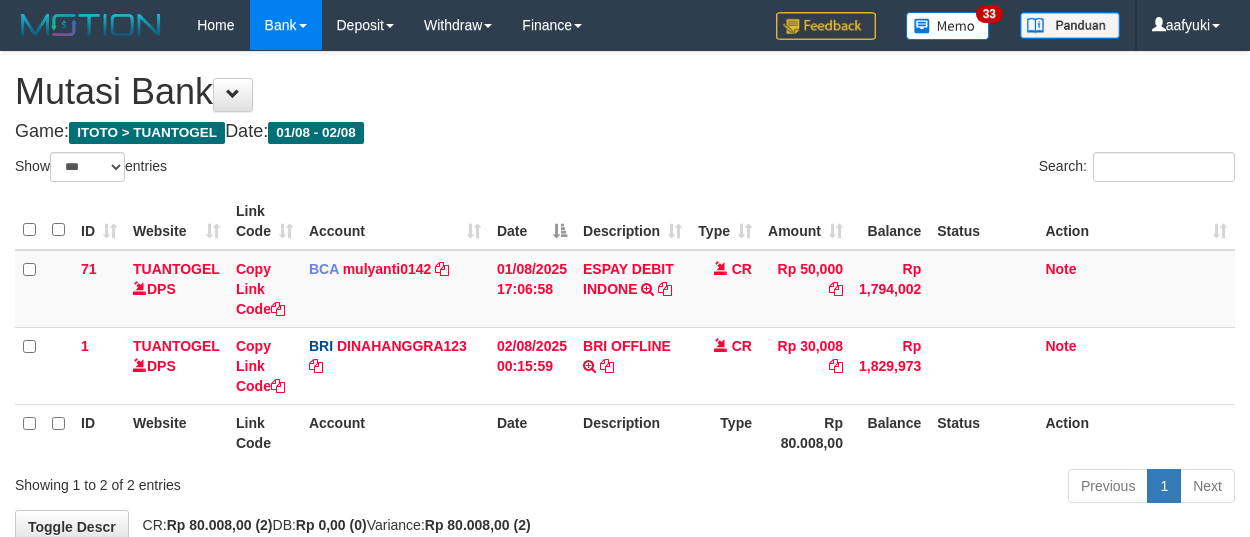 select on "***" 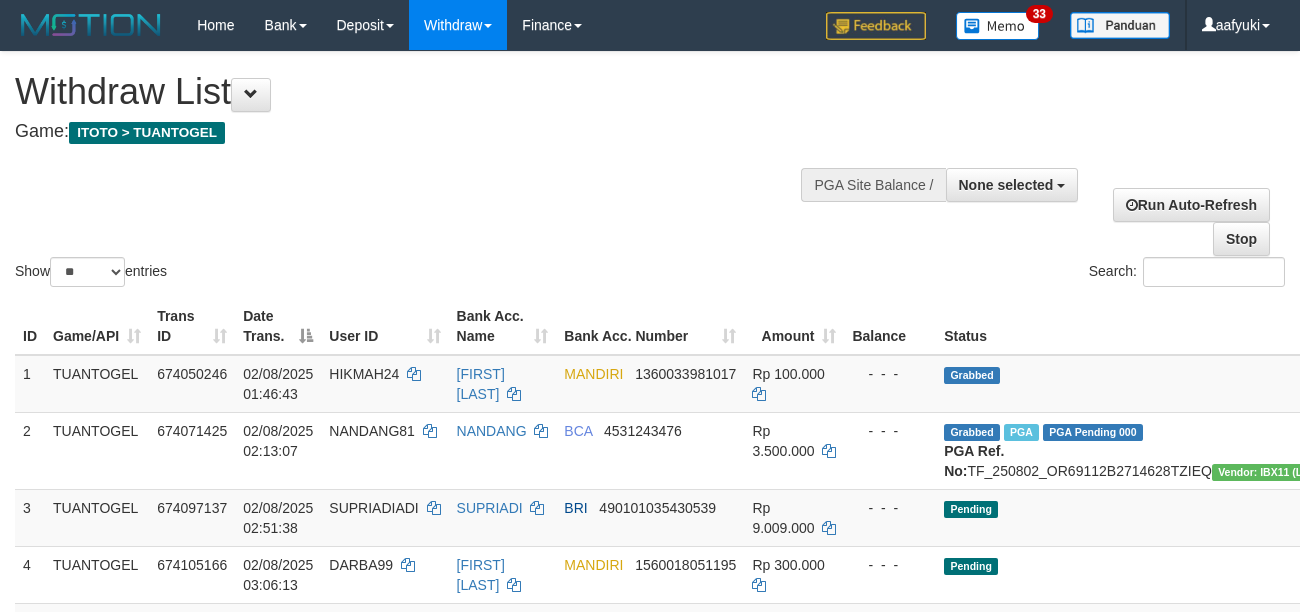 select 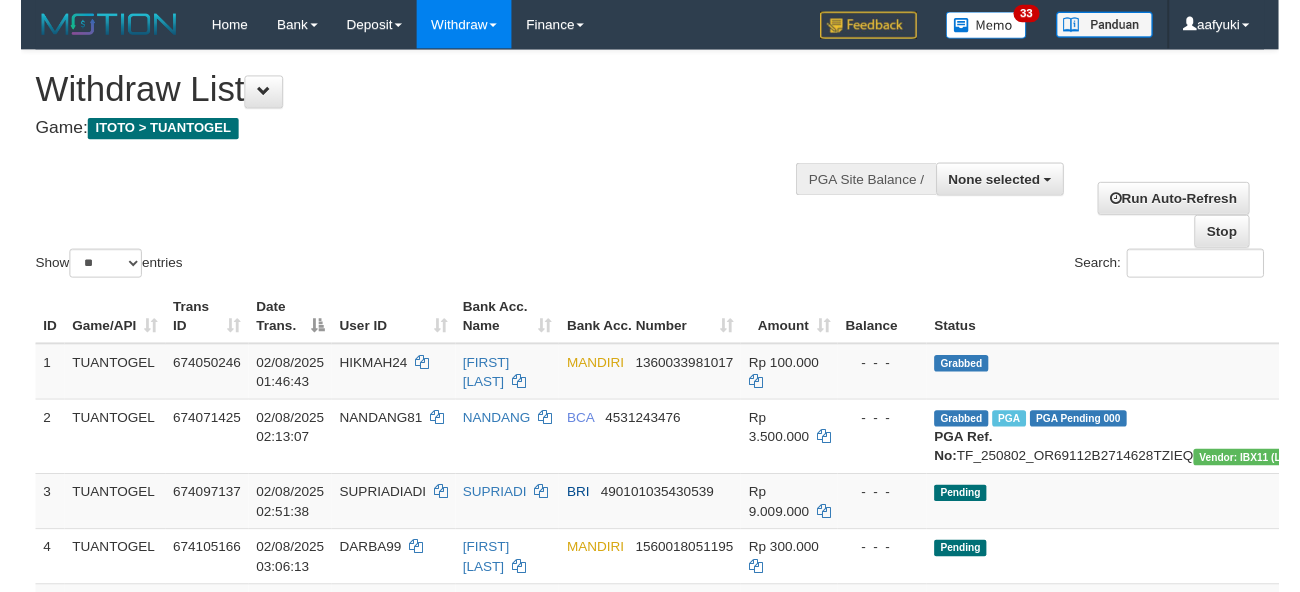 scroll, scrollTop: 209, scrollLeft: 0, axis: vertical 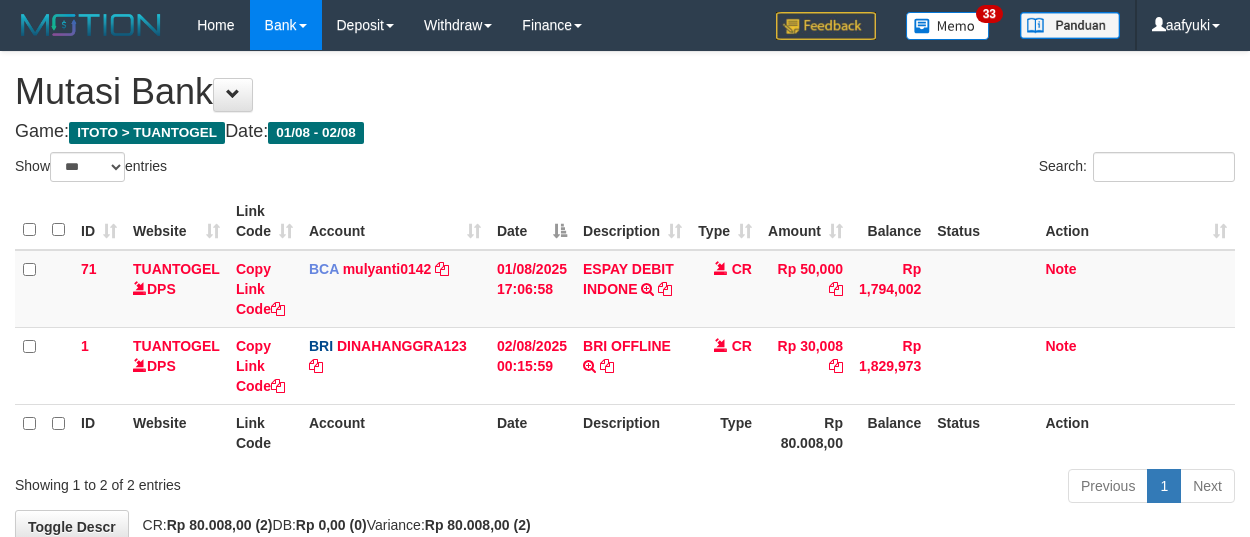 select on "***" 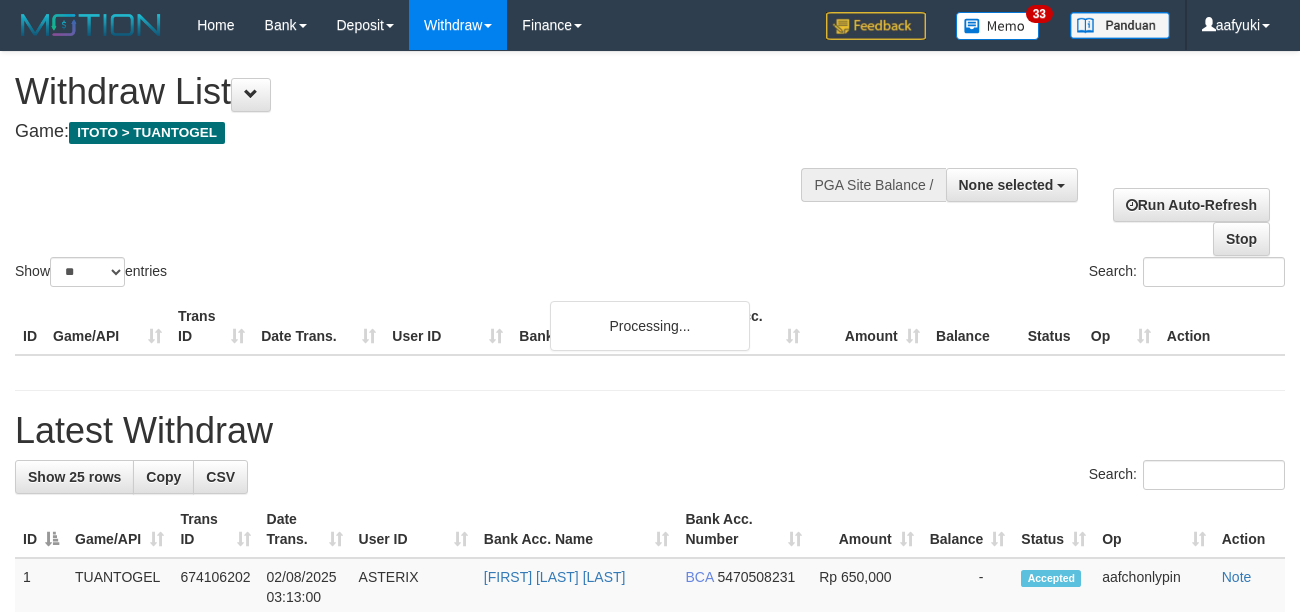 select 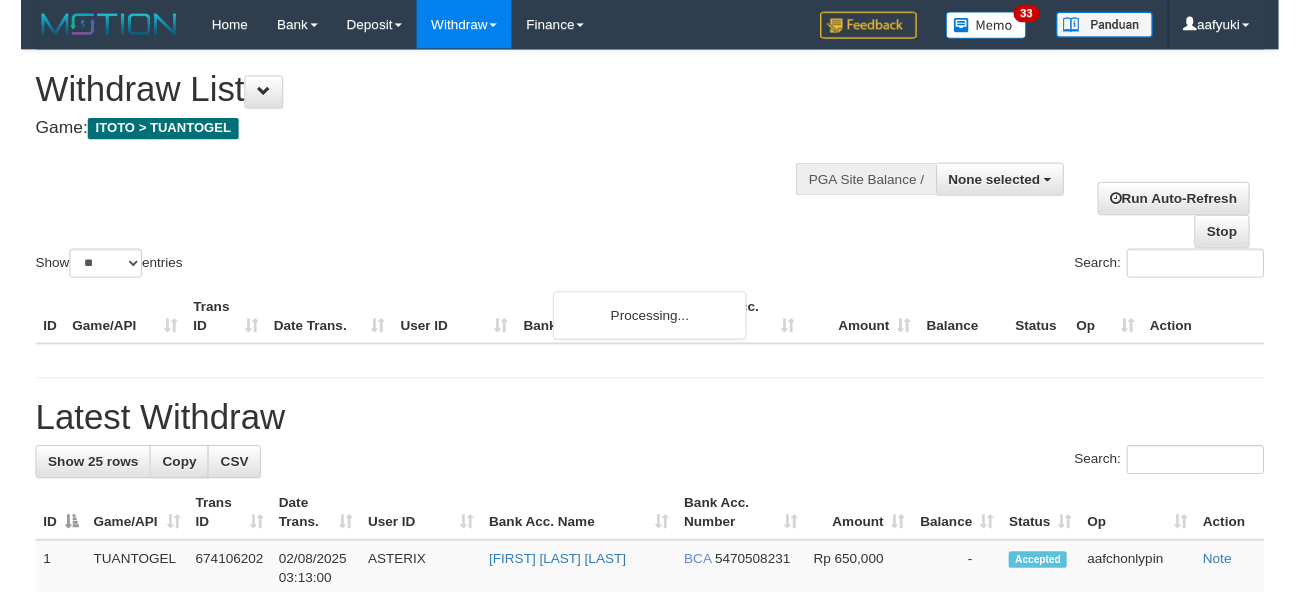 scroll, scrollTop: 209, scrollLeft: 0, axis: vertical 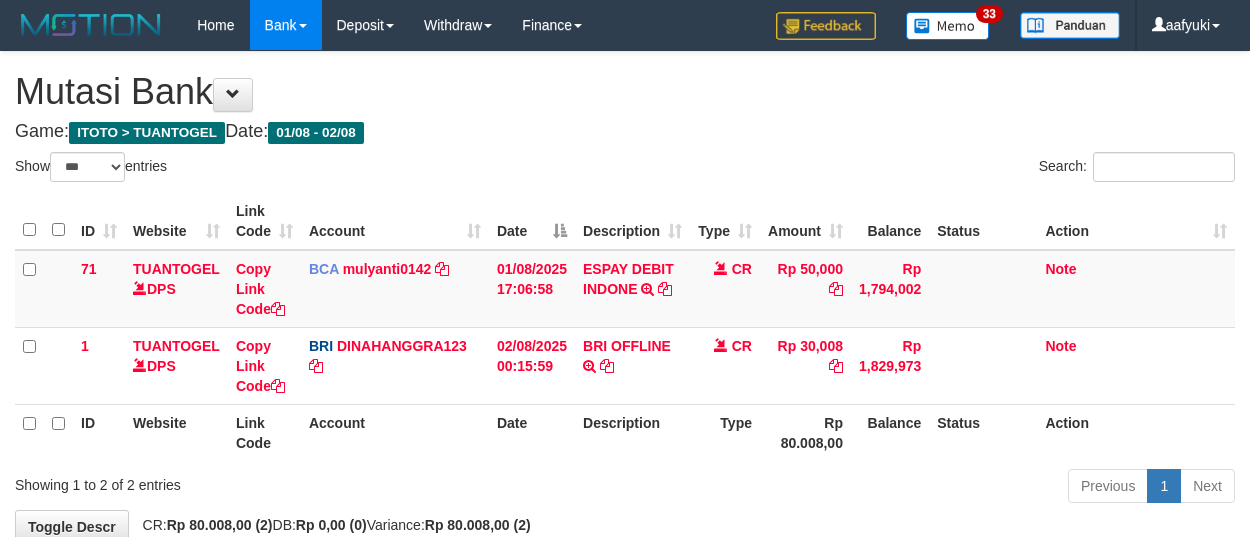 select on "***" 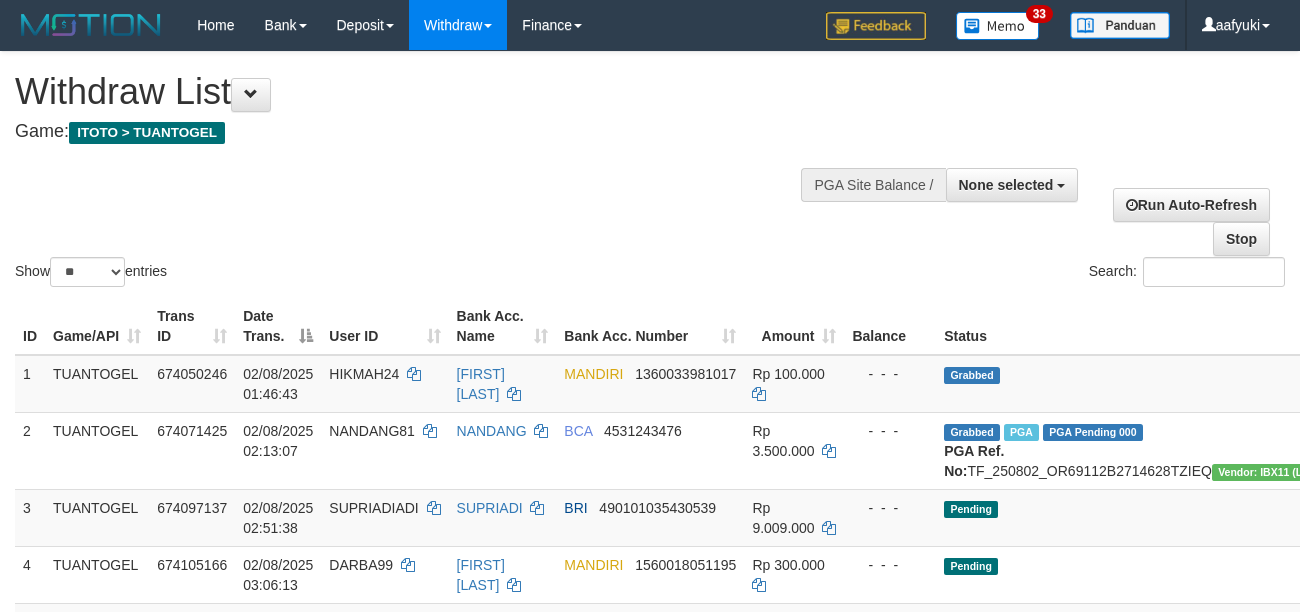 select 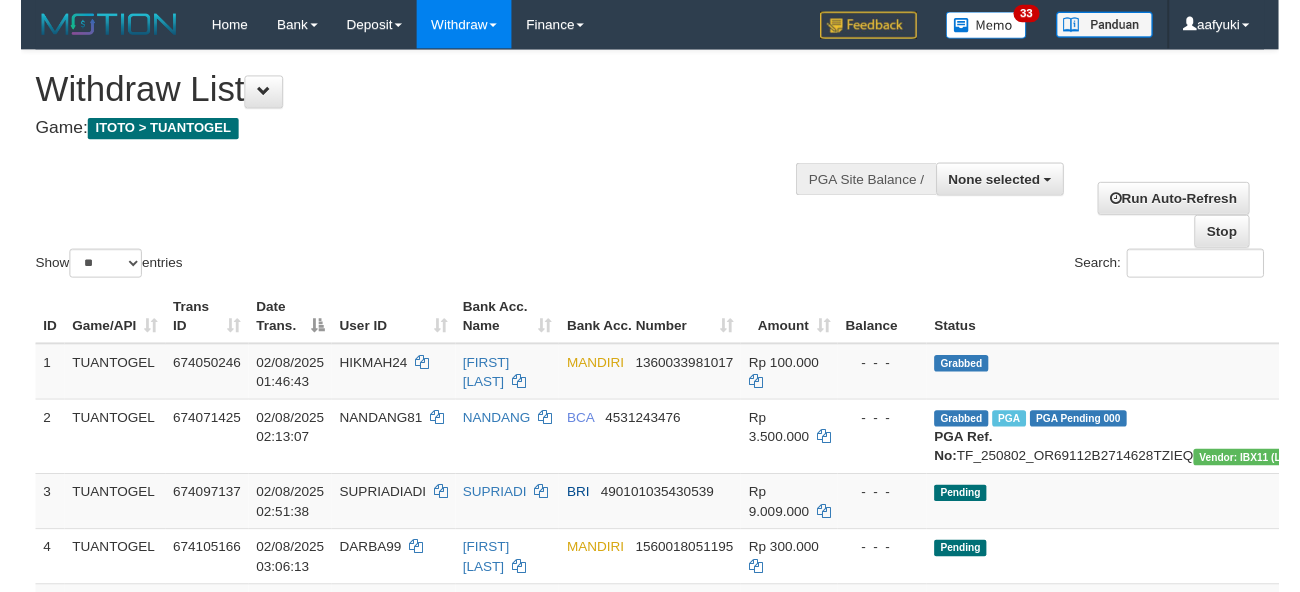 scroll, scrollTop: 209, scrollLeft: 0, axis: vertical 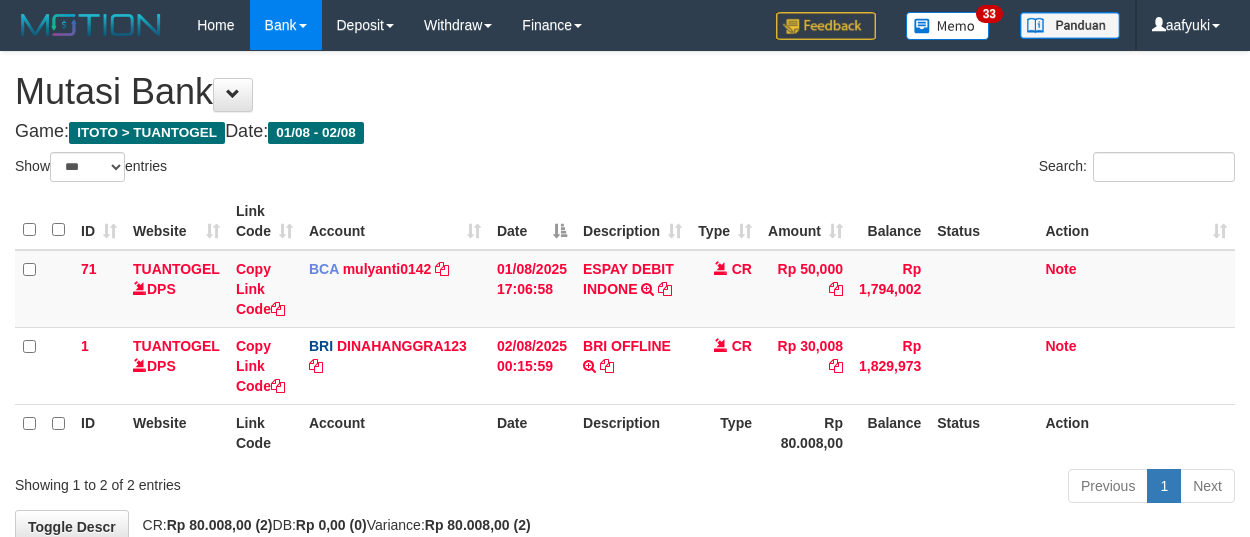 select on "***" 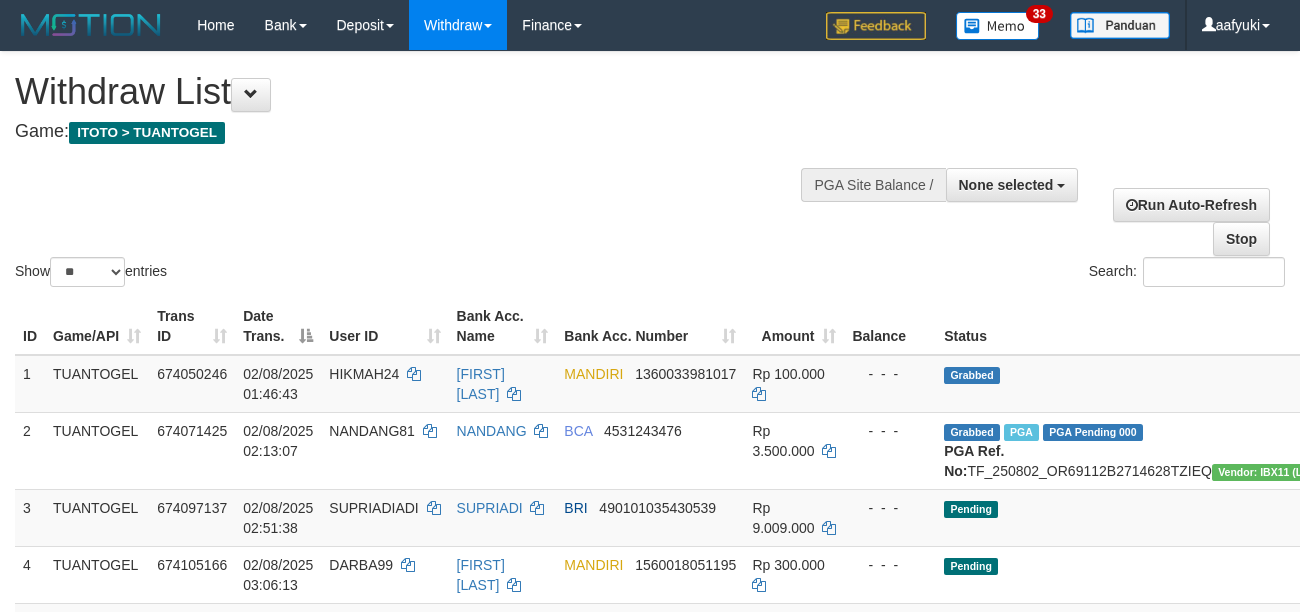 select 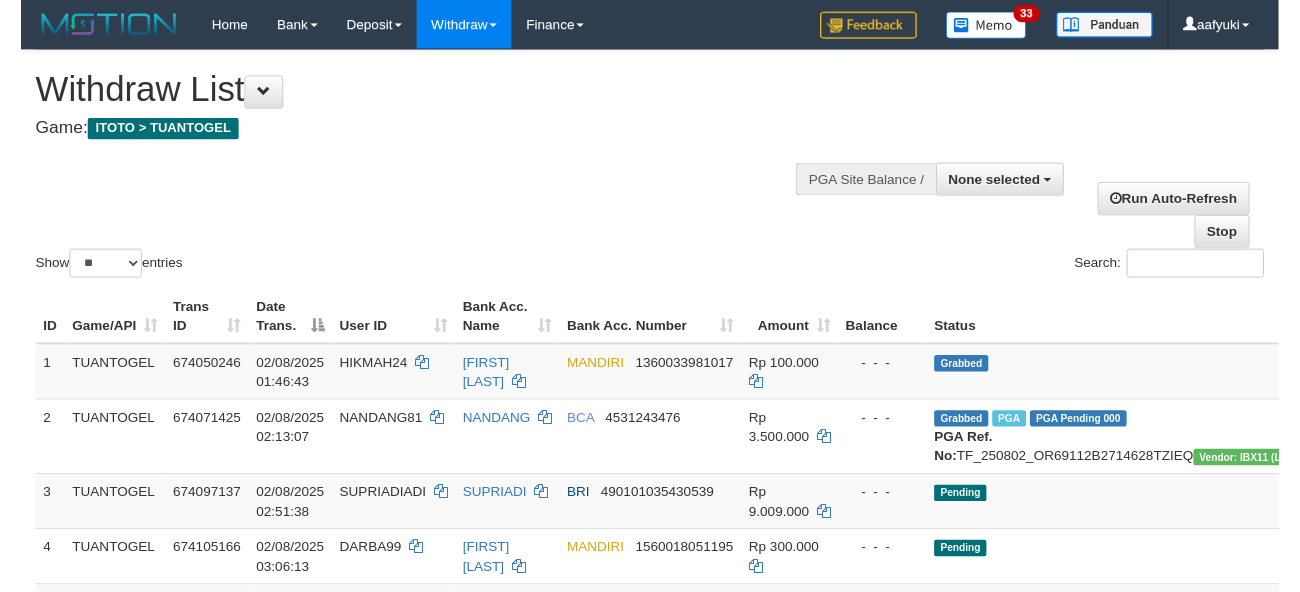 scroll, scrollTop: 209, scrollLeft: 0, axis: vertical 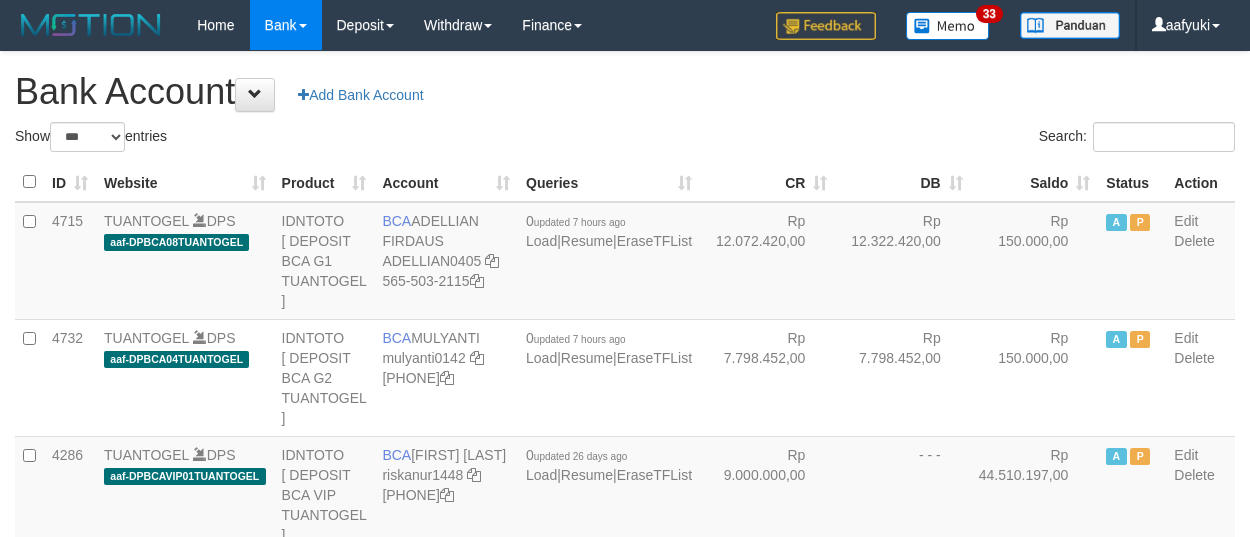 select on "***" 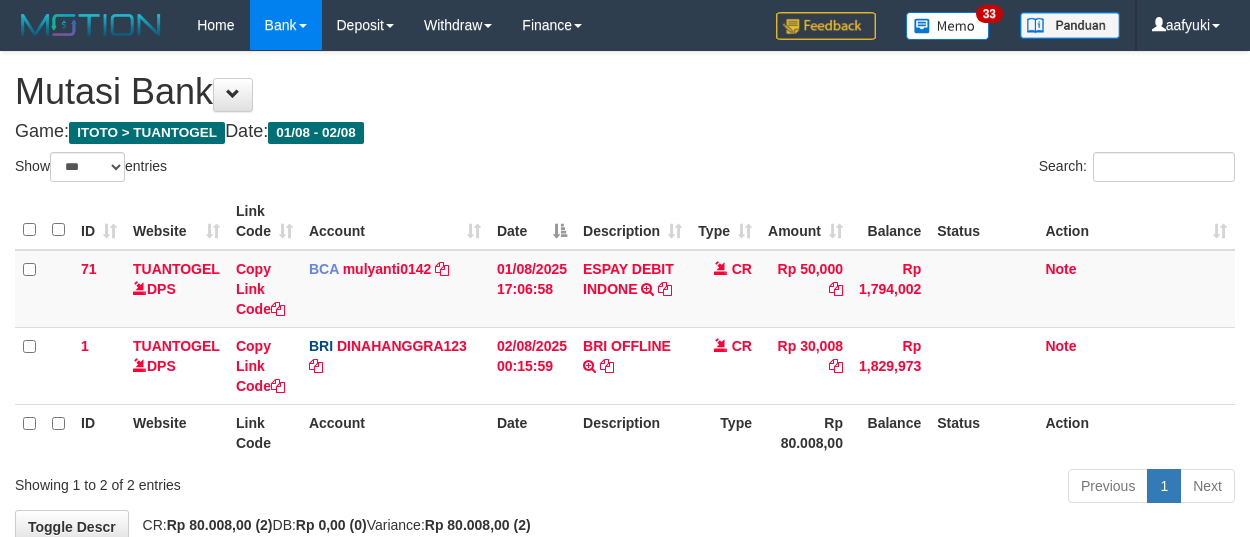 select on "***" 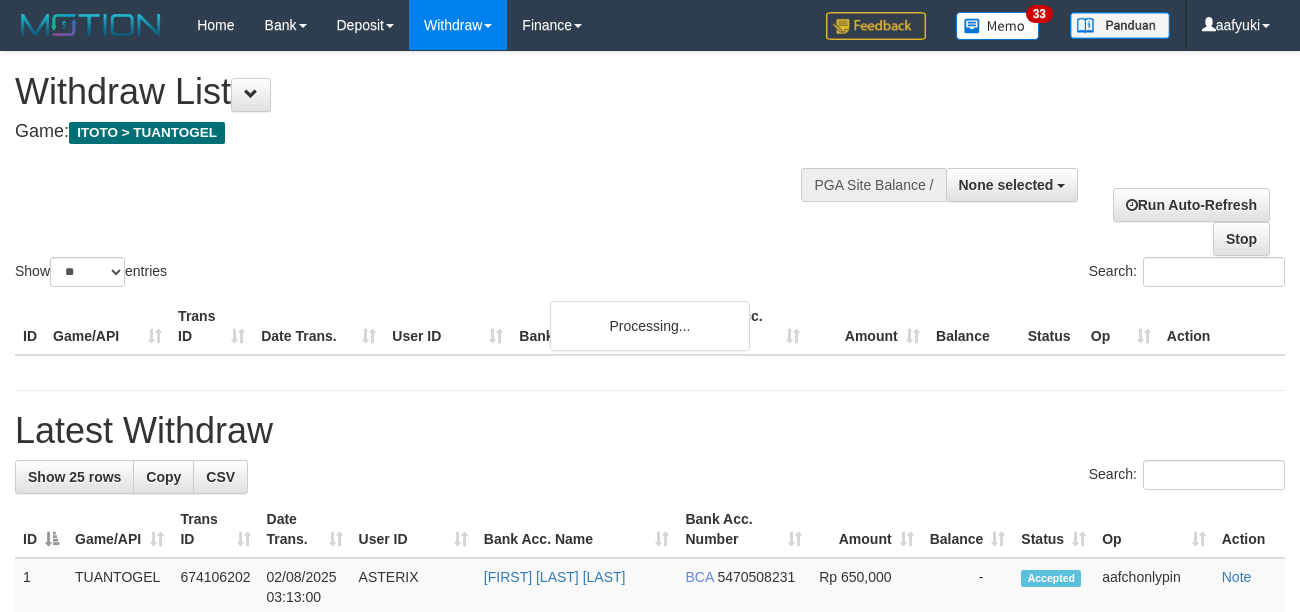 select 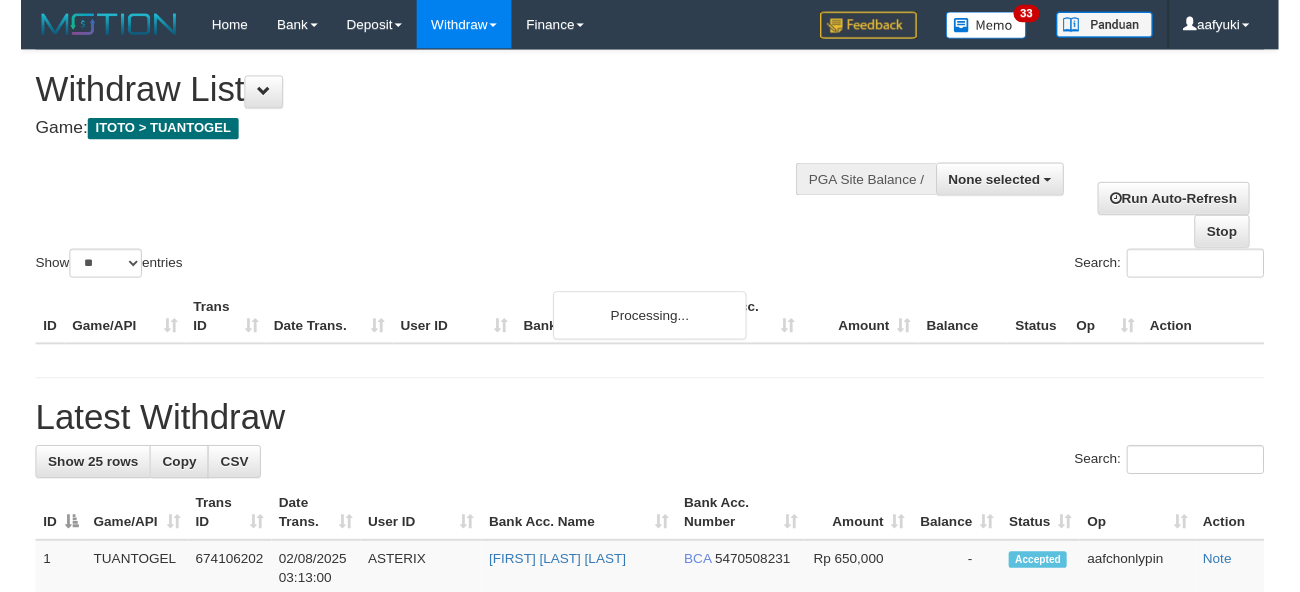 scroll, scrollTop: 209, scrollLeft: 0, axis: vertical 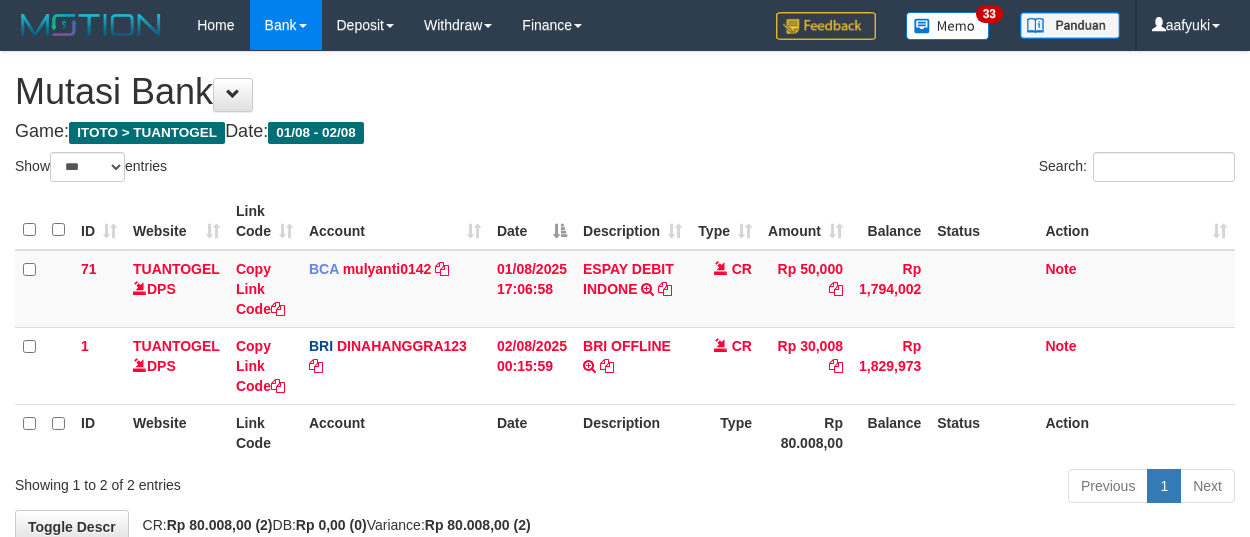 select on "***" 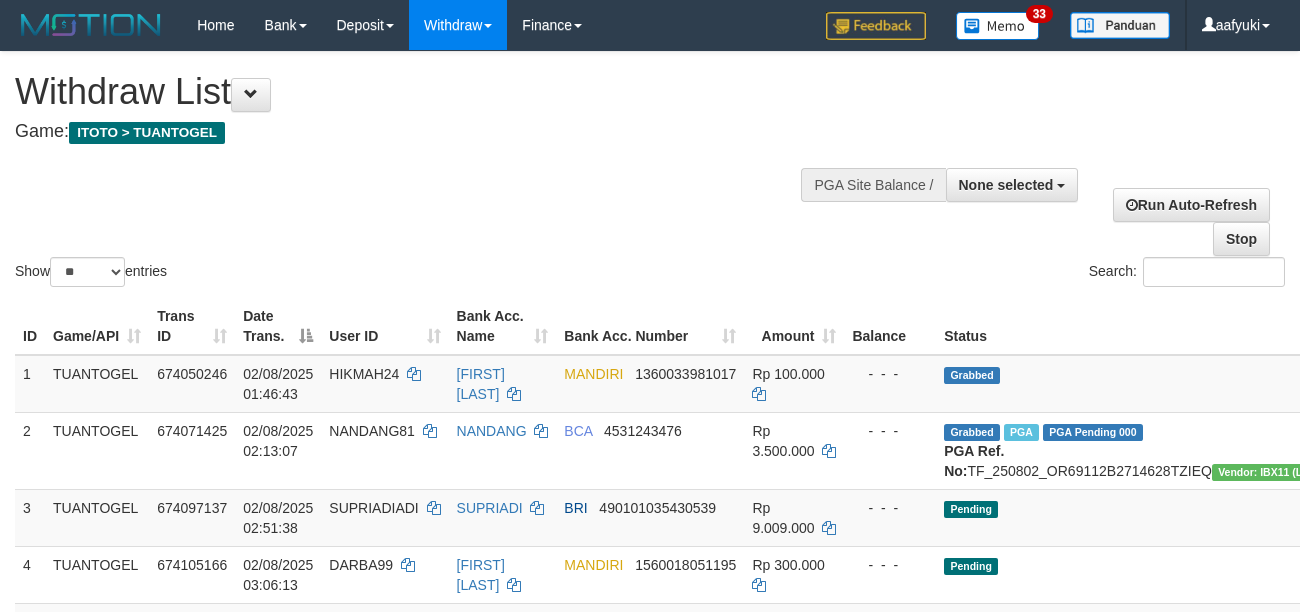 select 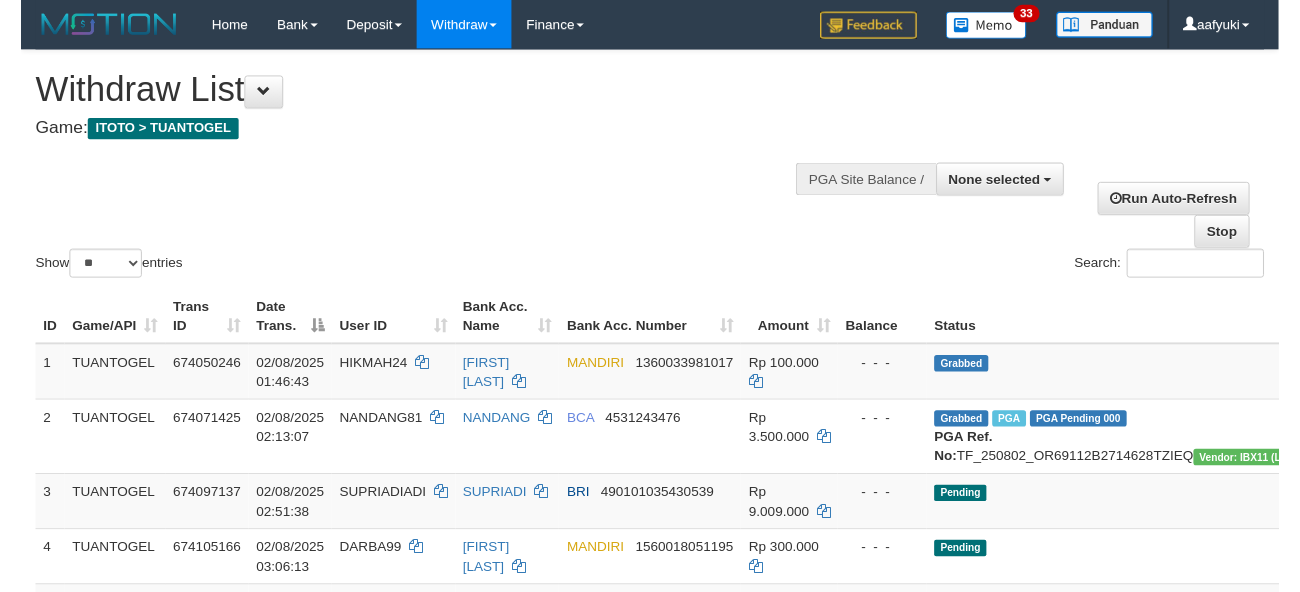 scroll, scrollTop: 209, scrollLeft: 0, axis: vertical 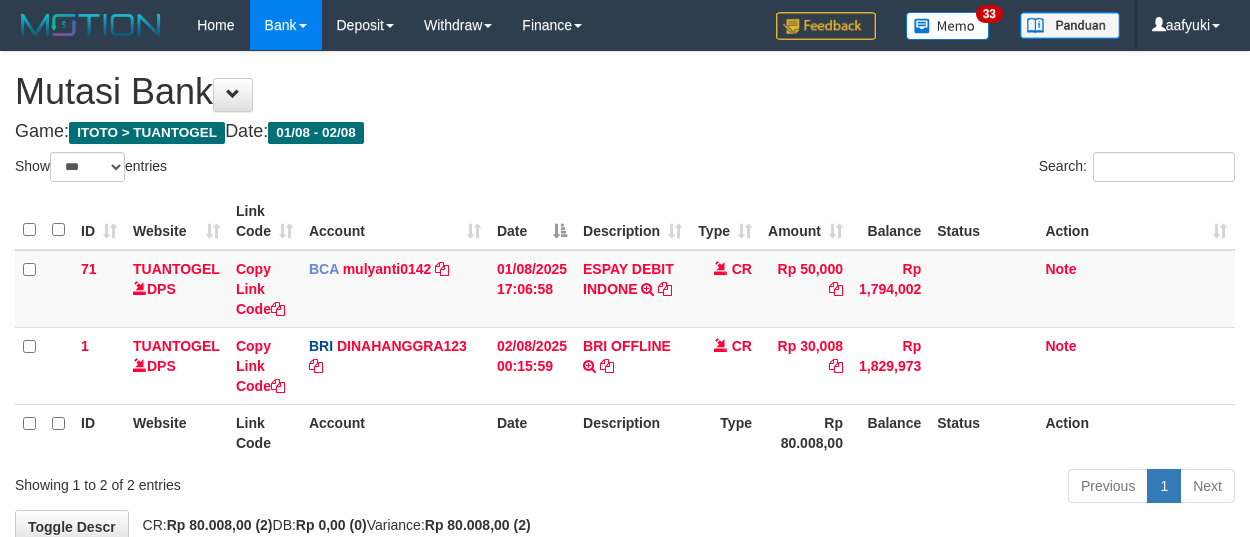 select on "***" 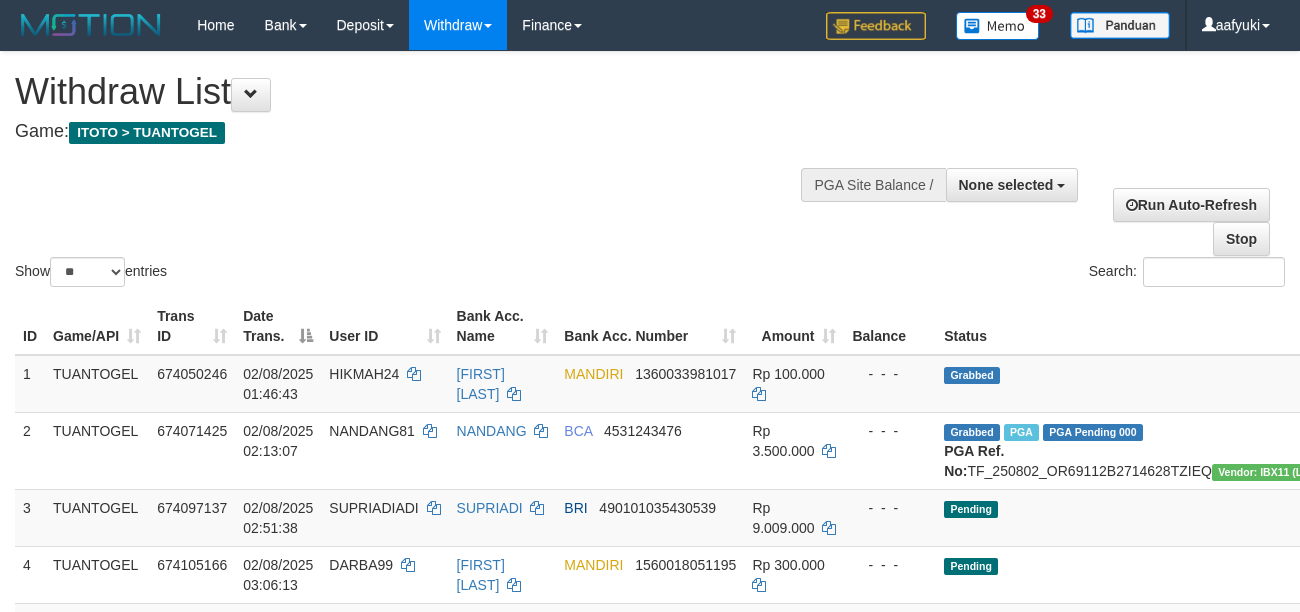 select 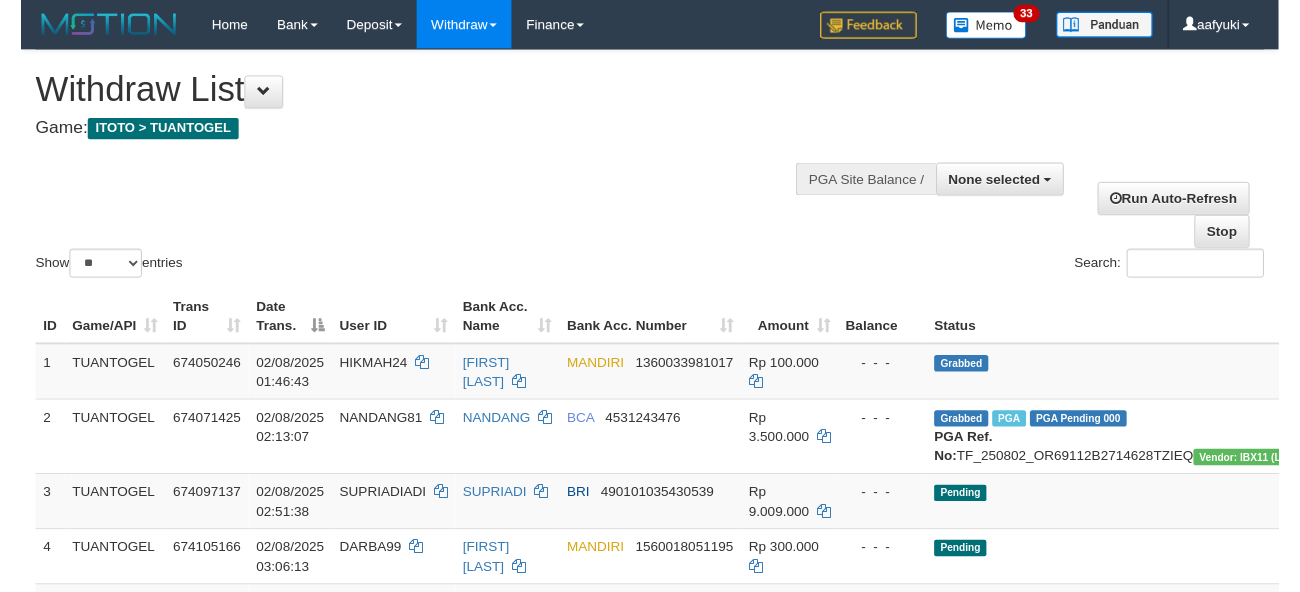 scroll, scrollTop: 209, scrollLeft: 0, axis: vertical 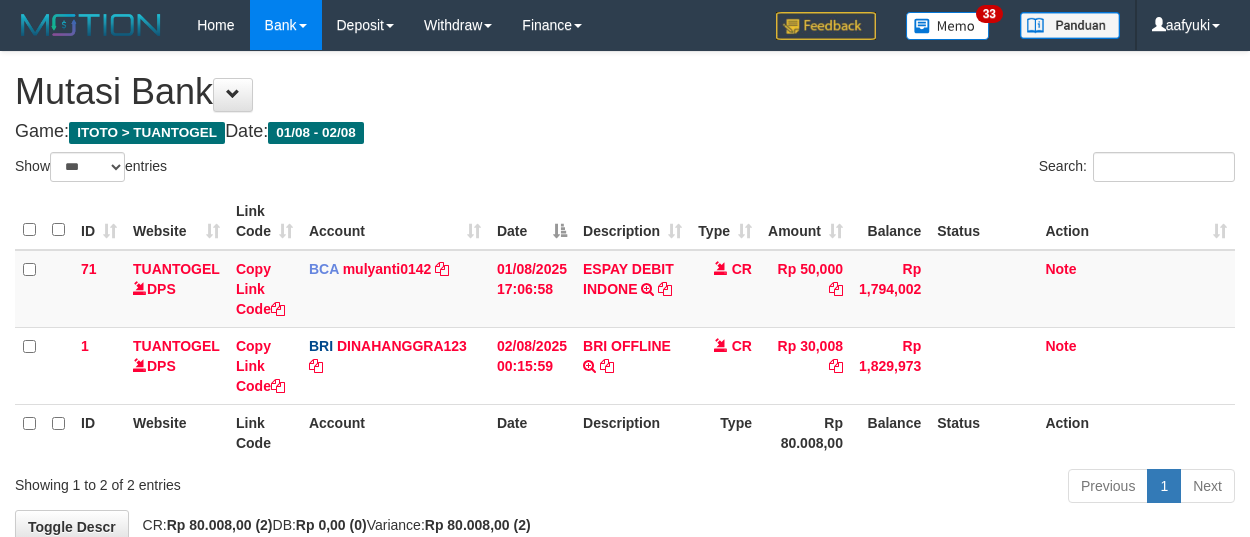select on "***" 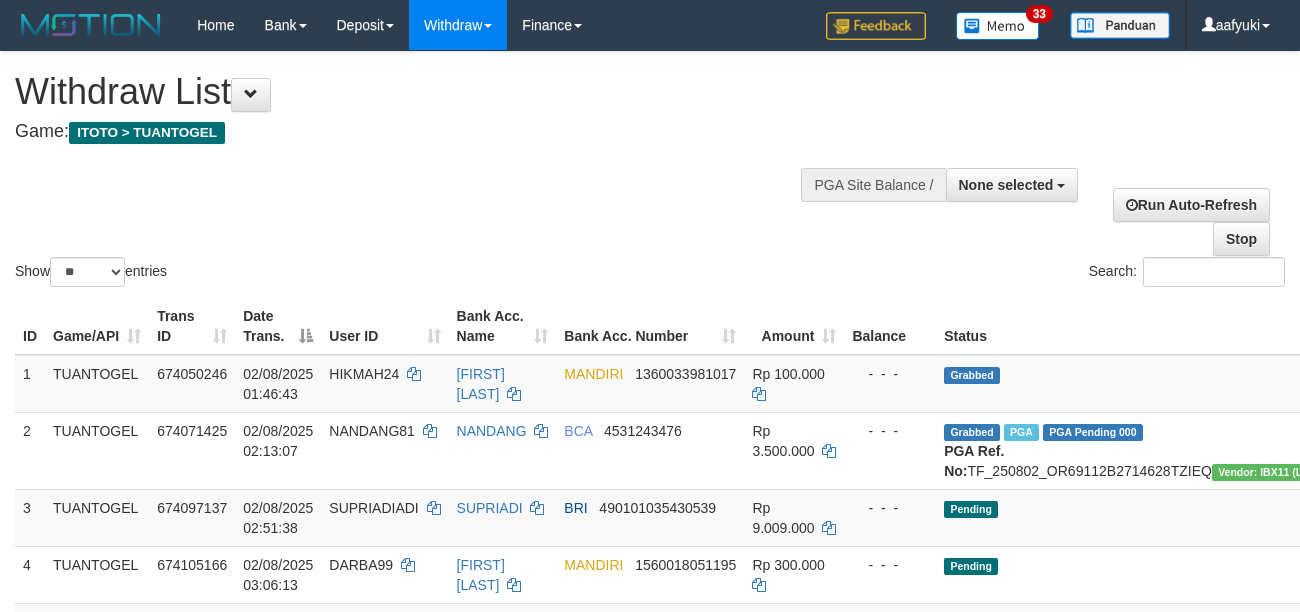 select 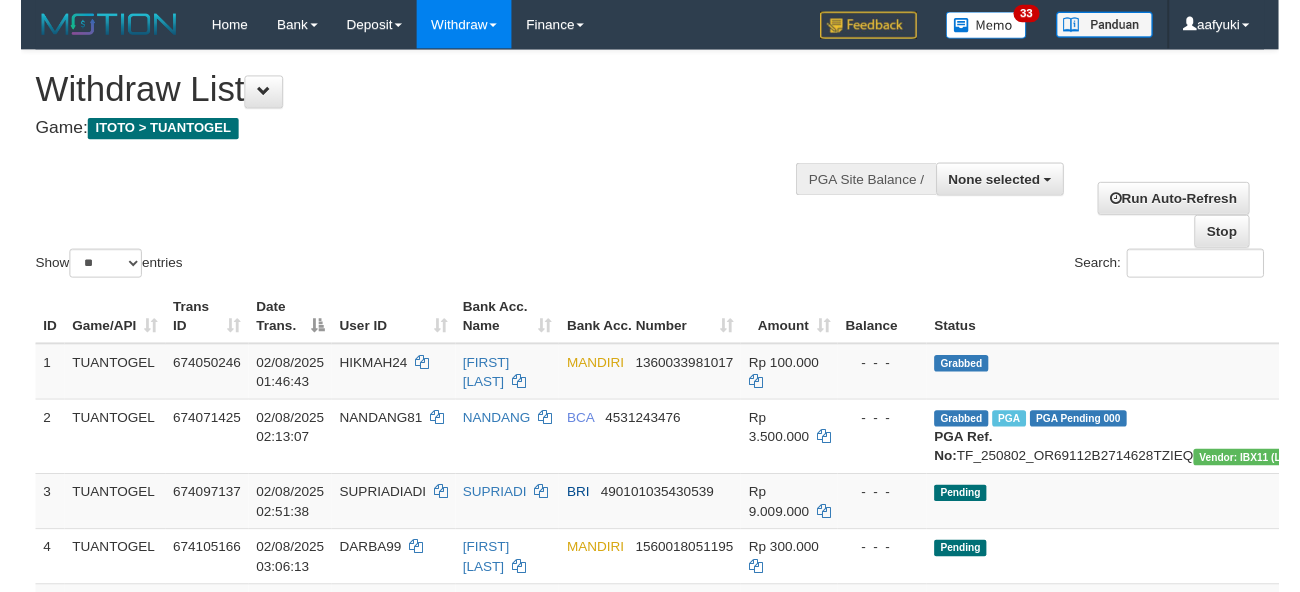 scroll, scrollTop: 209, scrollLeft: 0, axis: vertical 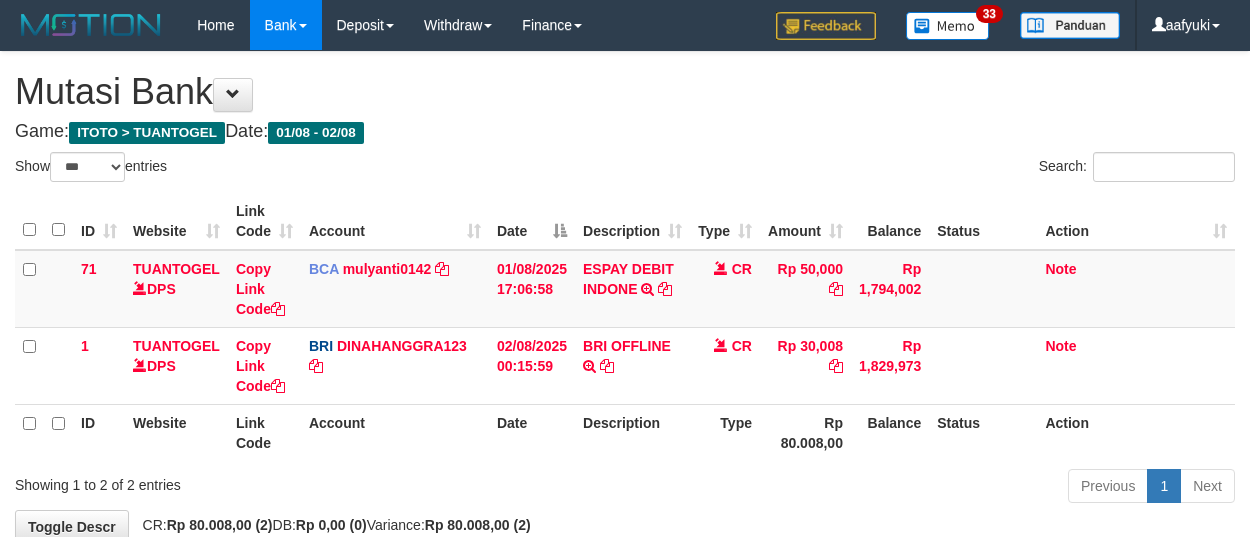 select on "***" 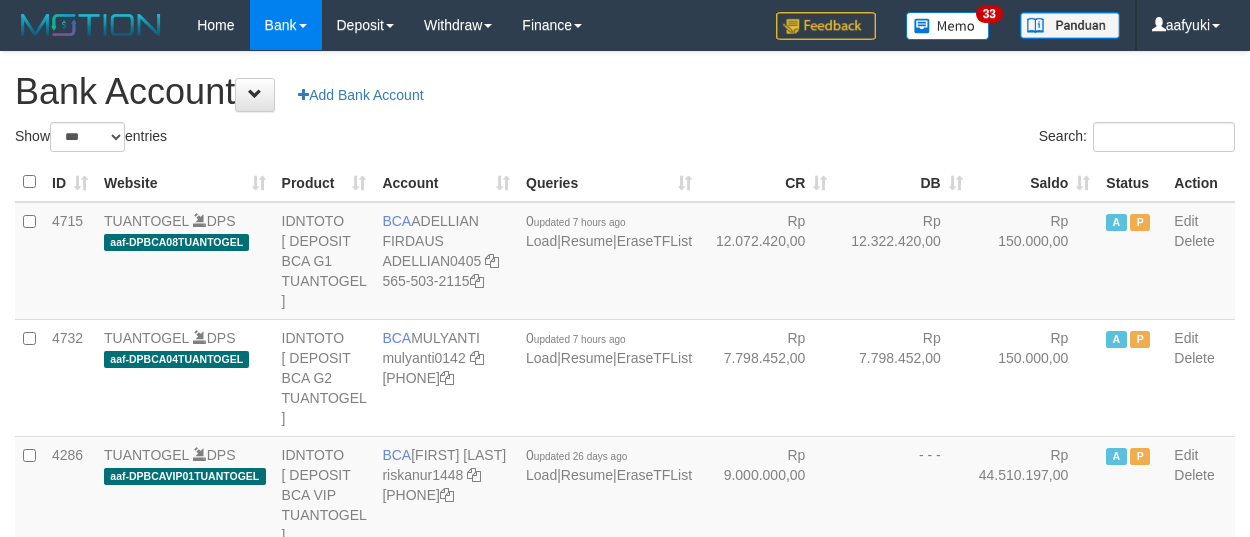 select on "***" 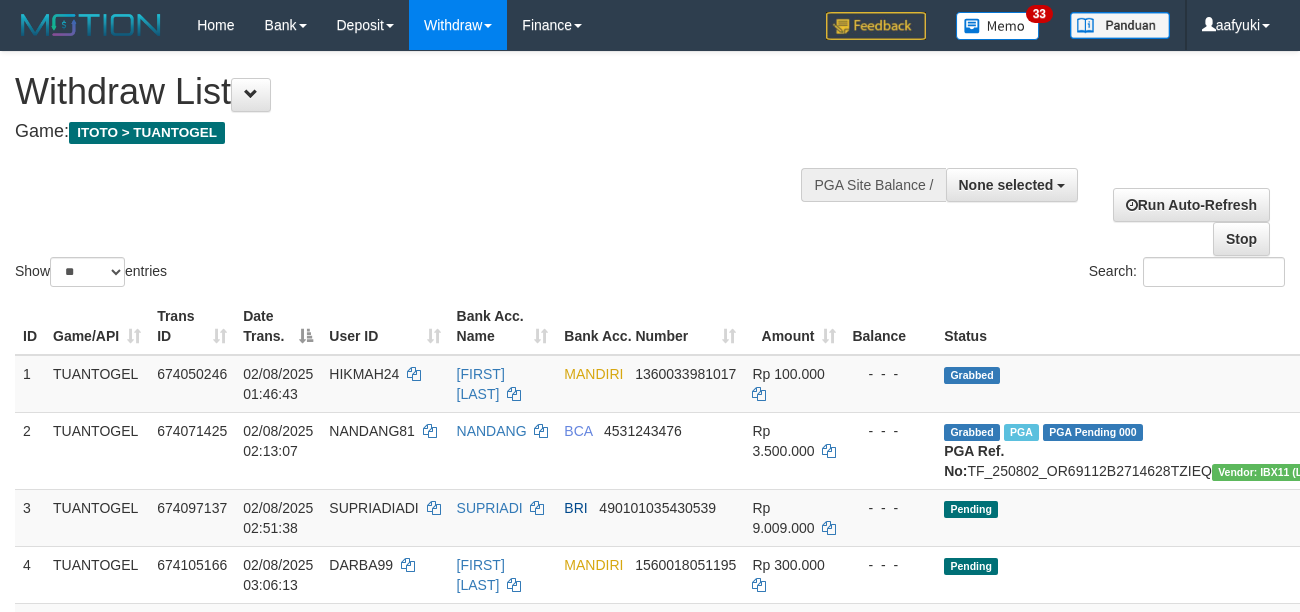 select 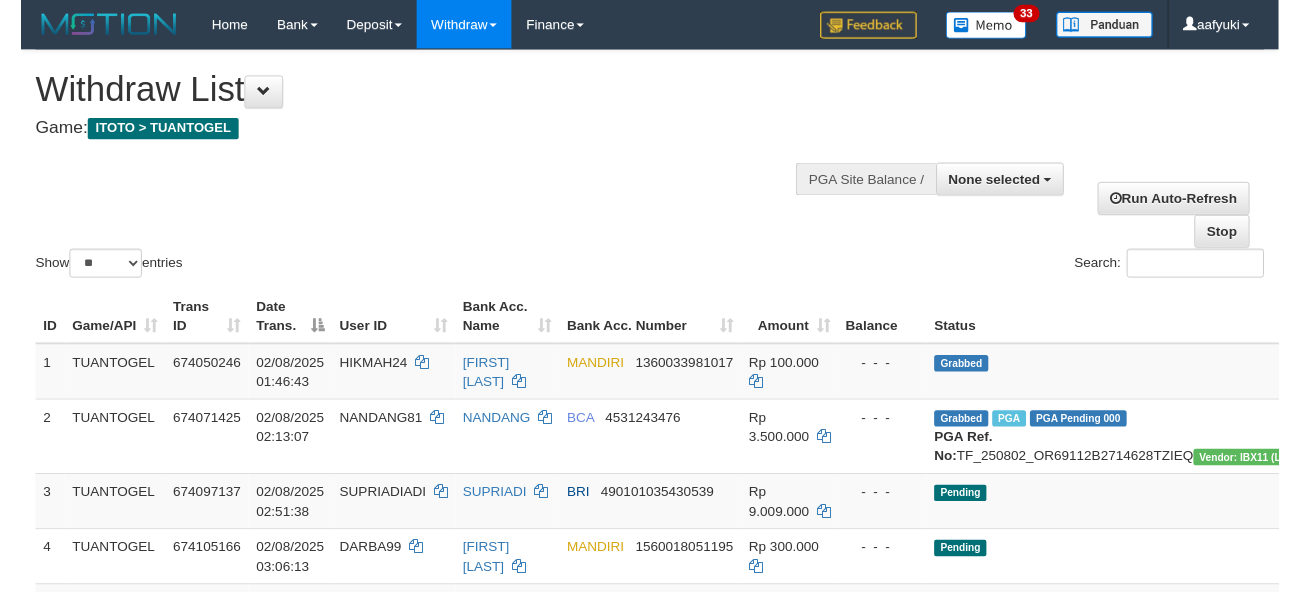 scroll, scrollTop: 209, scrollLeft: 0, axis: vertical 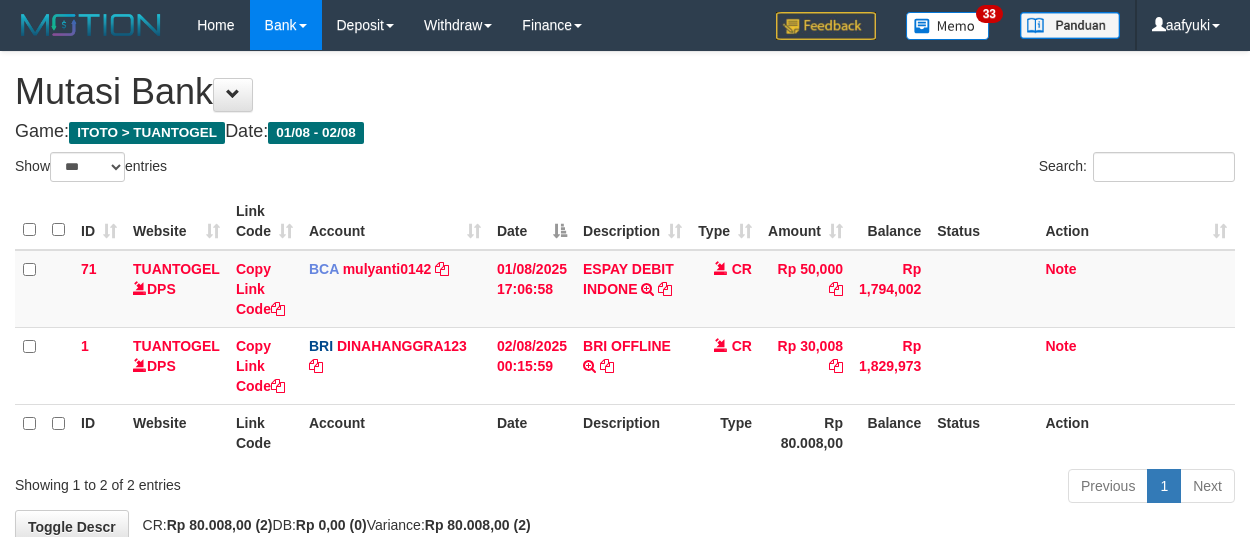 select on "***" 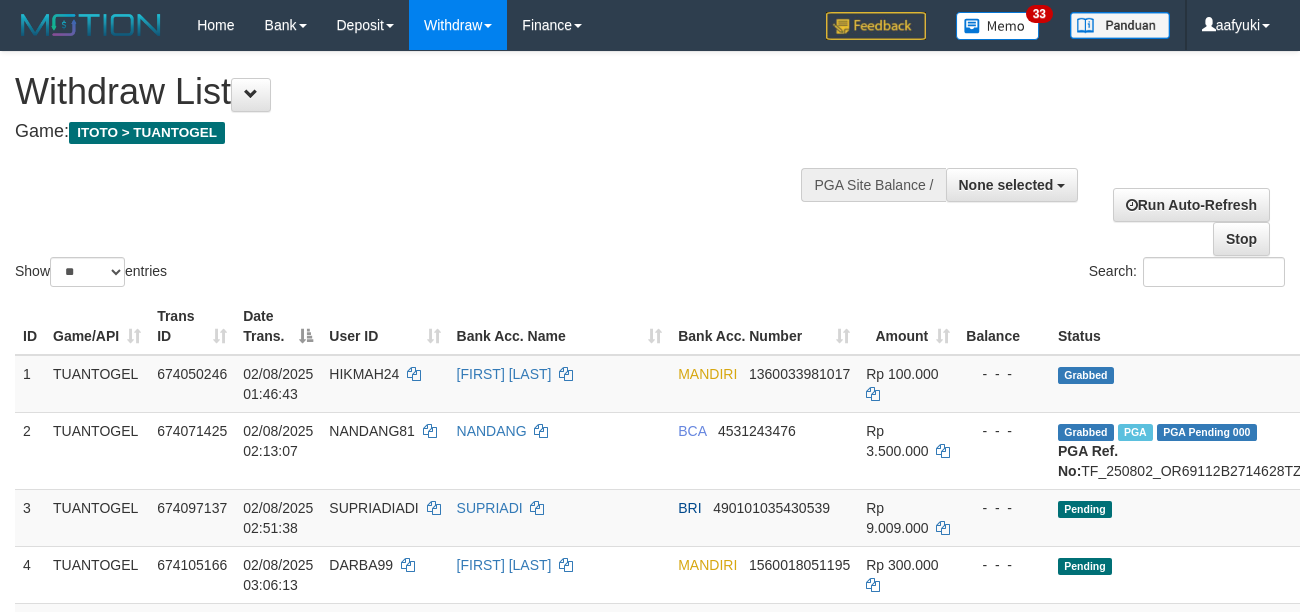 select 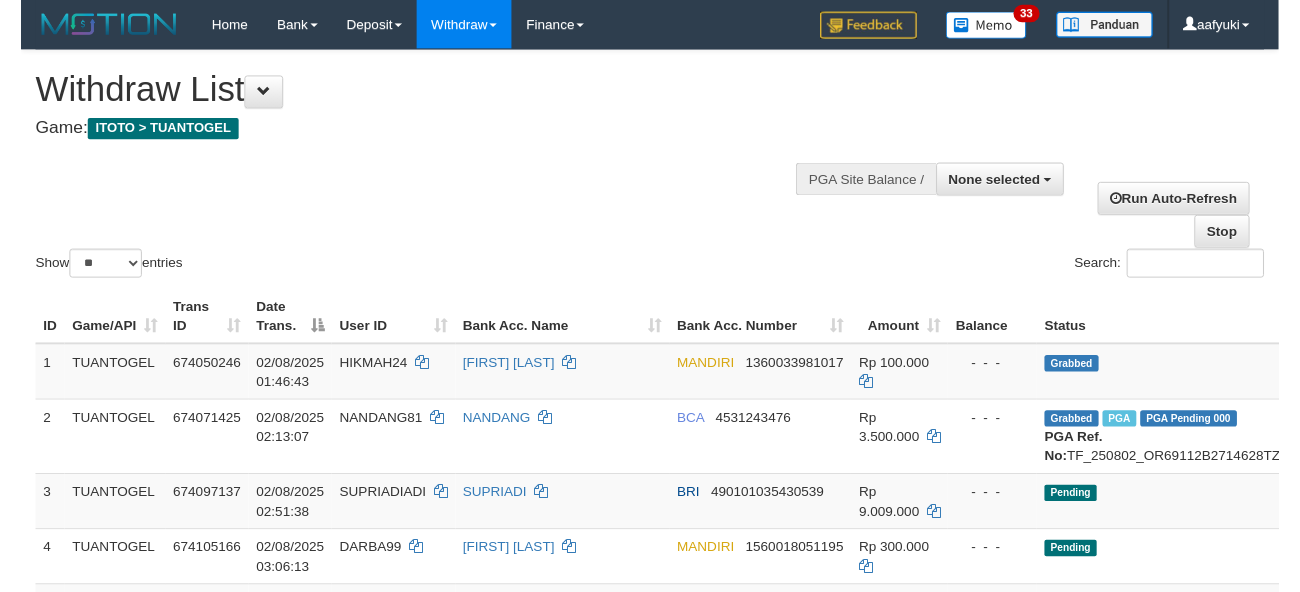 scroll, scrollTop: 209, scrollLeft: 0, axis: vertical 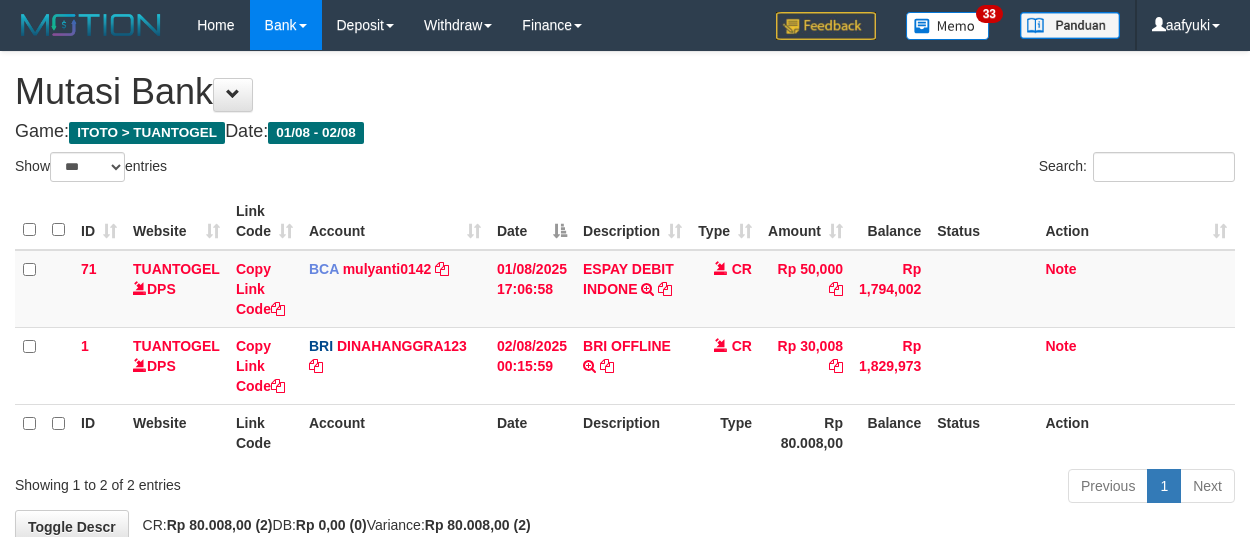 select on "***" 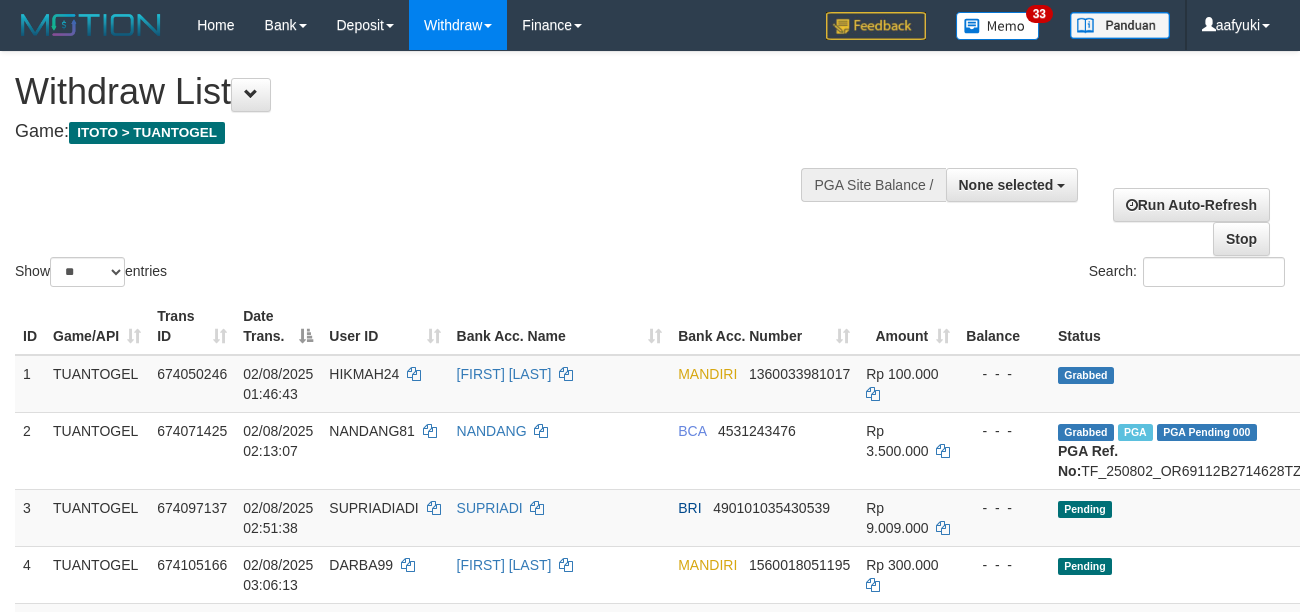 select 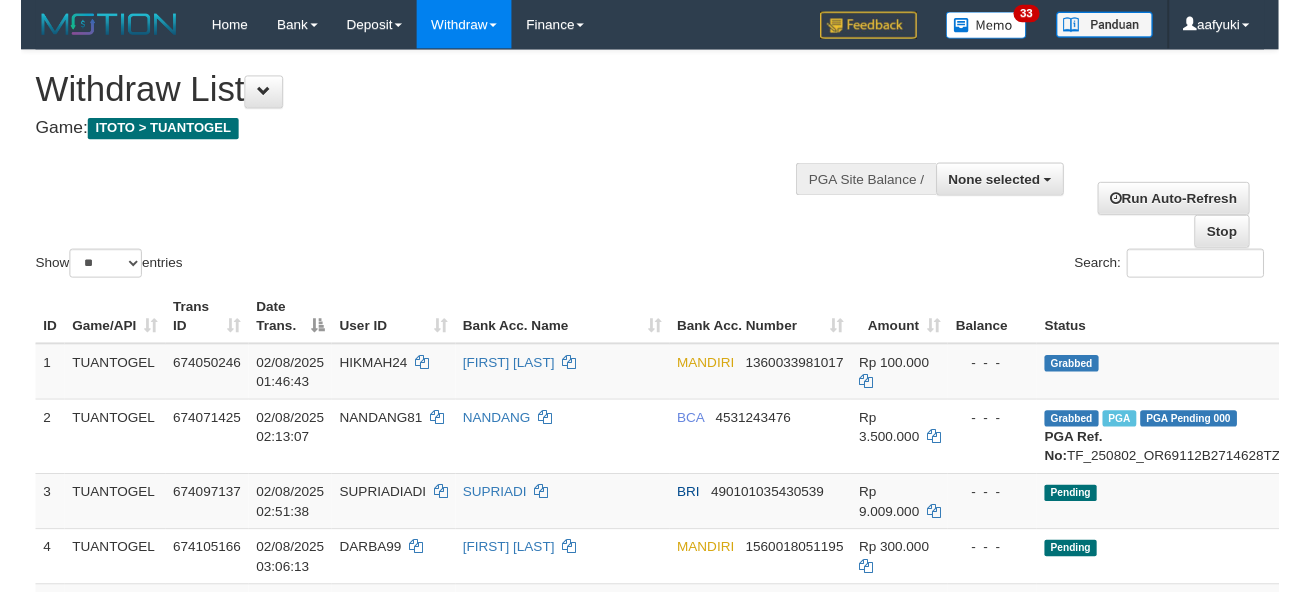 scroll, scrollTop: 209, scrollLeft: 0, axis: vertical 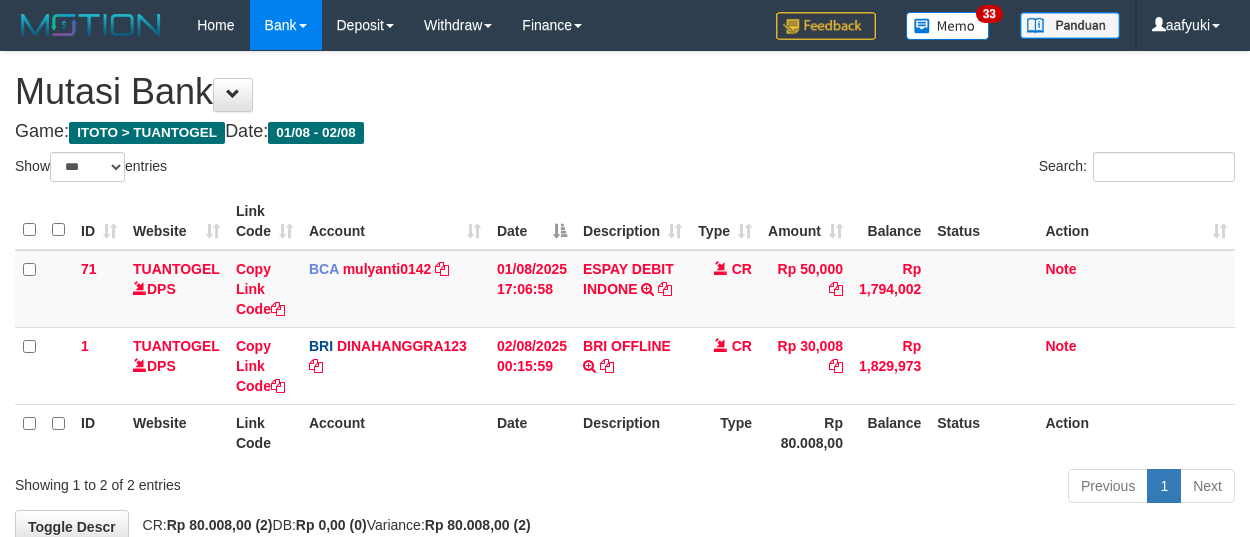 select on "***" 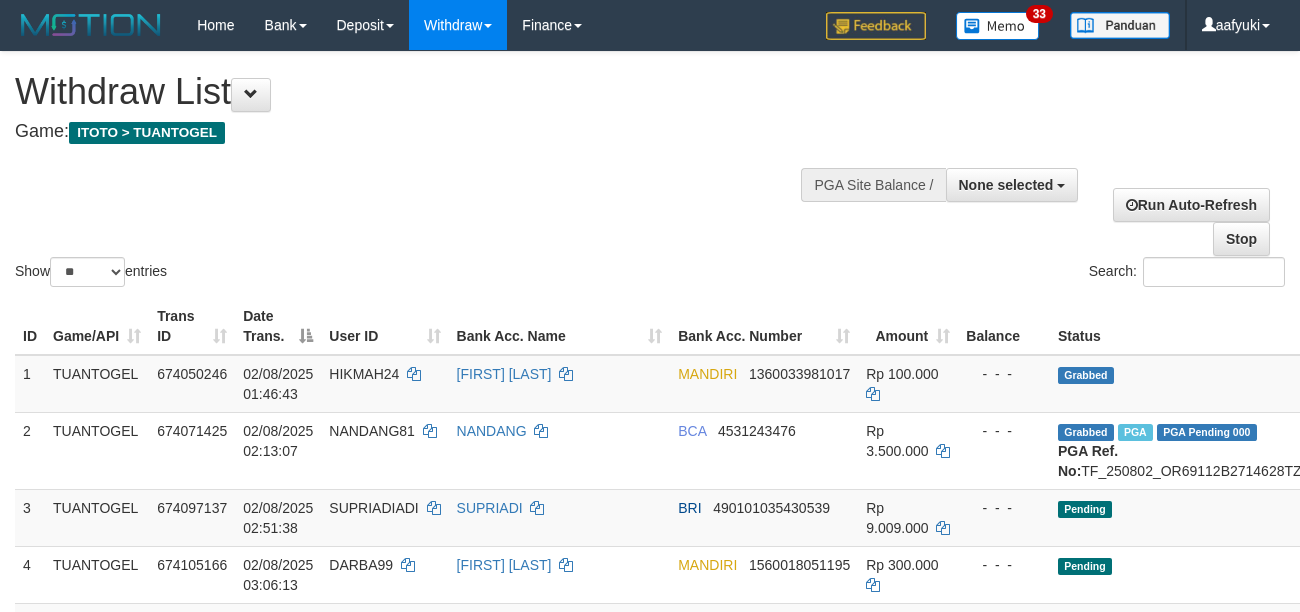 select 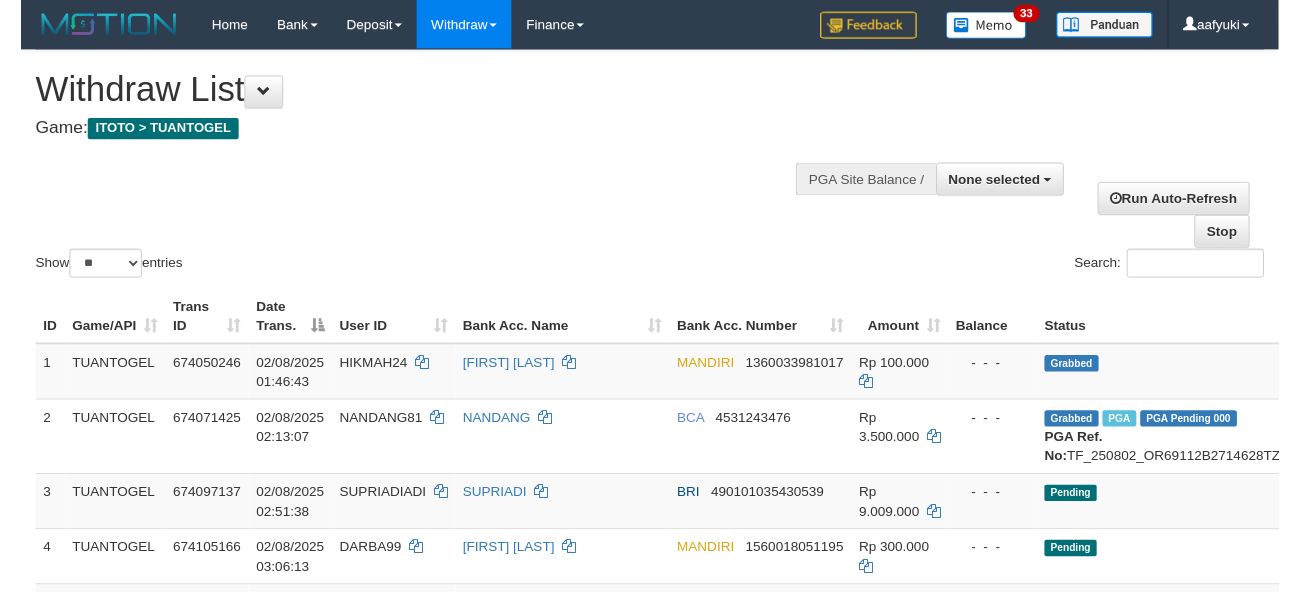 scroll, scrollTop: 209, scrollLeft: 0, axis: vertical 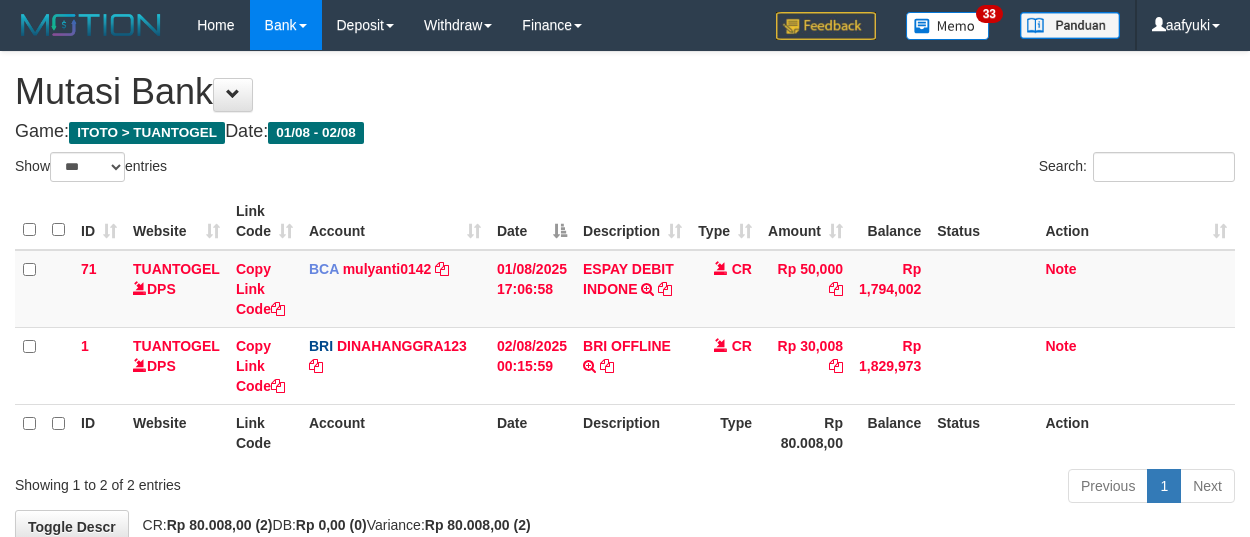 select on "***" 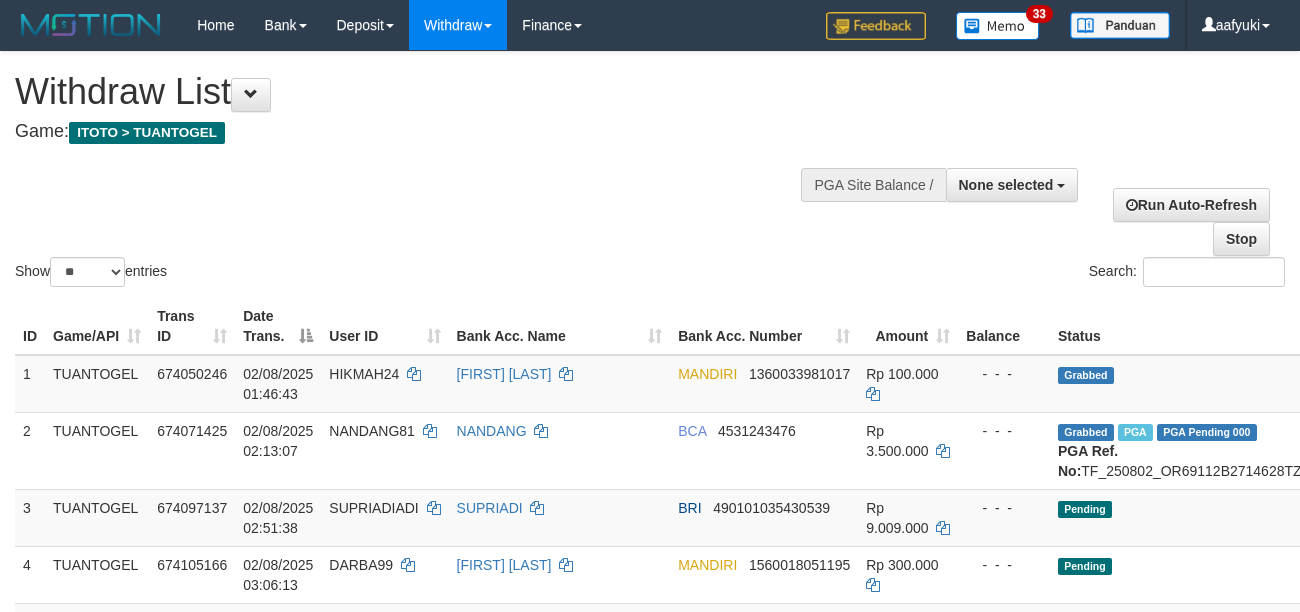 select 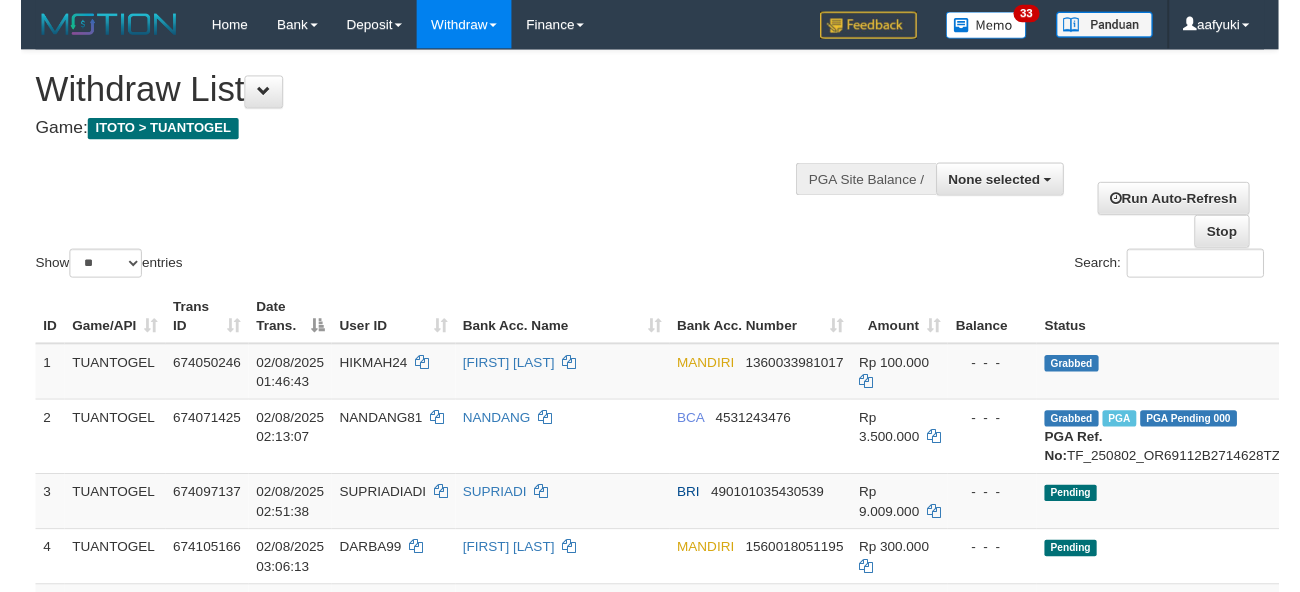 scroll, scrollTop: 209, scrollLeft: 0, axis: vertical 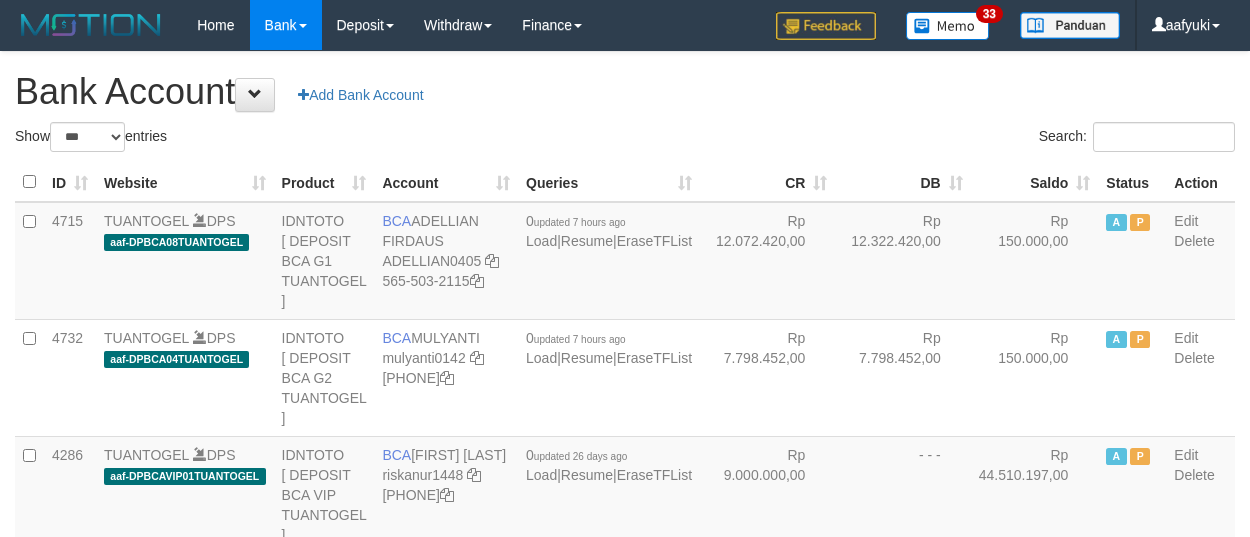 select on "***" 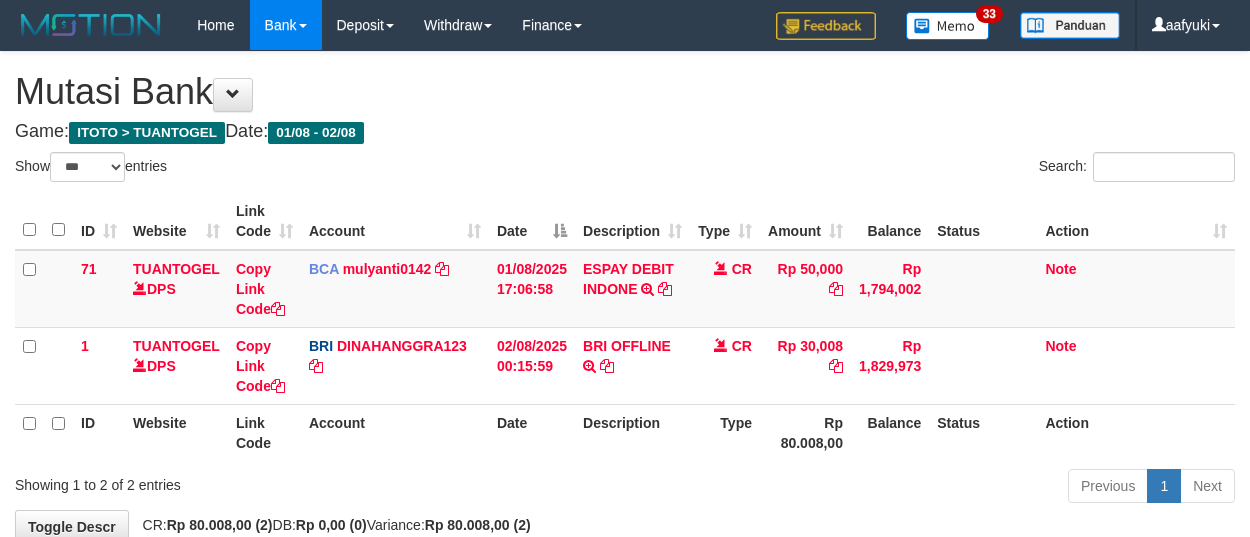 select on "***" 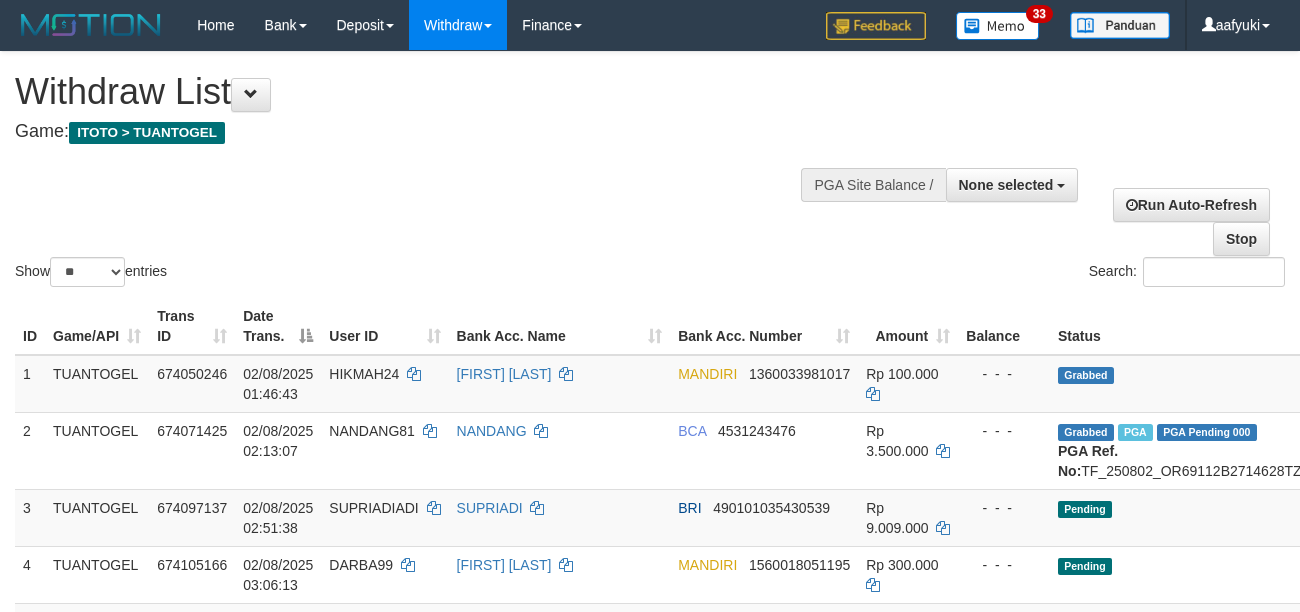 select 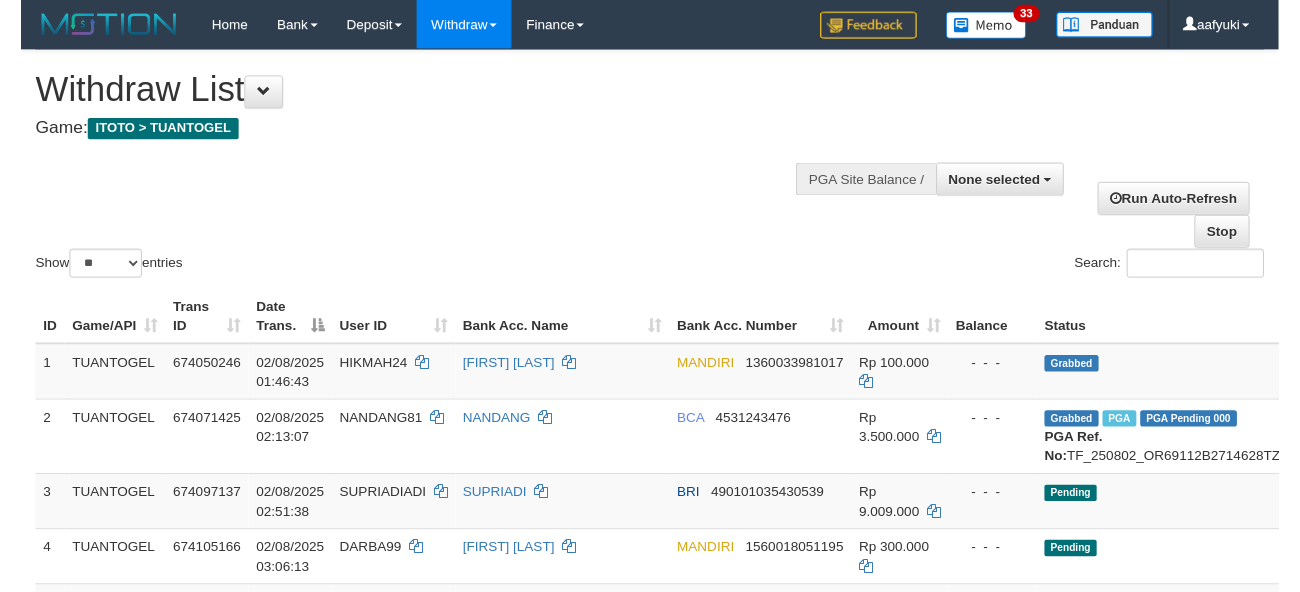 scroll, scrollTop: 209, scrollLeft: 0, axis: vertical 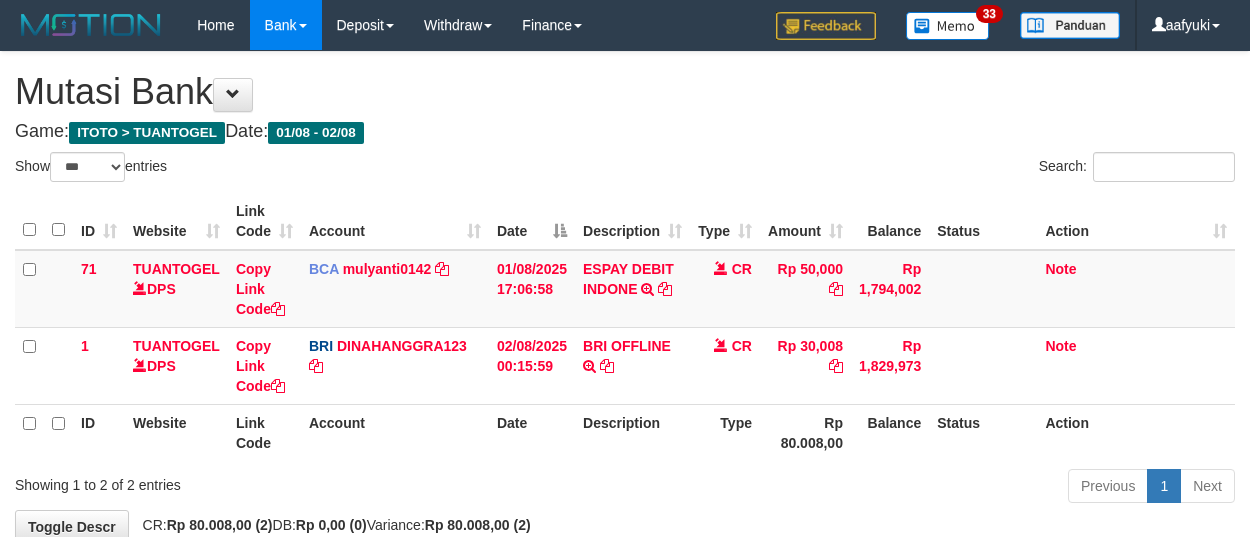 select on "***" 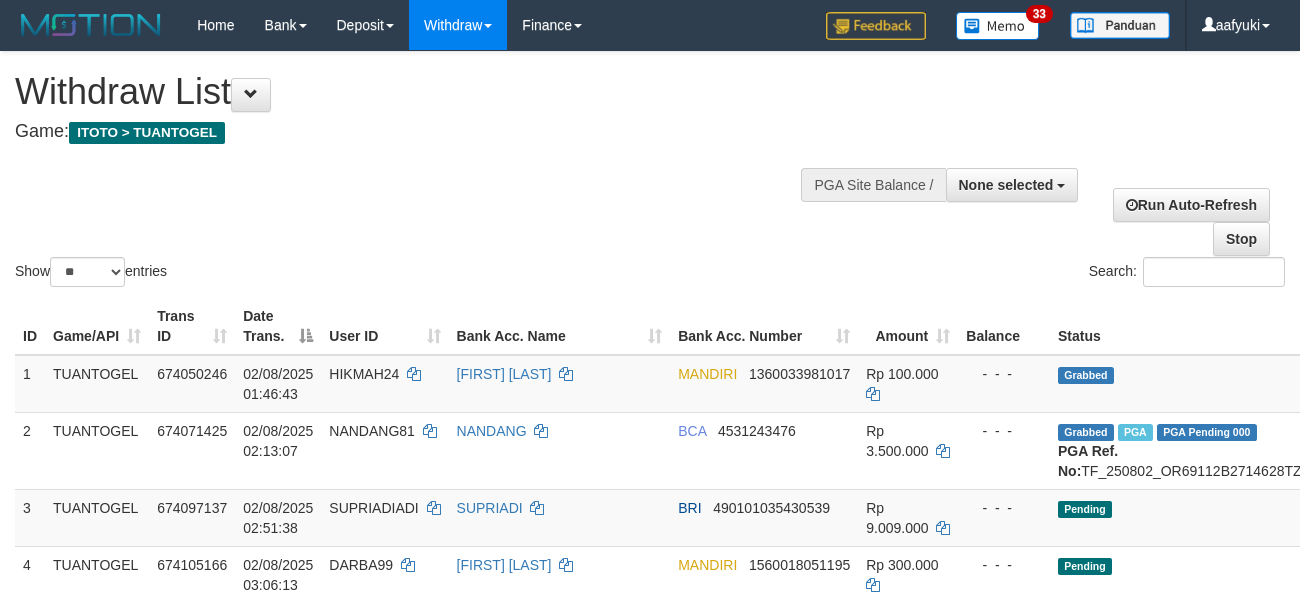 select 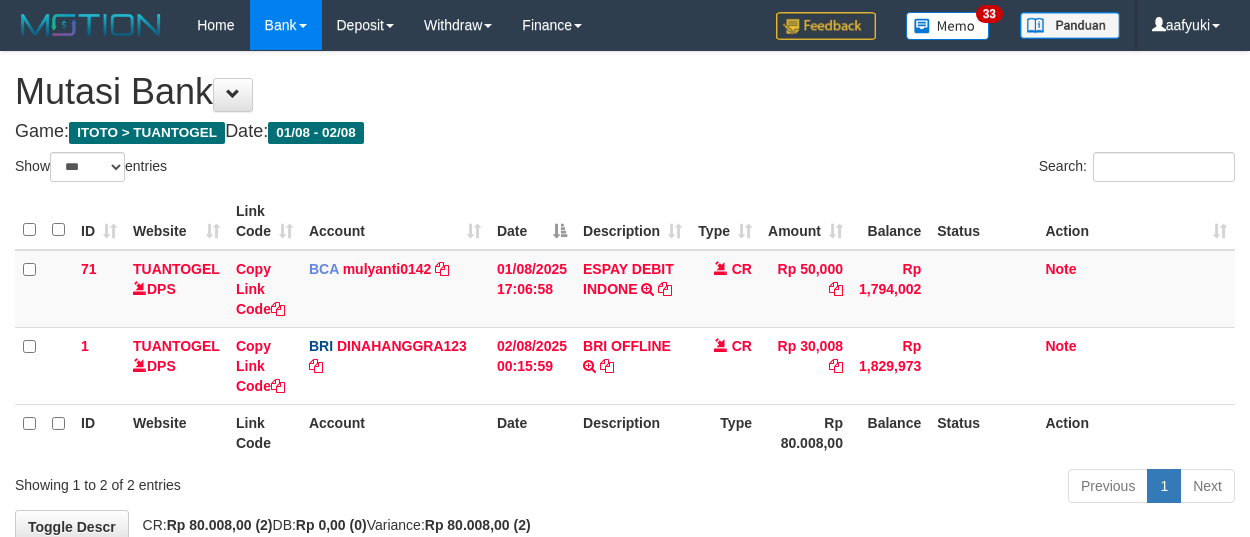 select on "***" 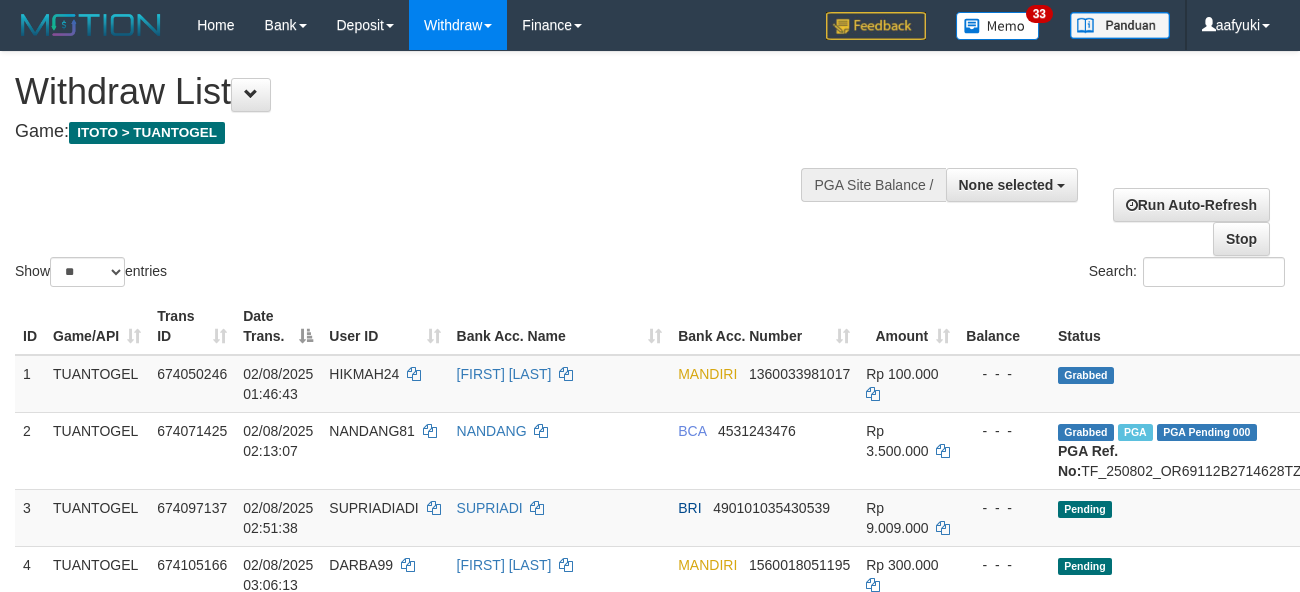select 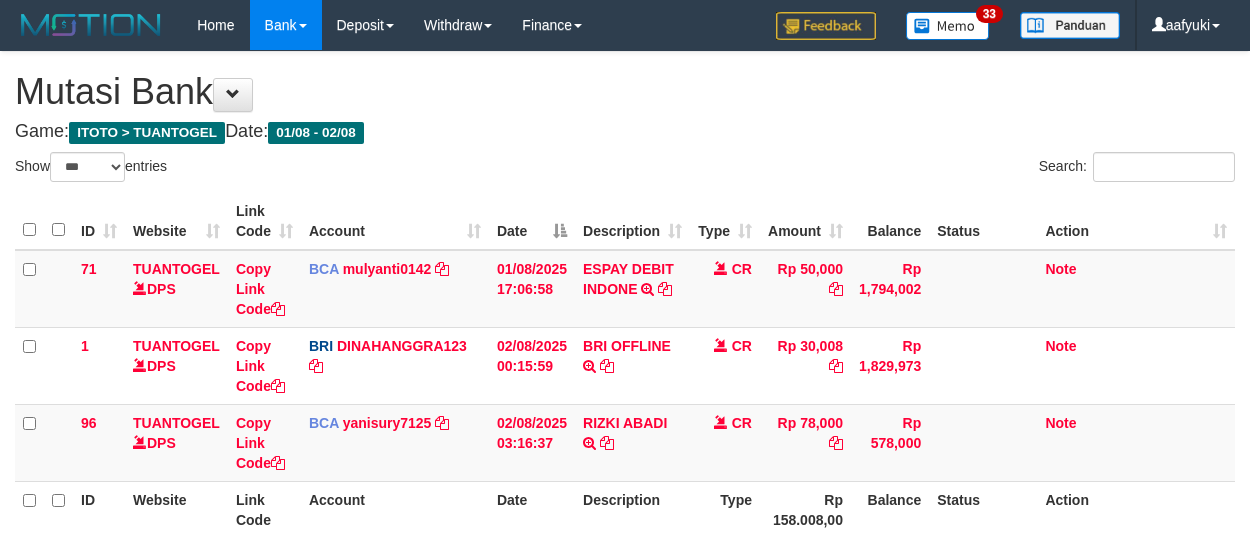 select on "***" 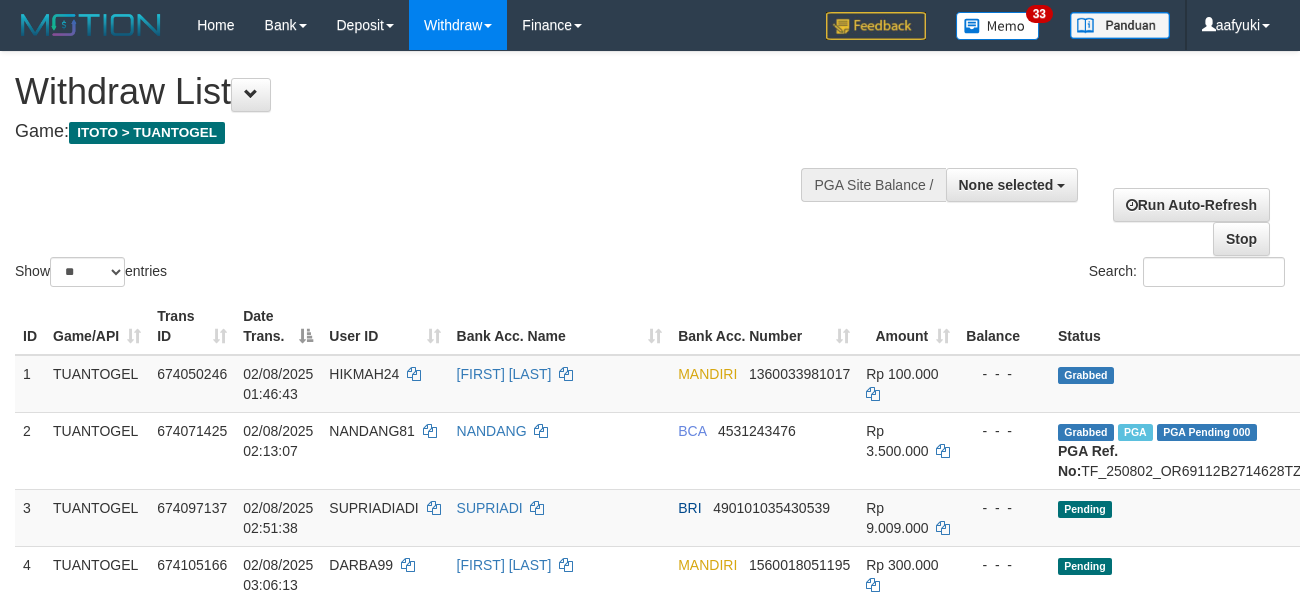 select 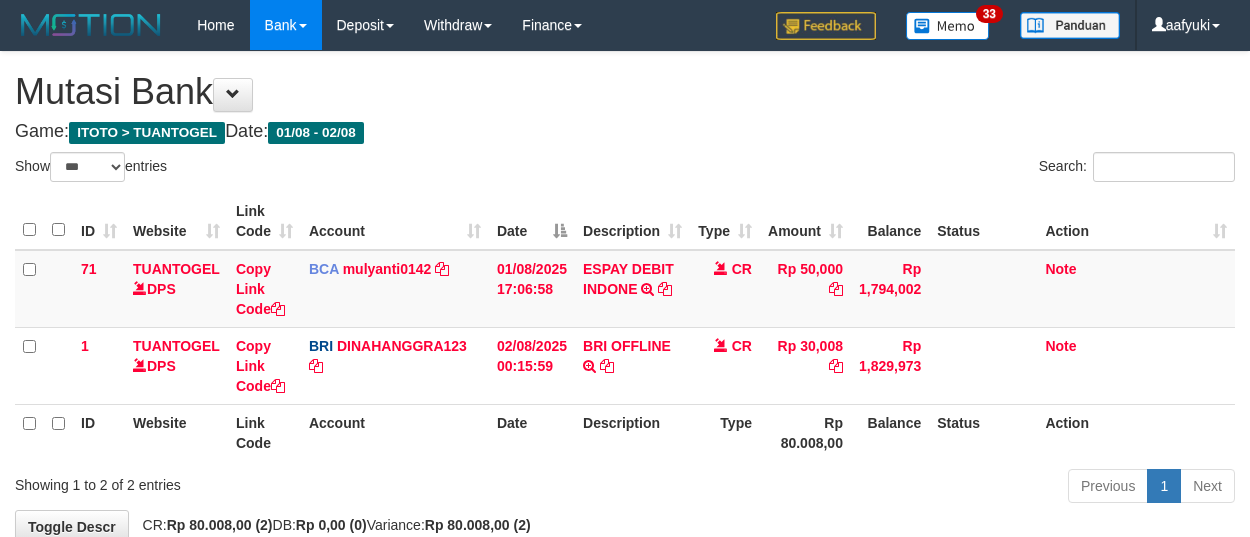 select on "***" 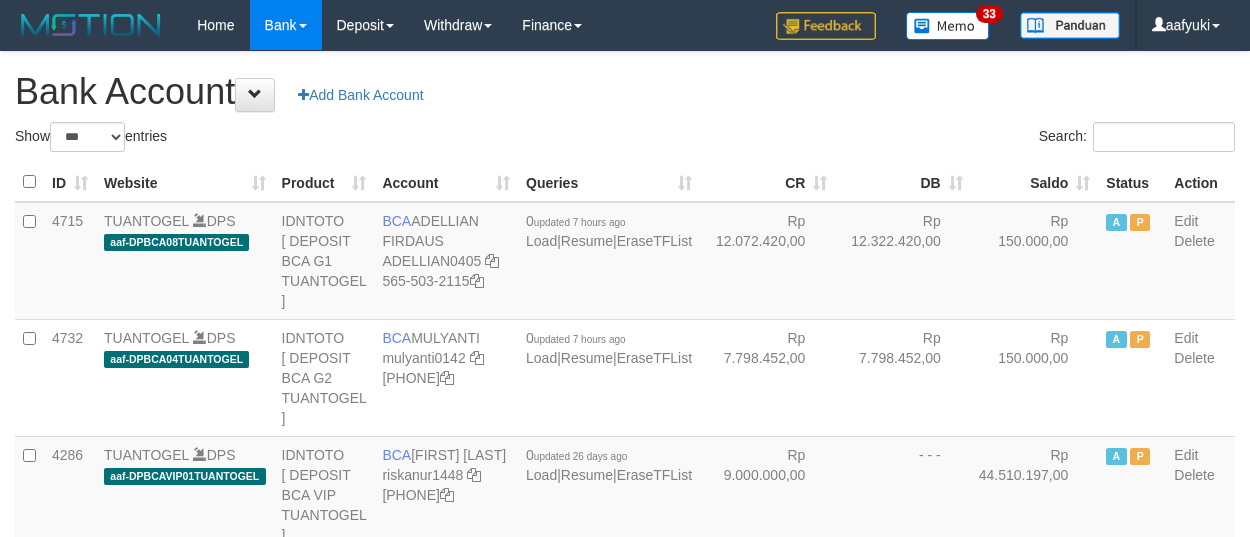 select on "***" 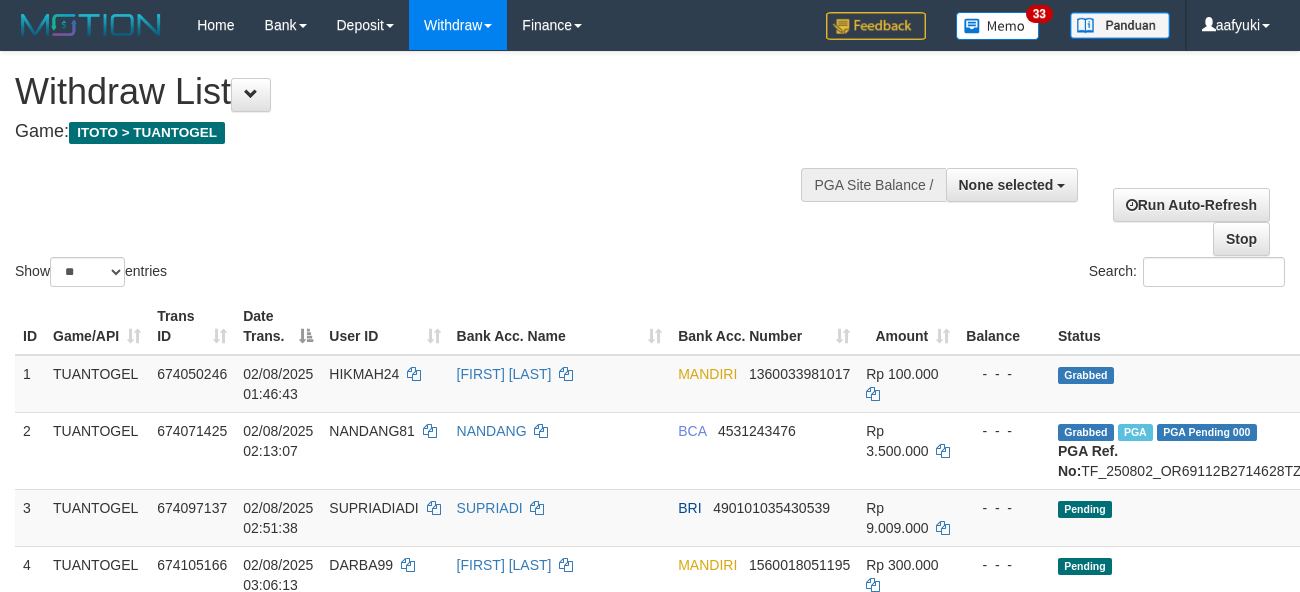 select 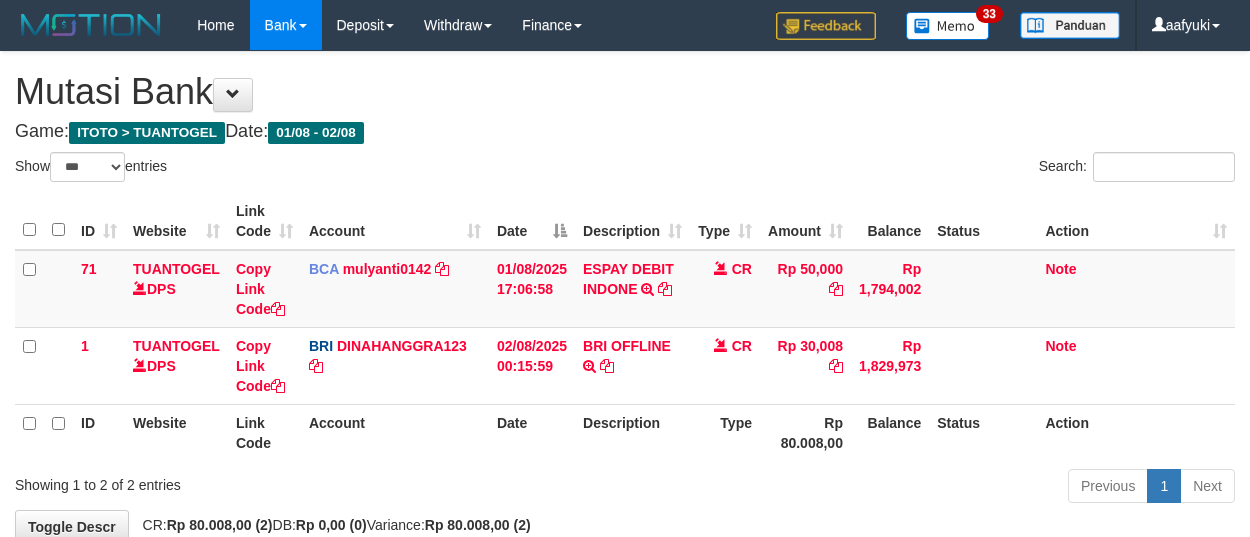 select on "***" 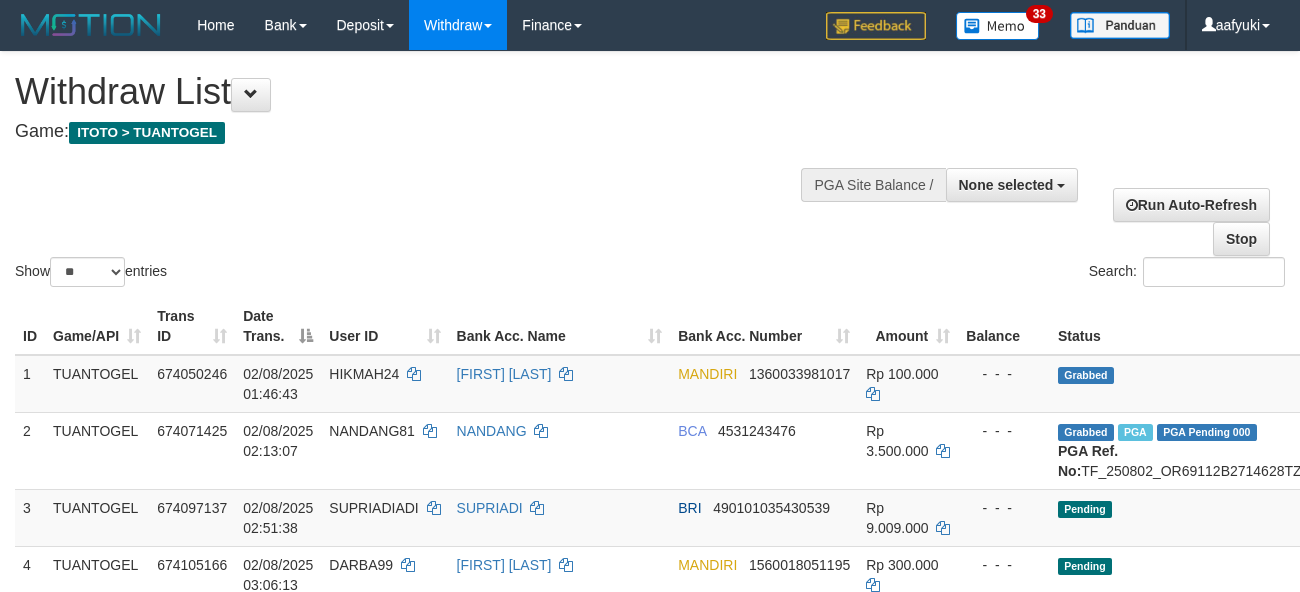 select 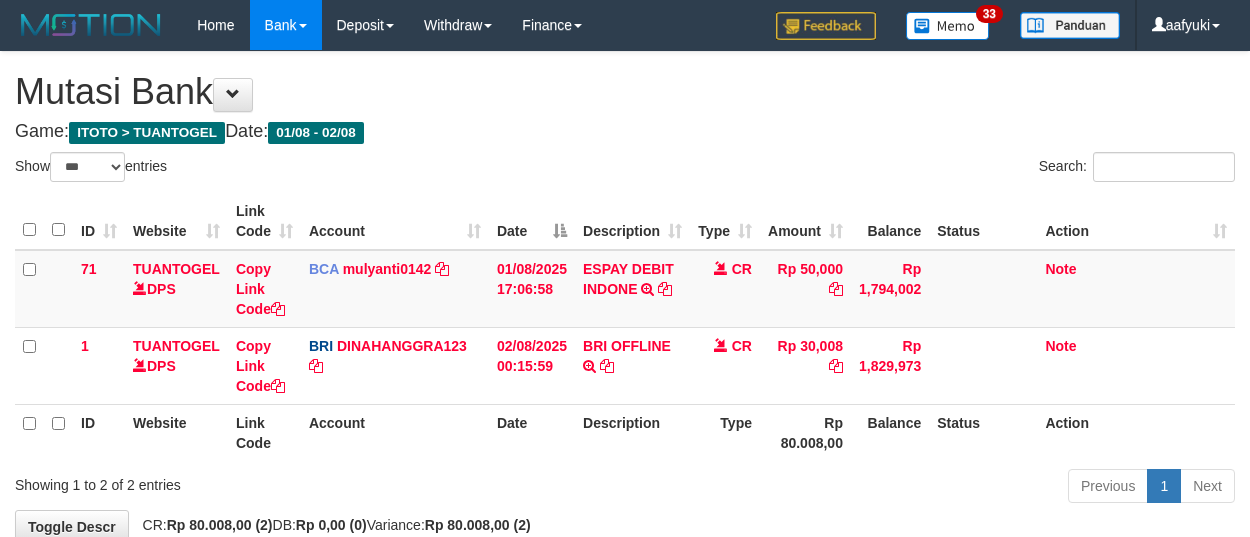 select on "***" 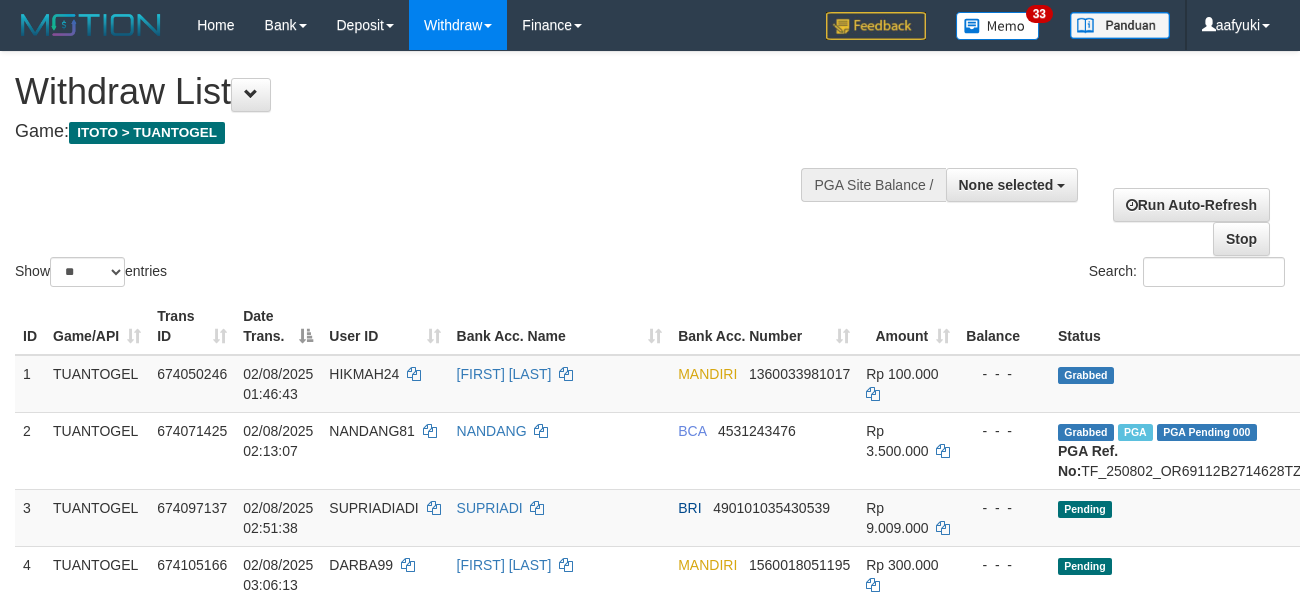 select 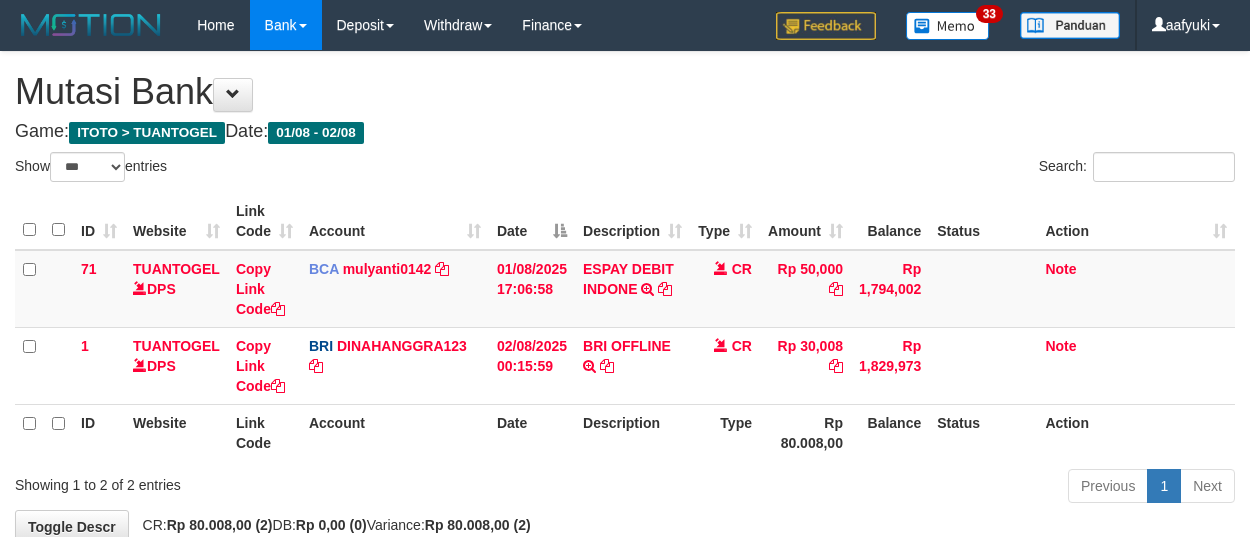 select on "***" 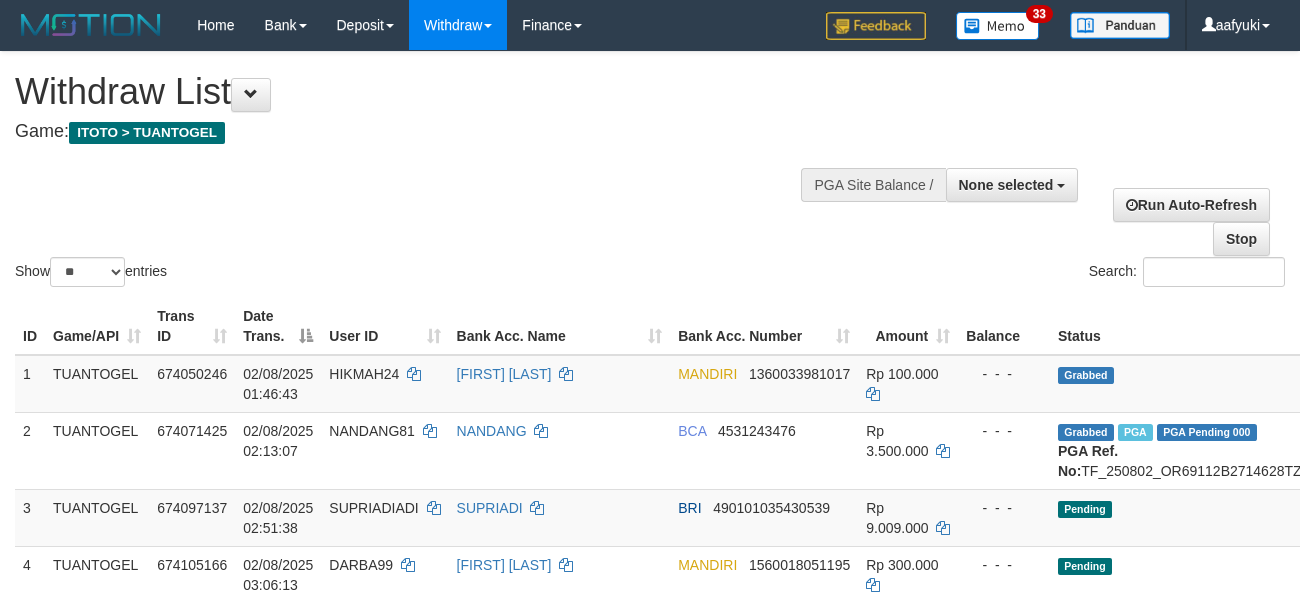 select 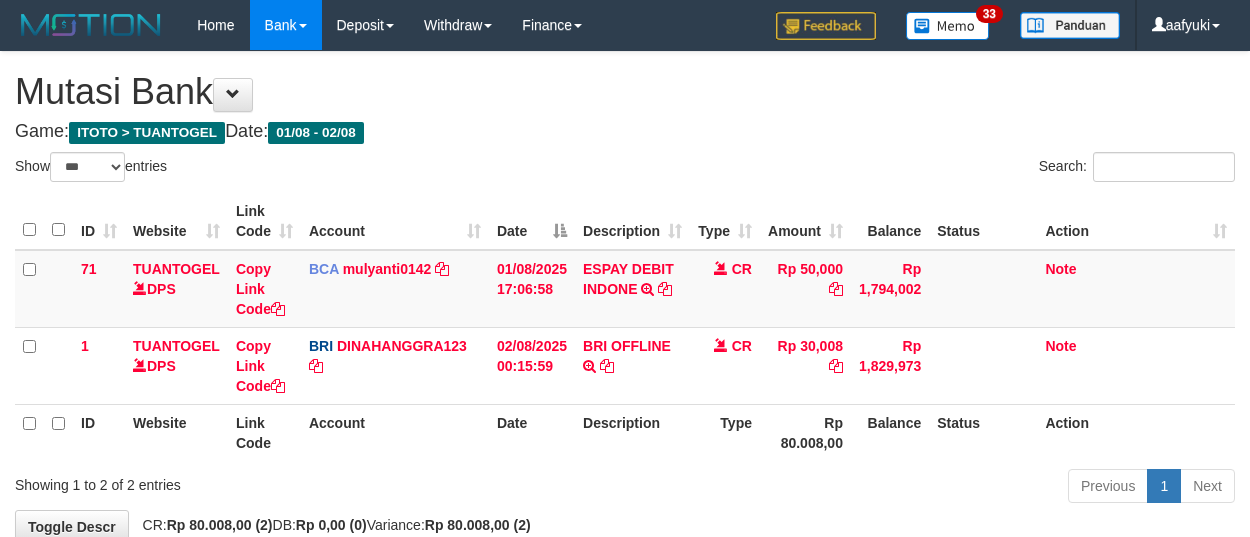 select on "***" 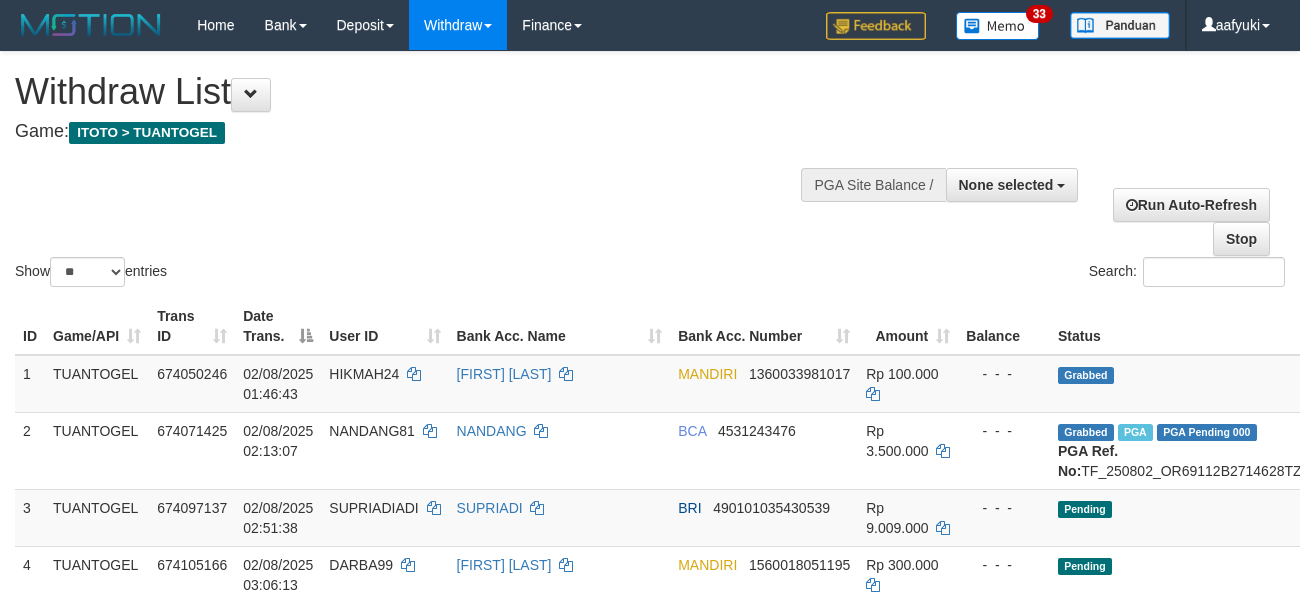 select 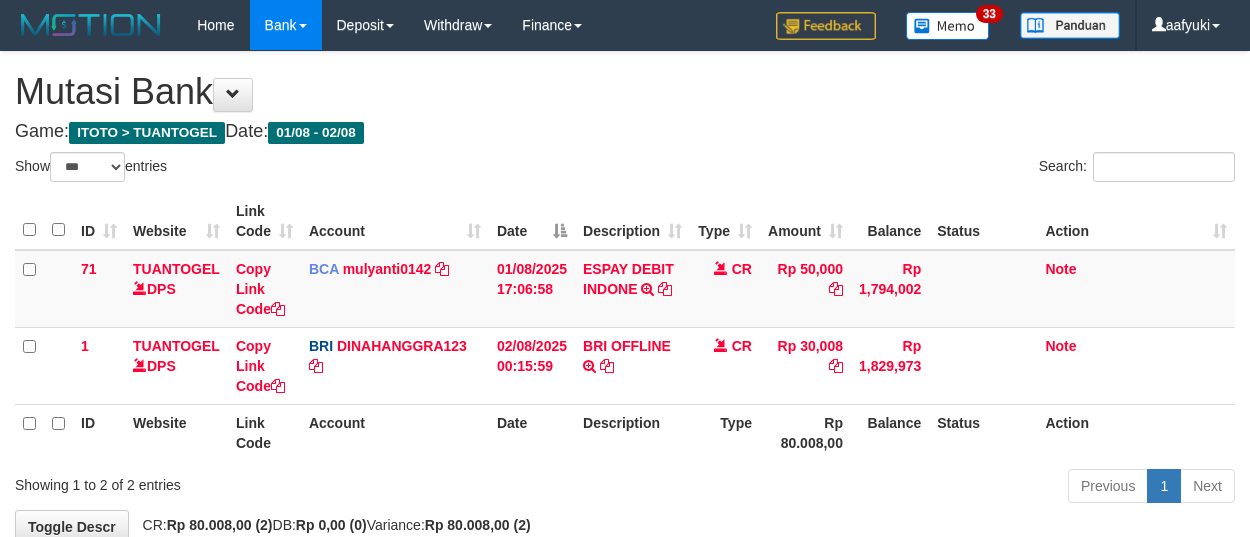 select on "***" 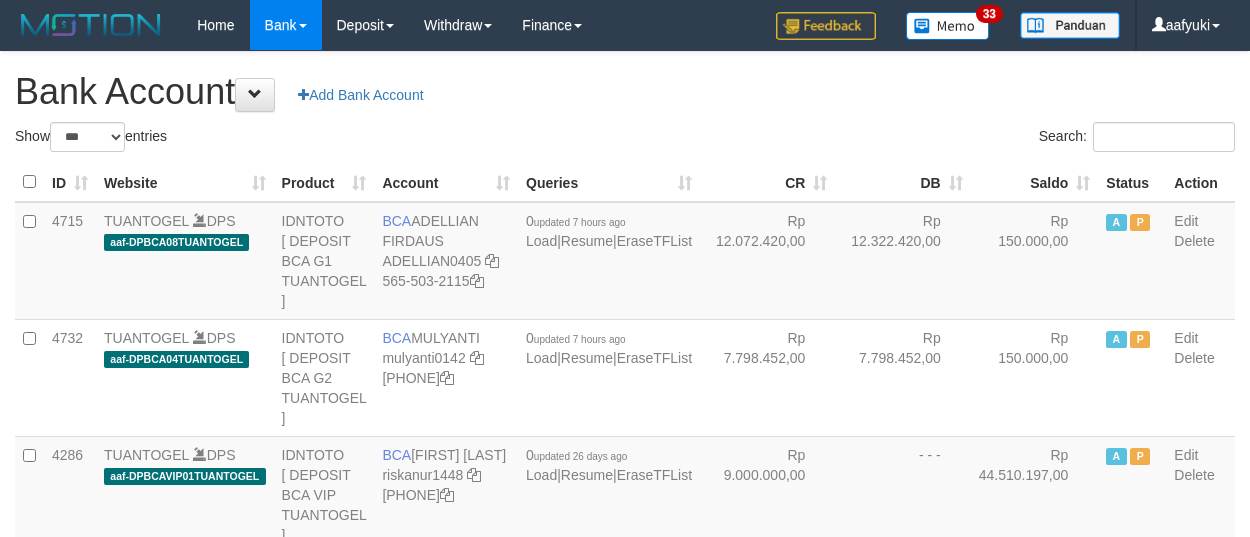 select on "***" 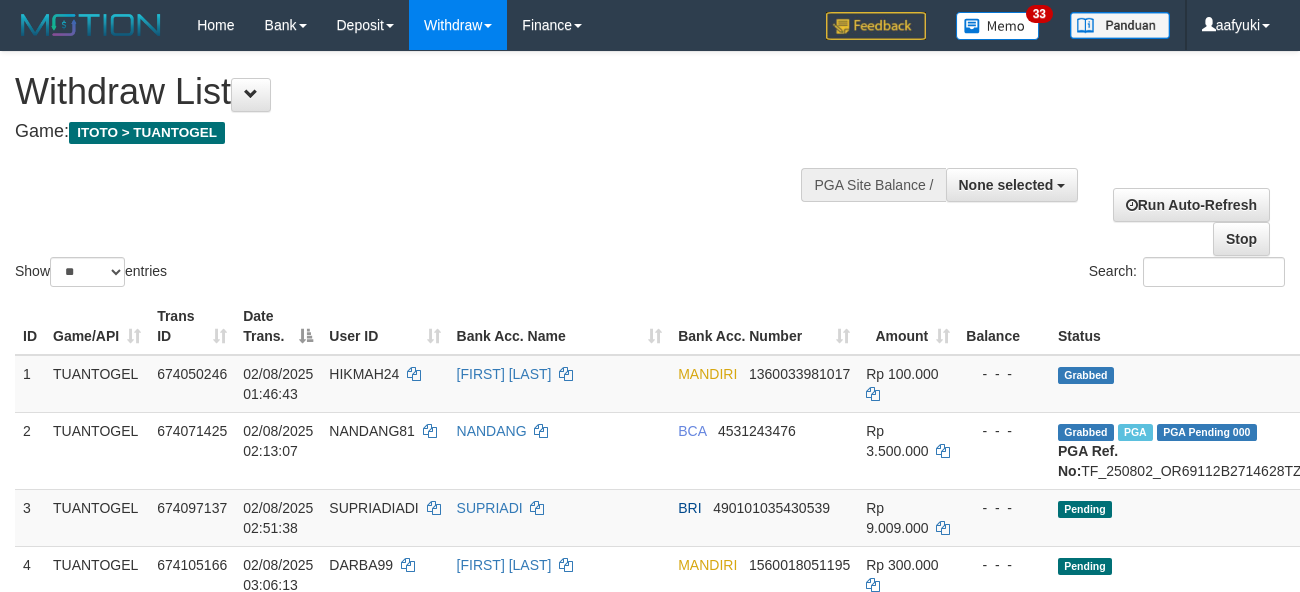 select 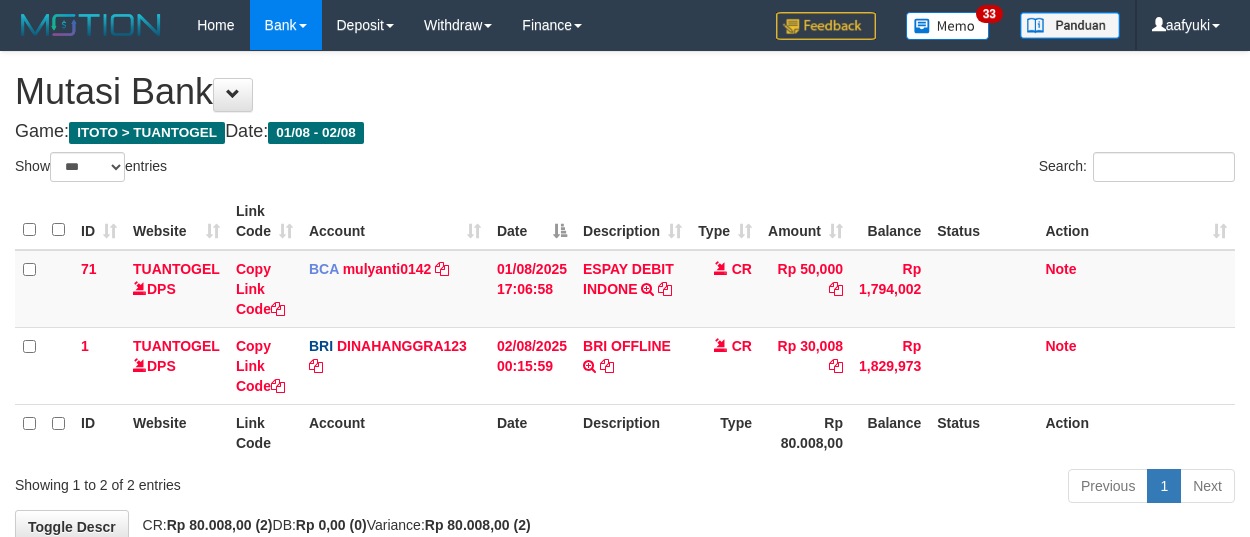 select on "***" 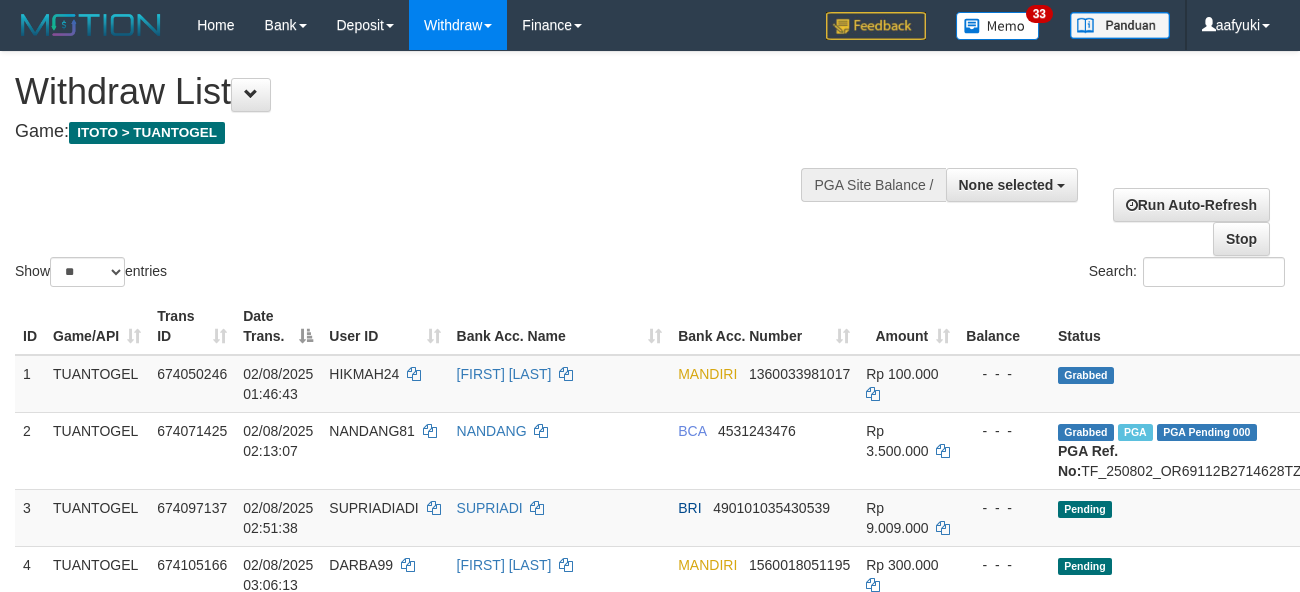 select 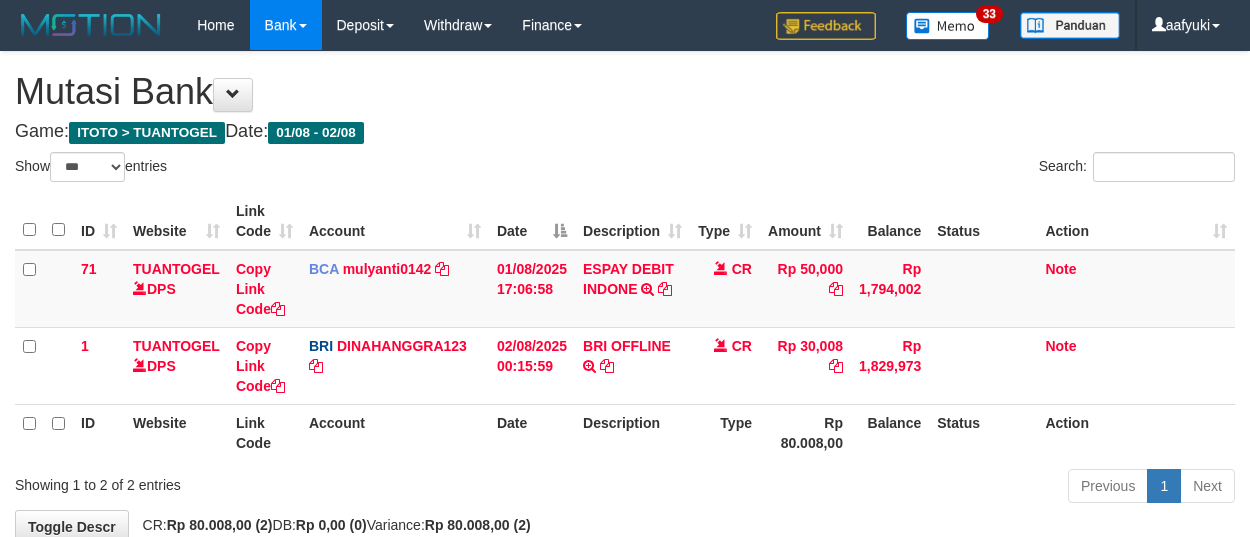 select on "***" 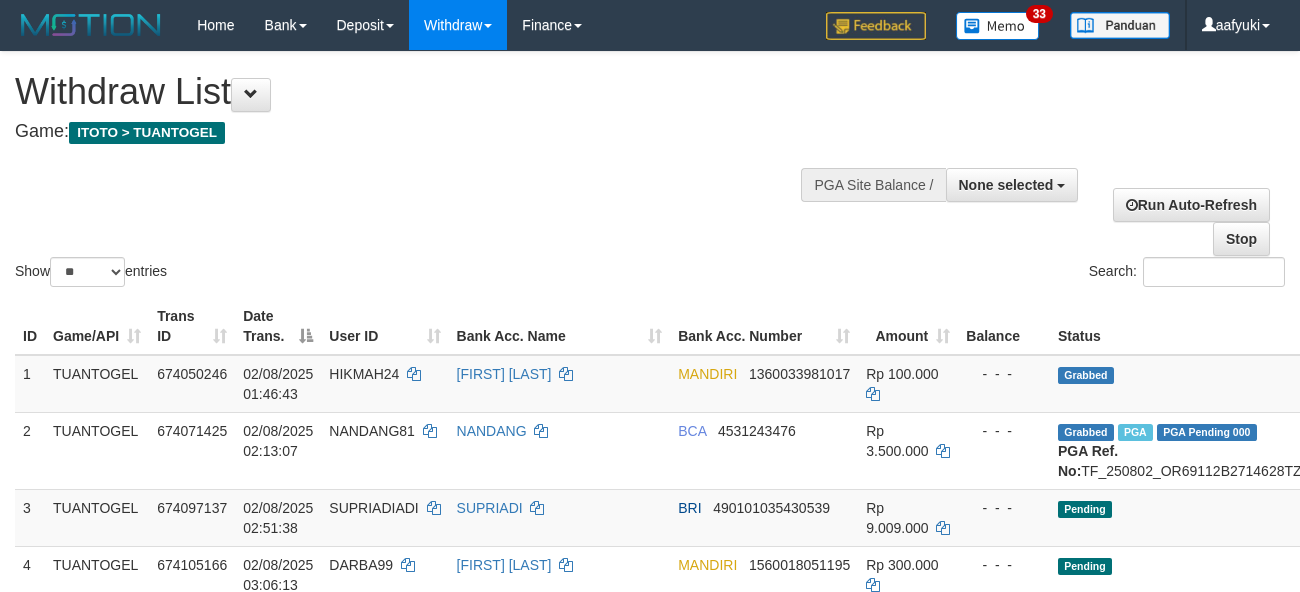 select 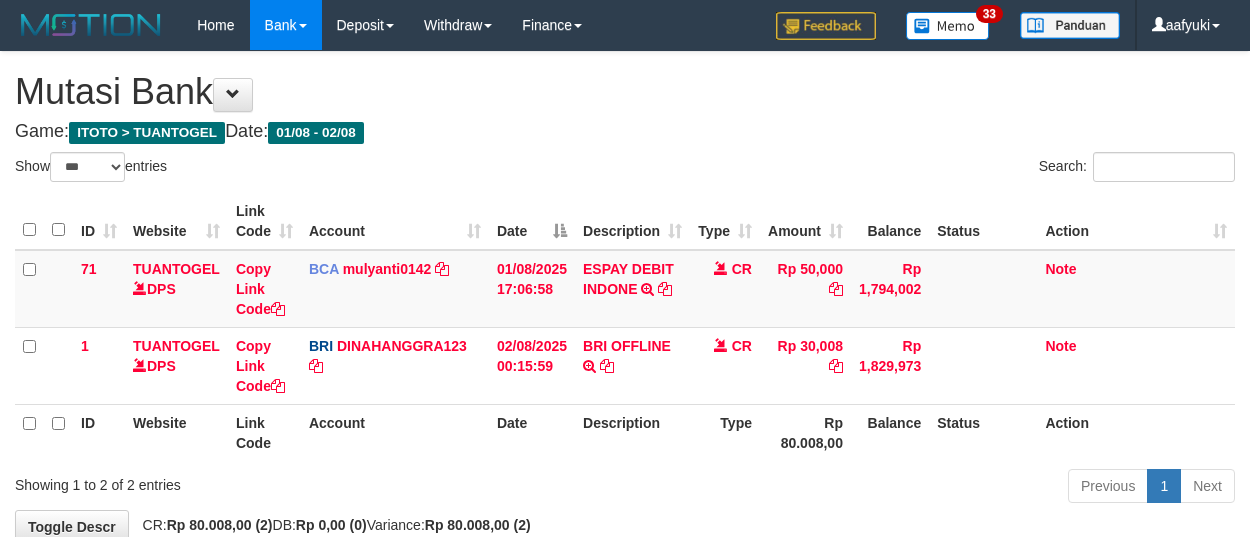 select on "***" 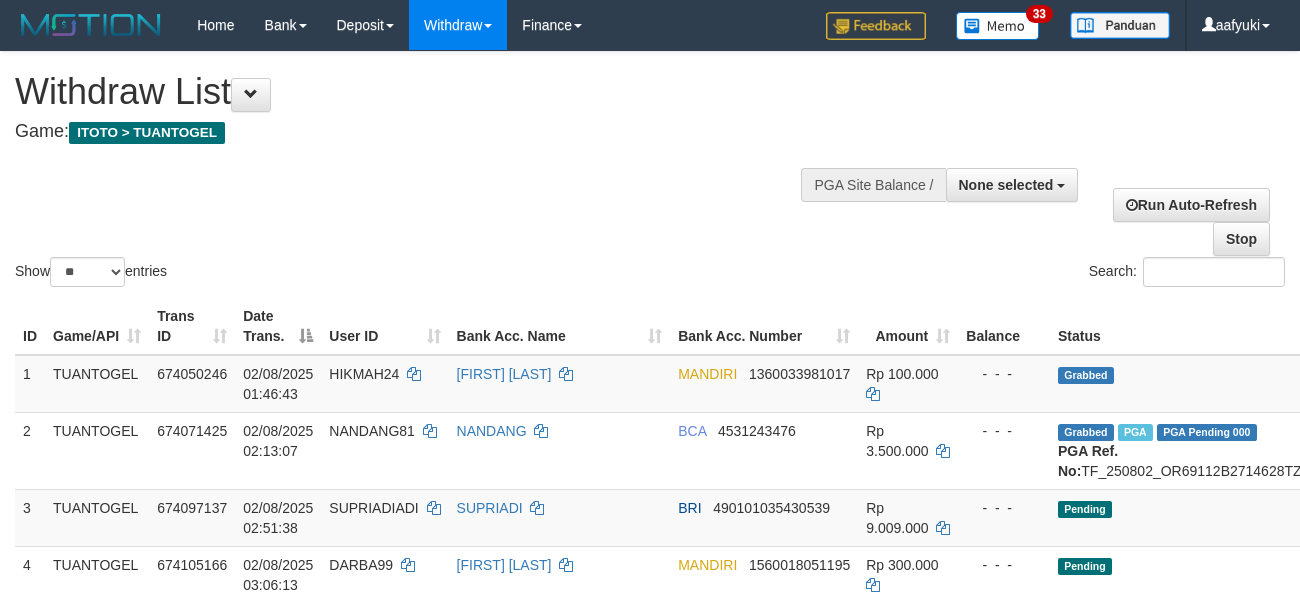 select 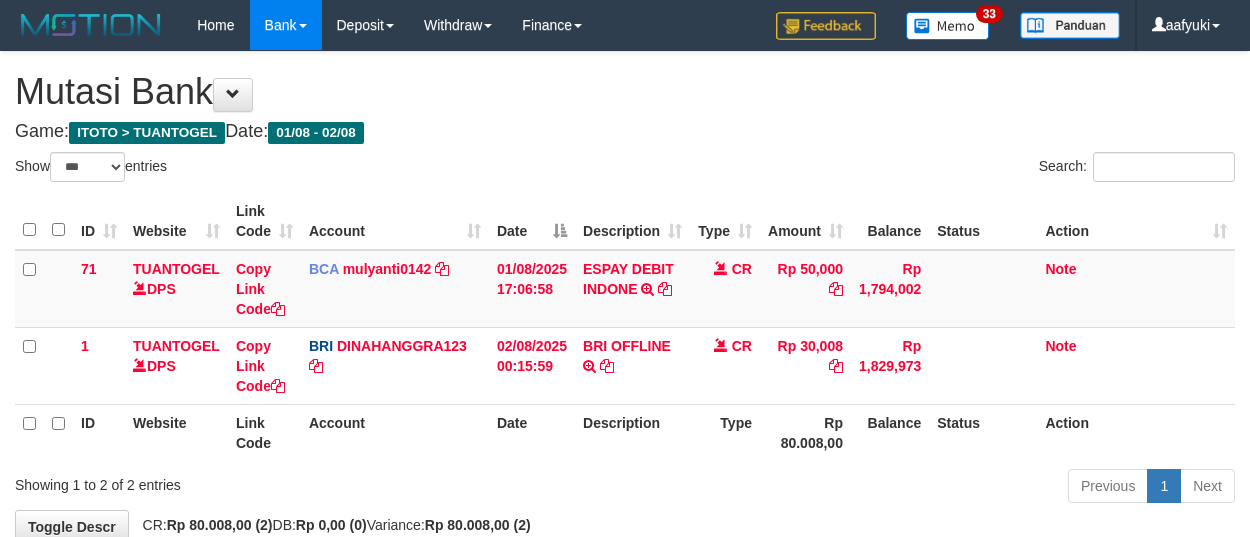 select on "***" 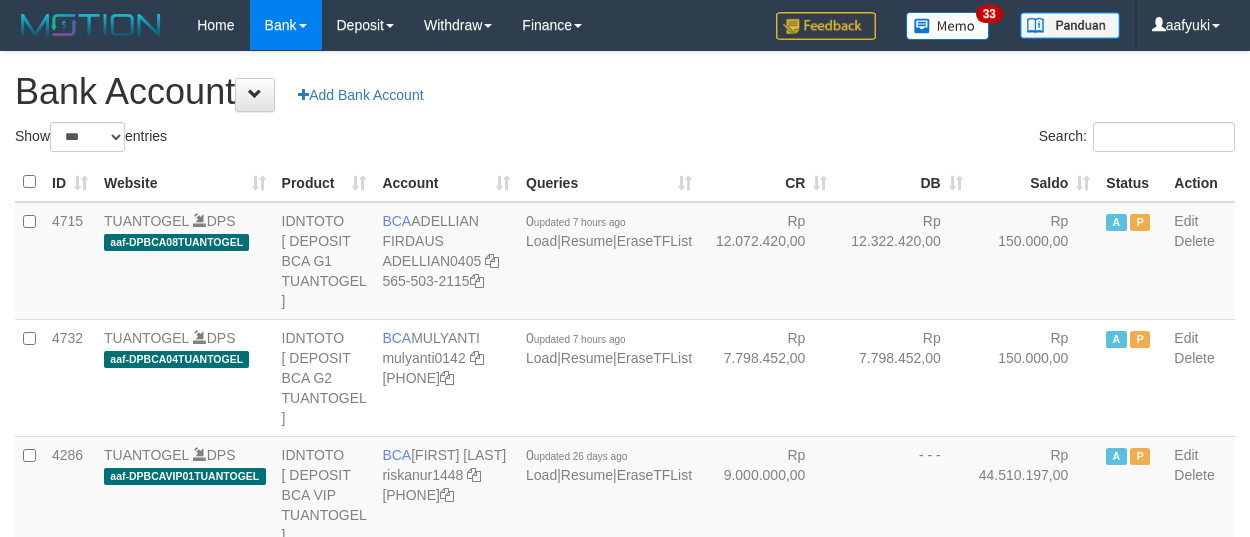 select on "***" 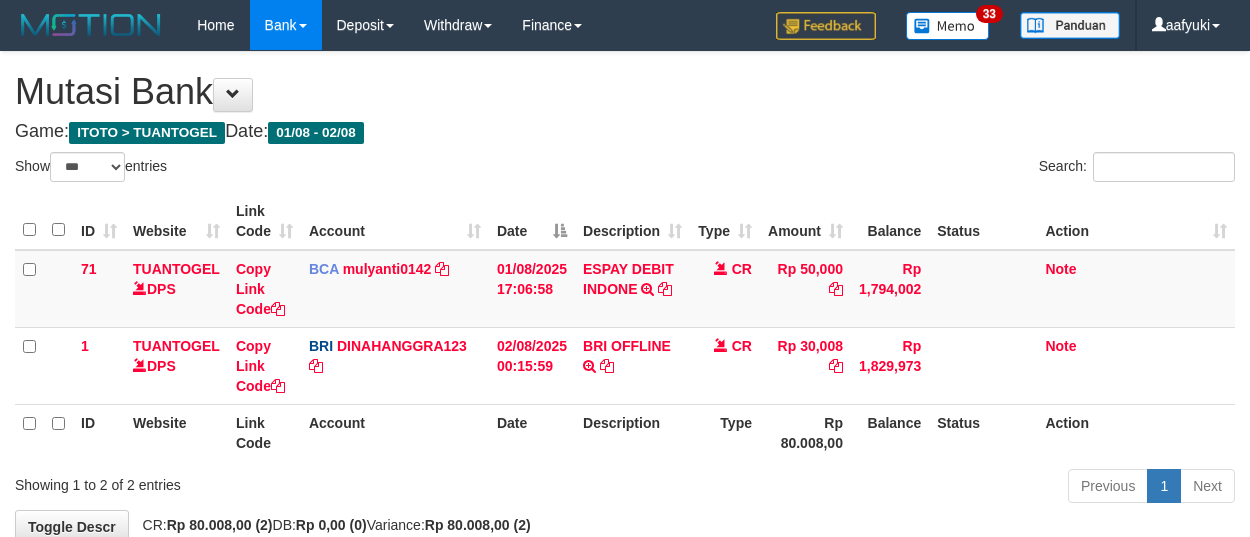 select on "***" 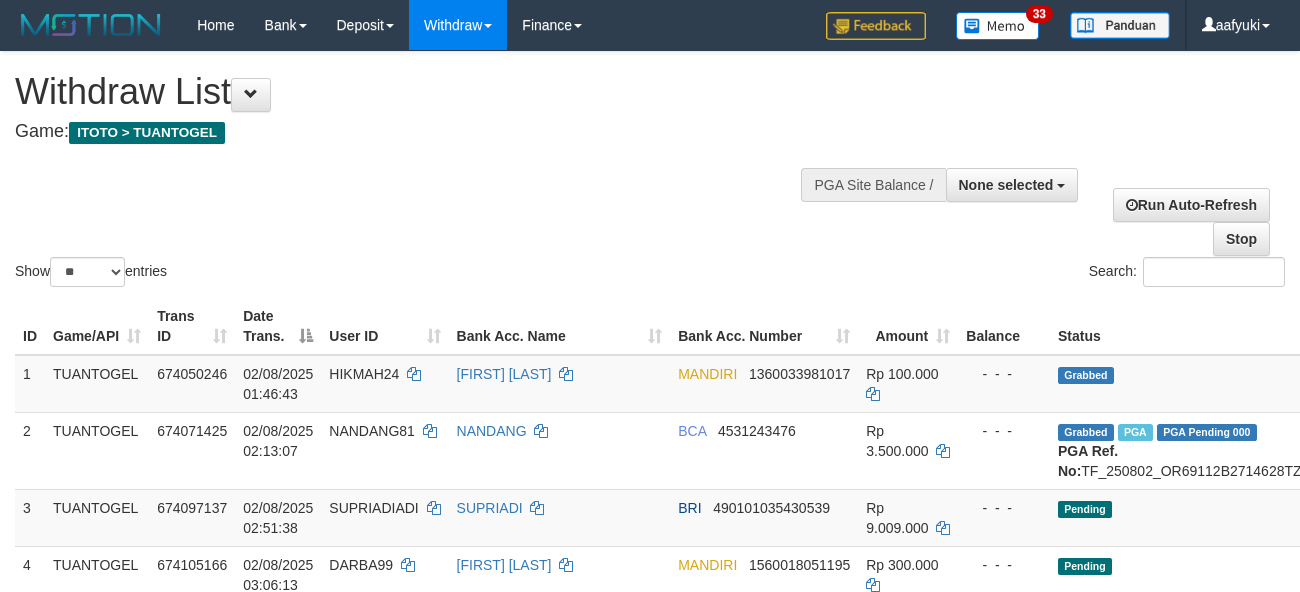 select 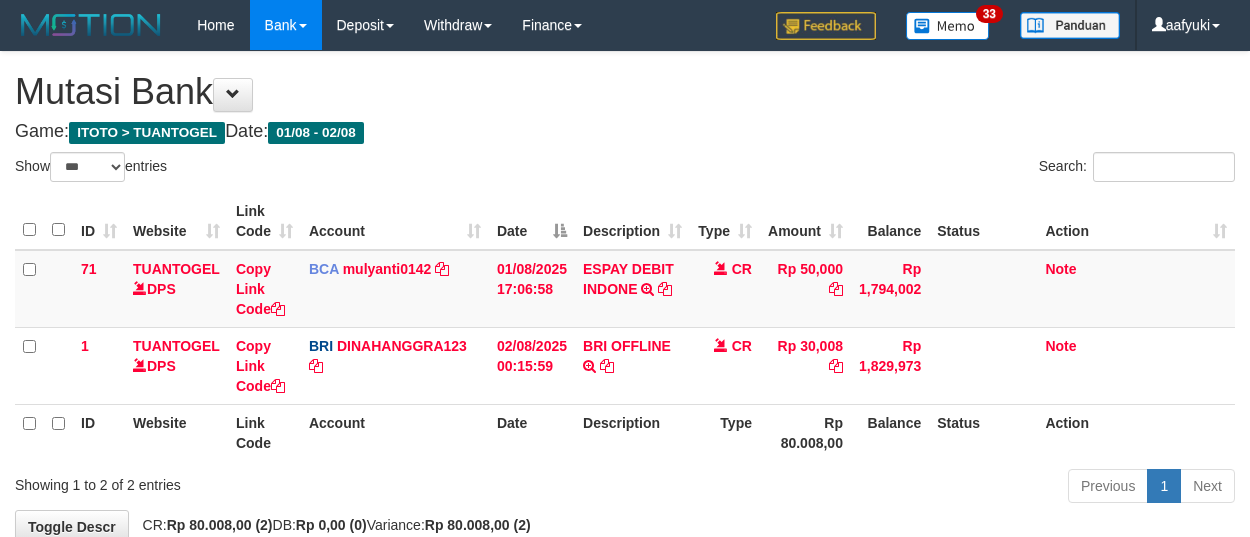 select on "***" 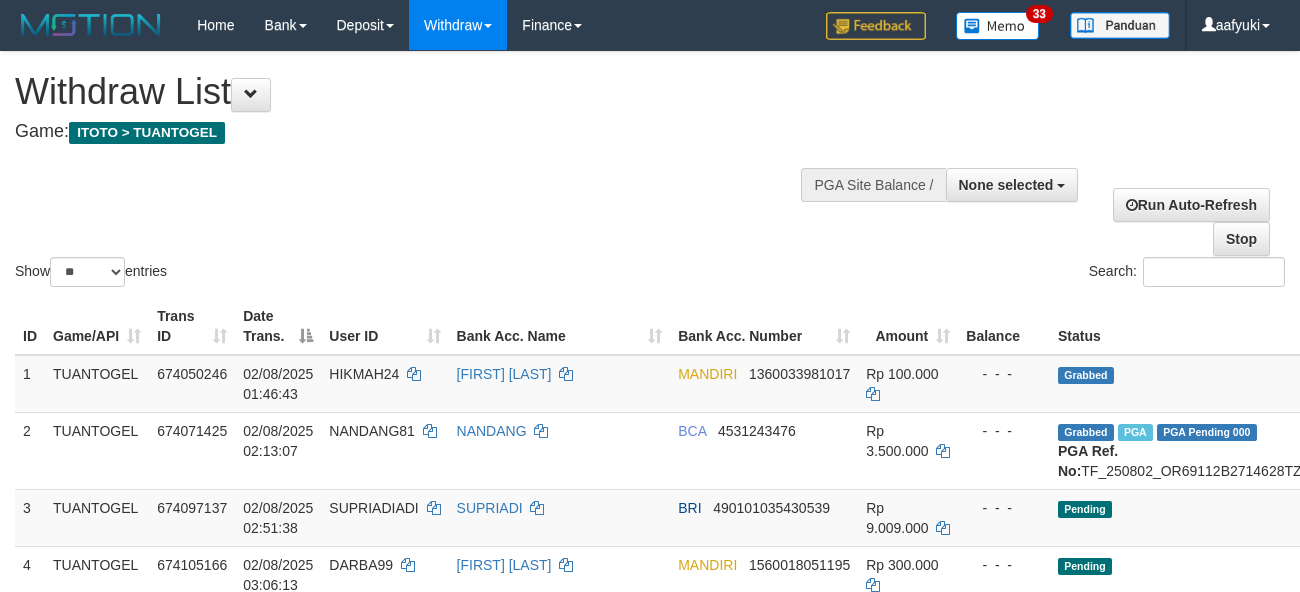 select 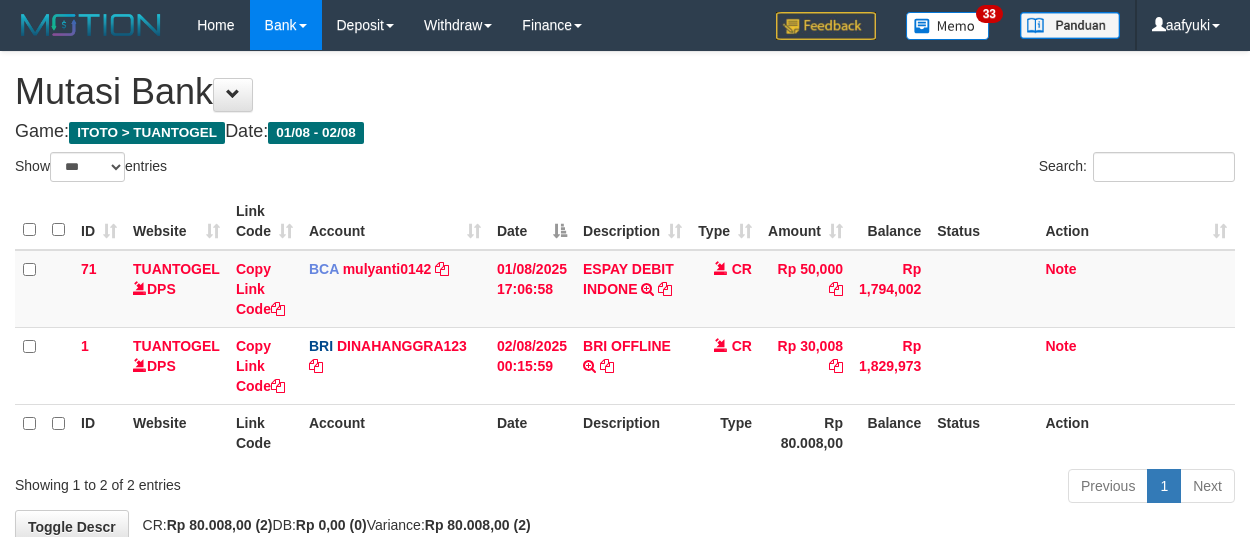 select on "***" 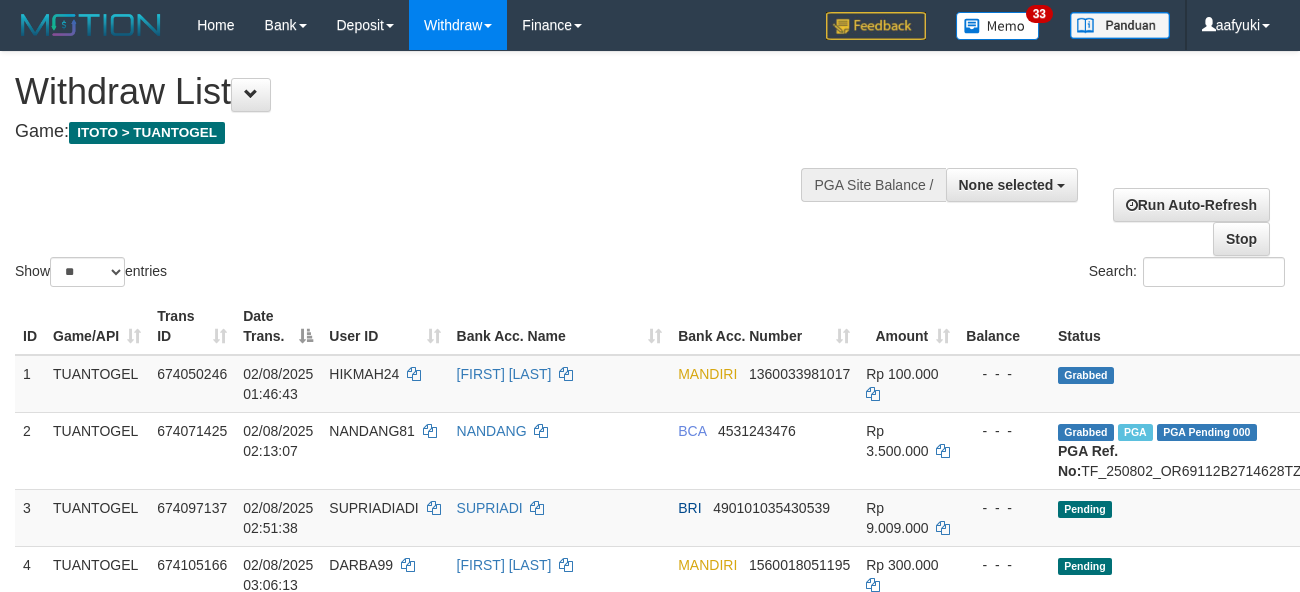 select 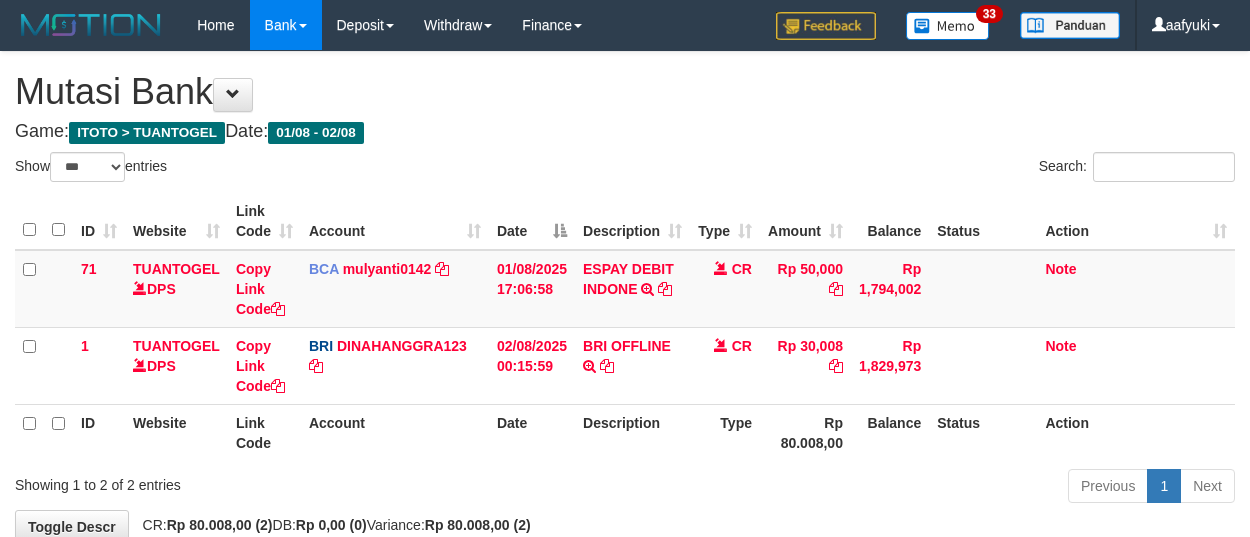 select on "***" 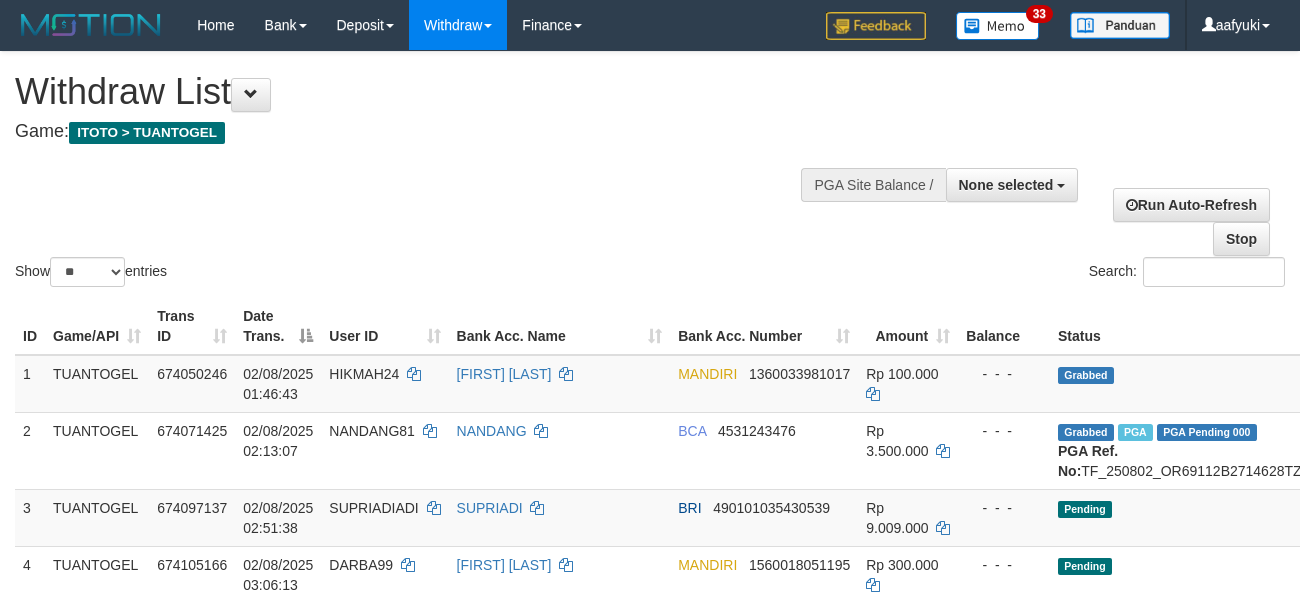 select 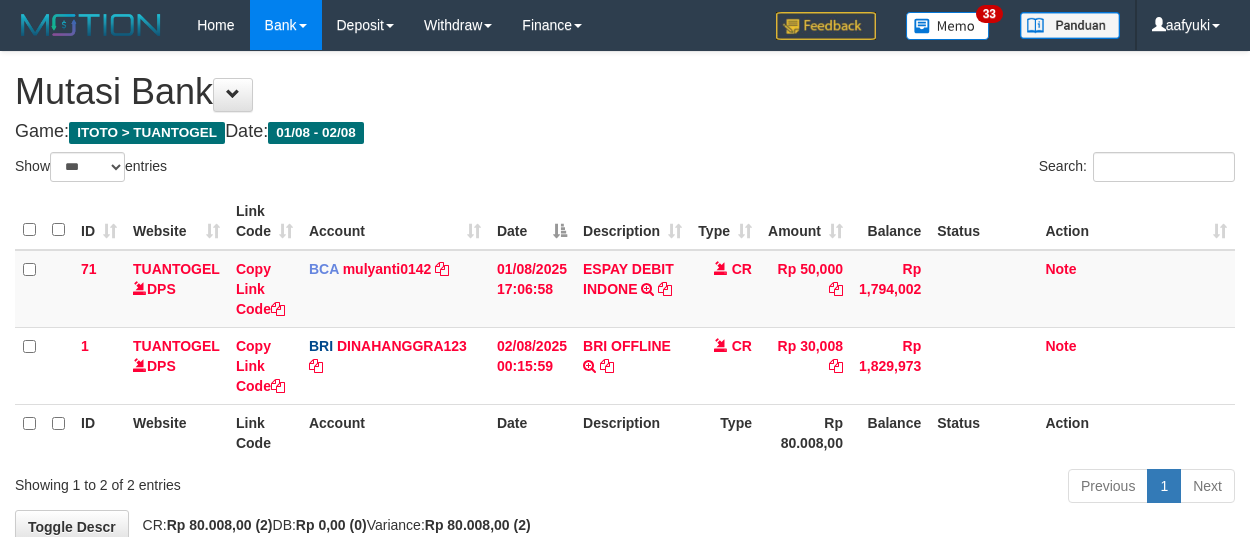 select on "***" 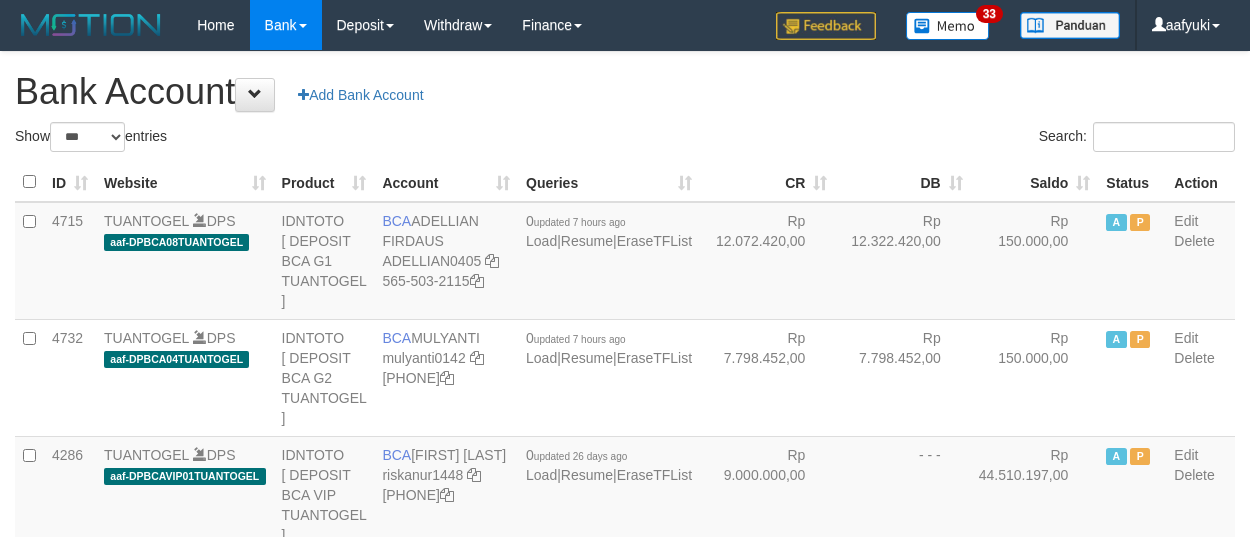 select on "***" 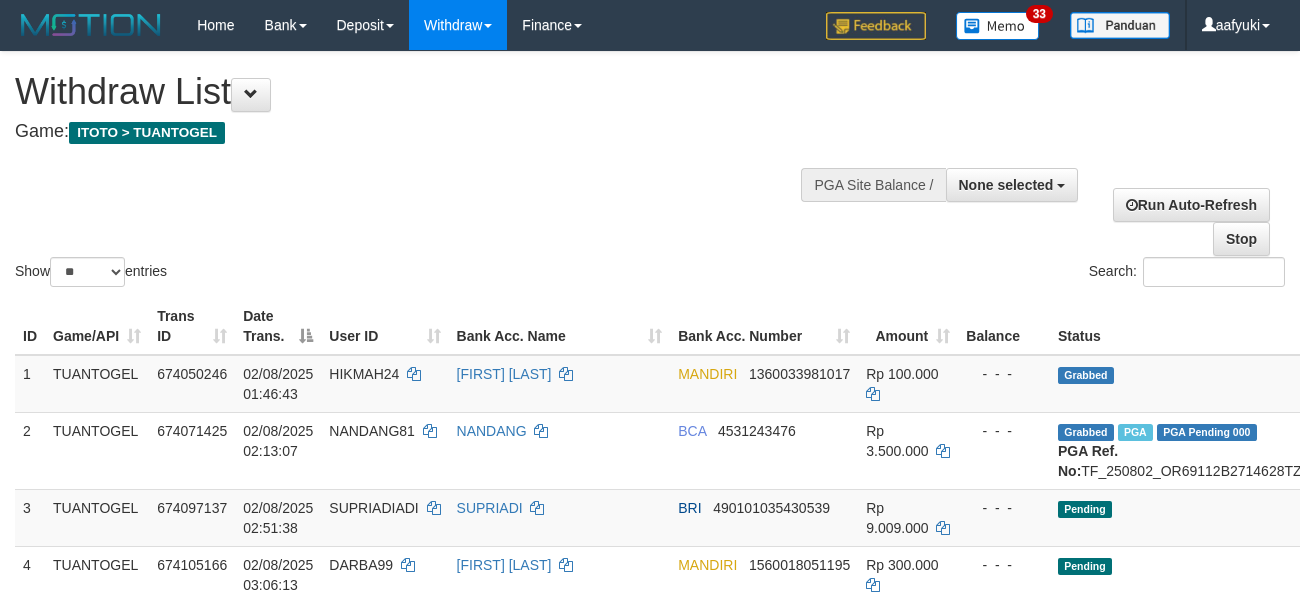 select 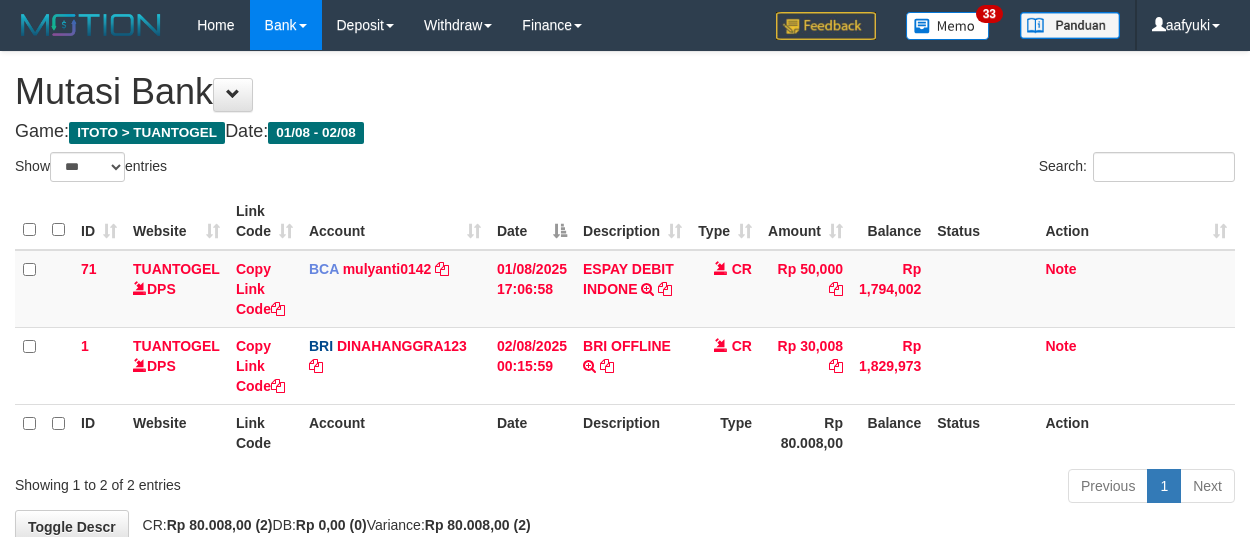select on "***" 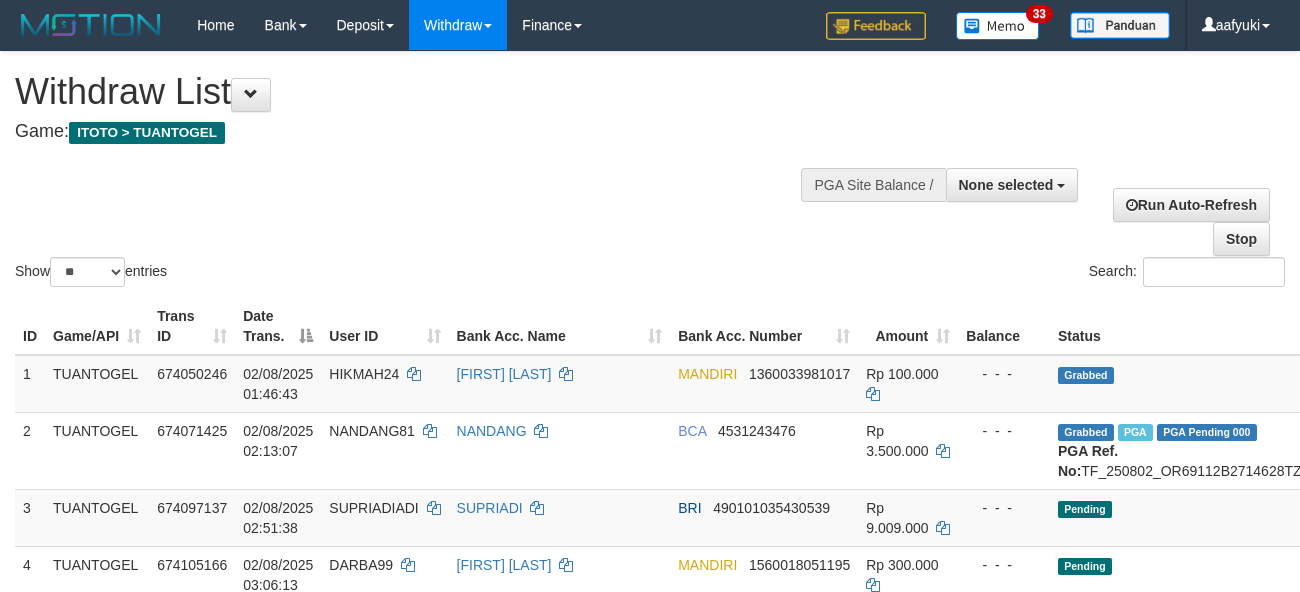 select 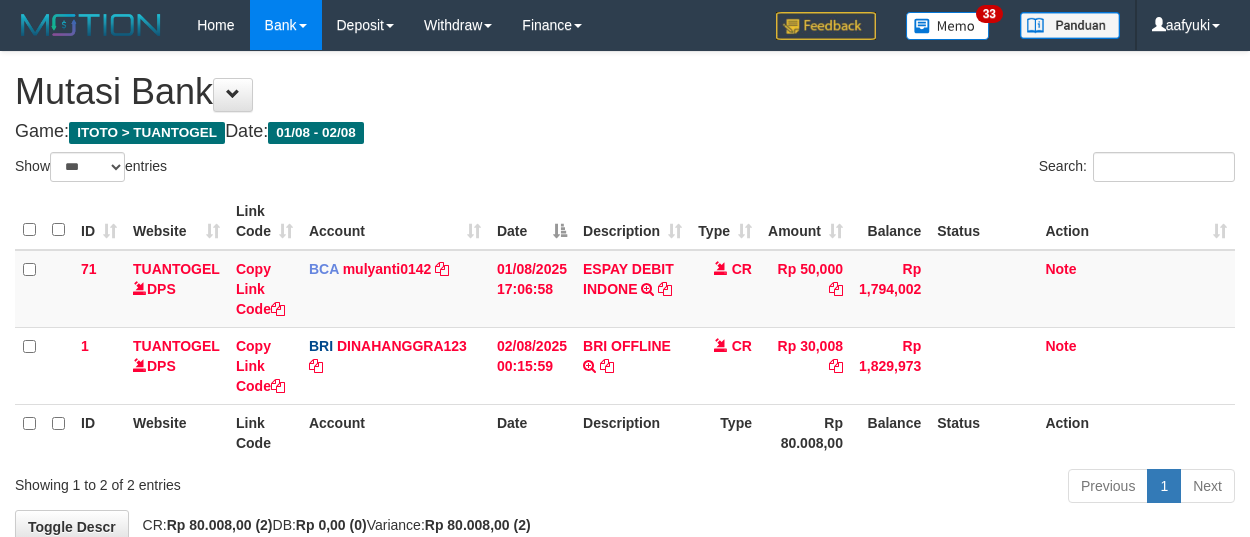 select on "***" 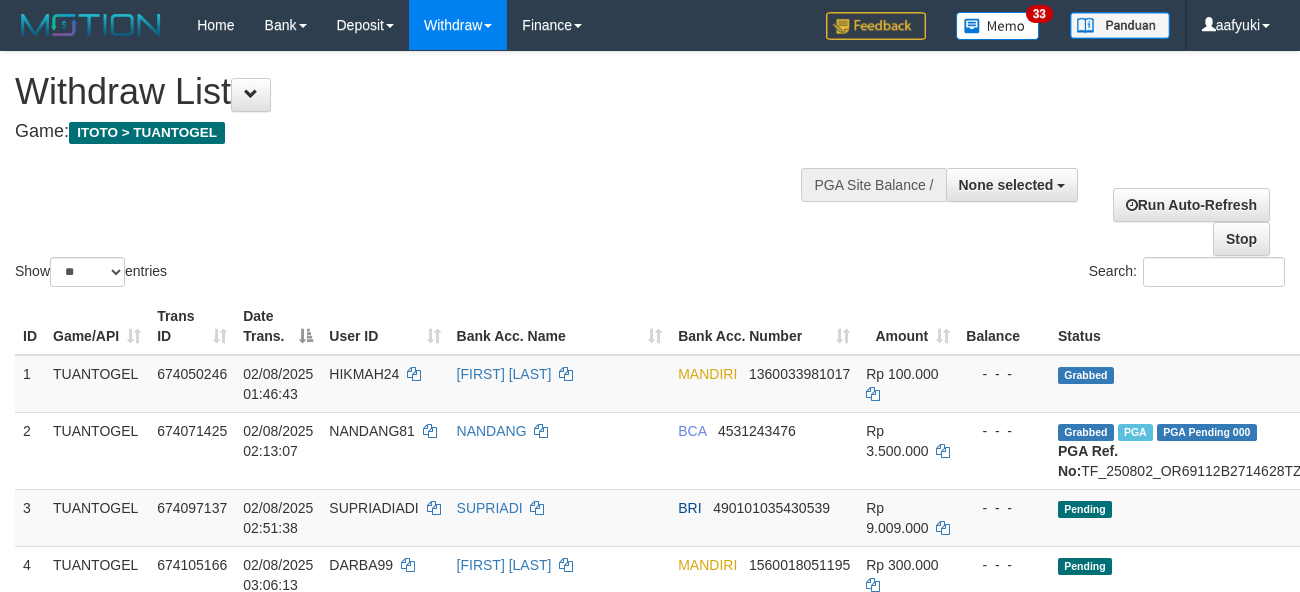 select 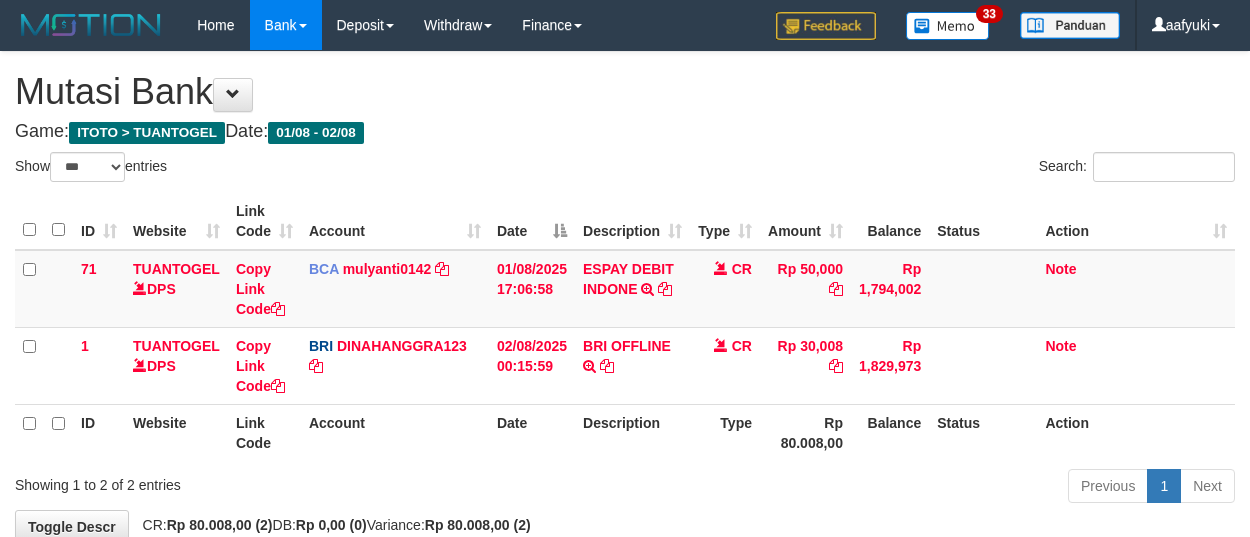 select on "***" 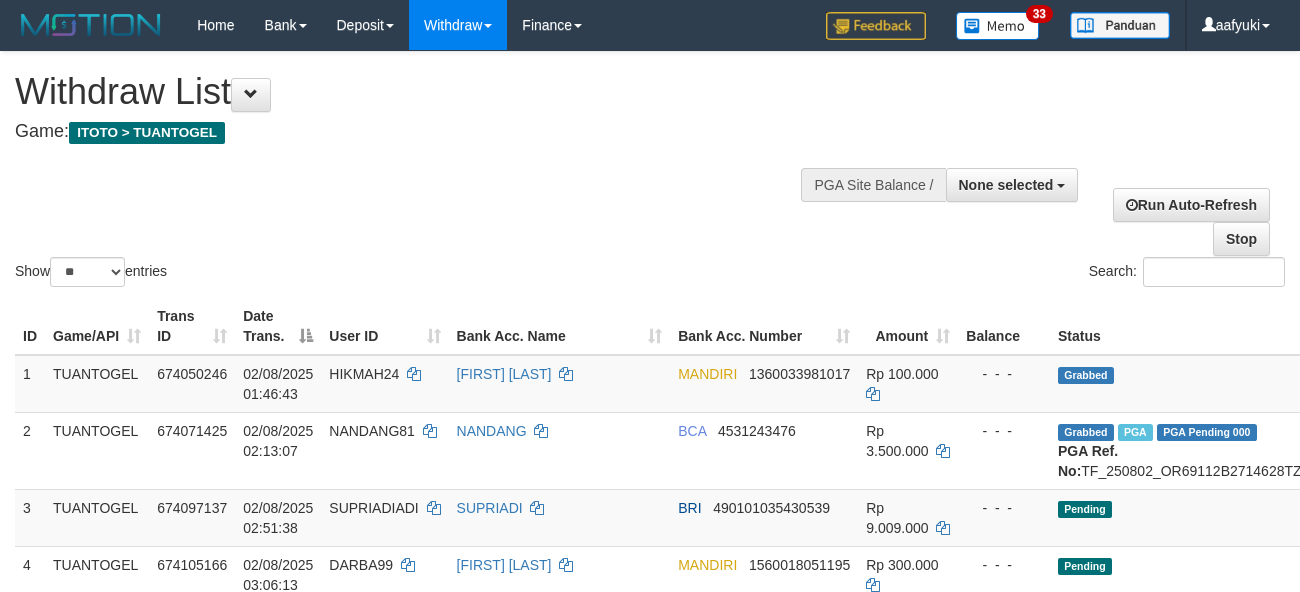 select 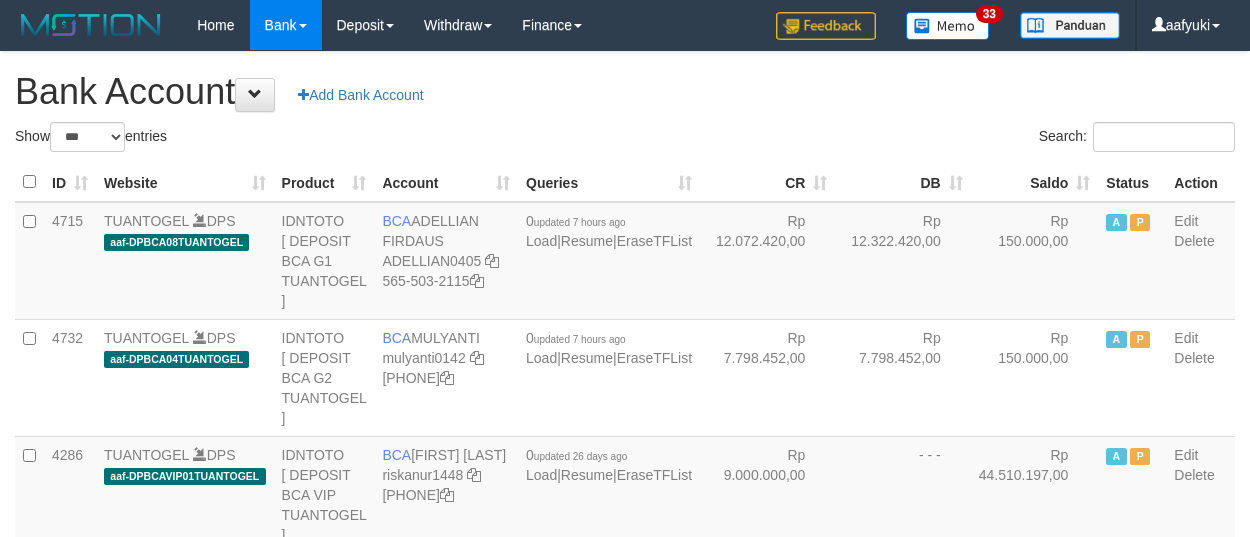select on "***" 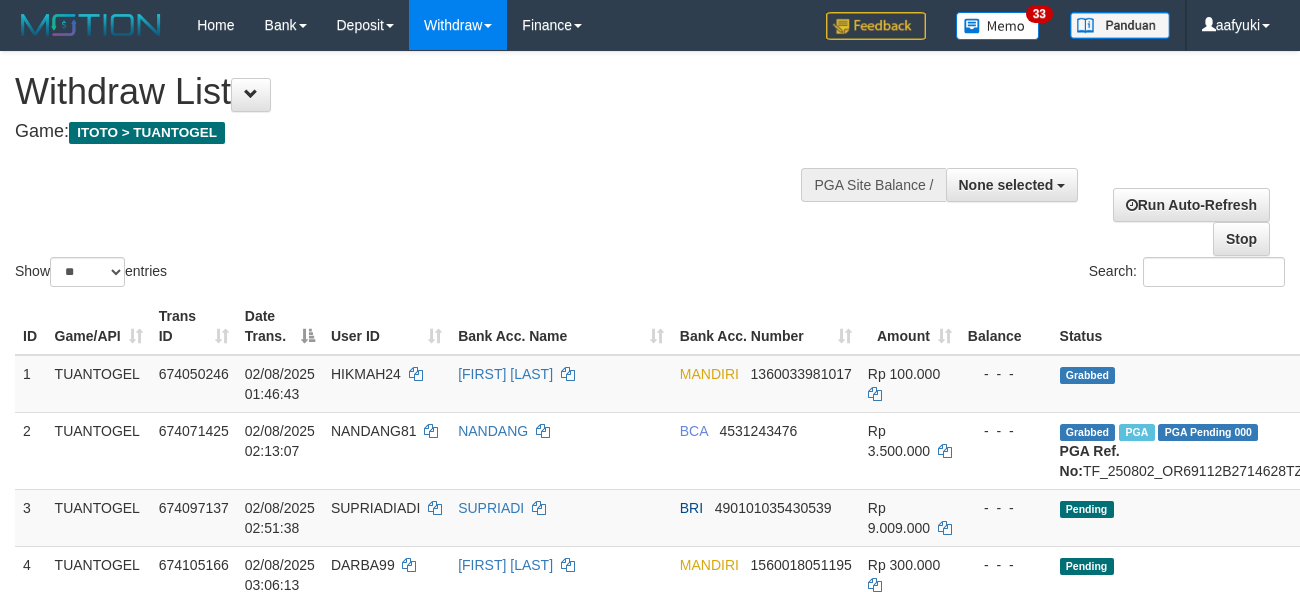select 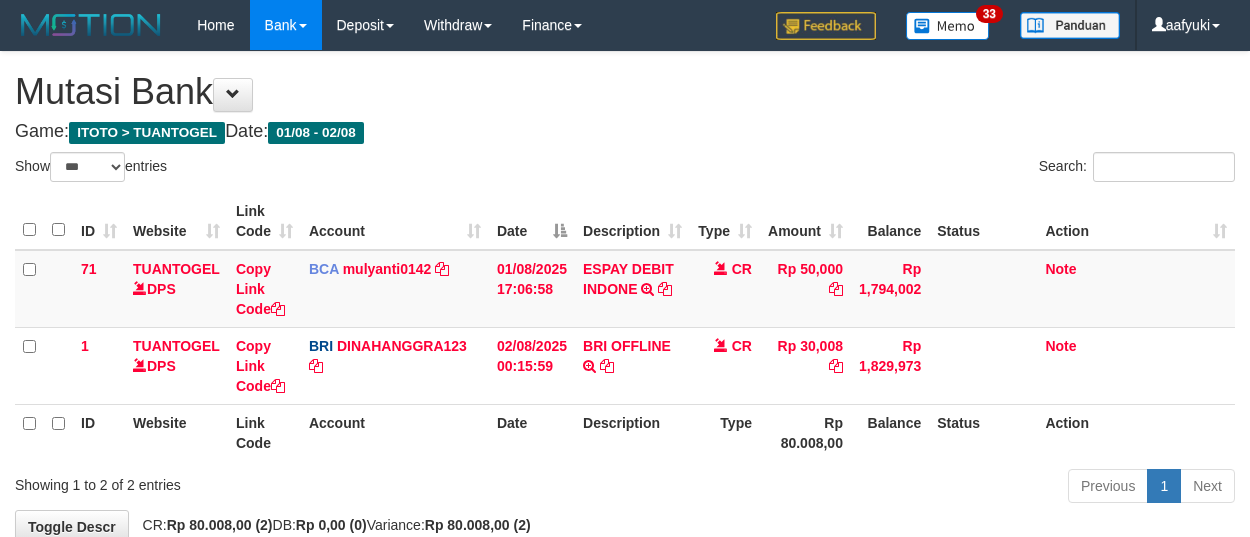 select on "***" 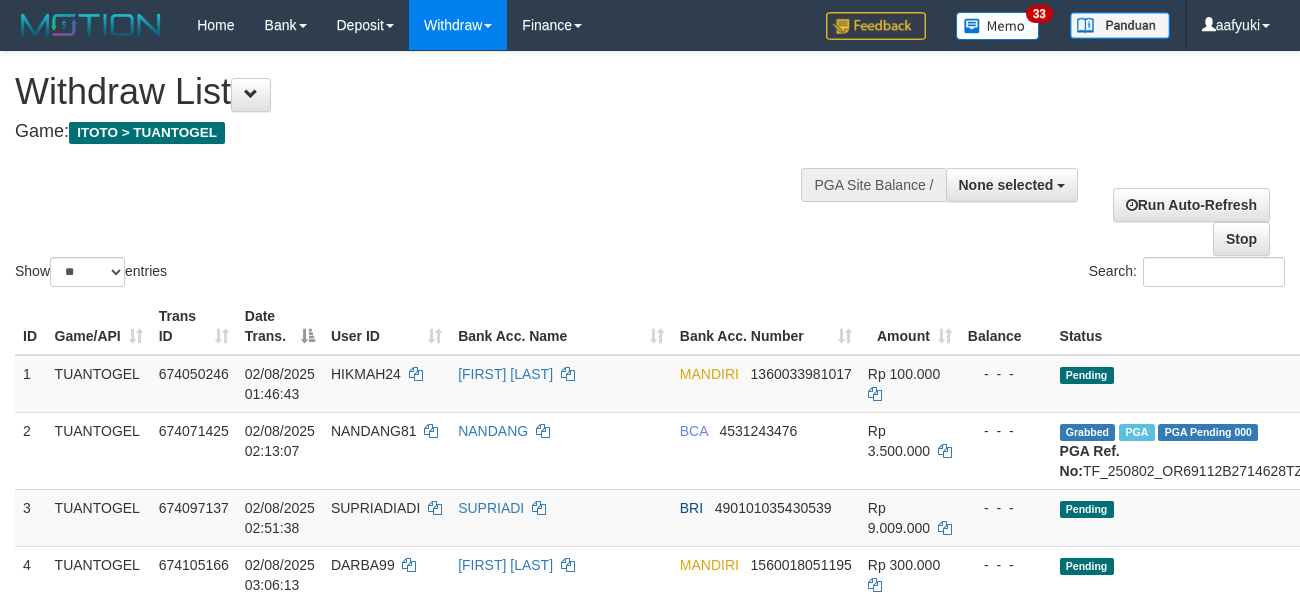 select 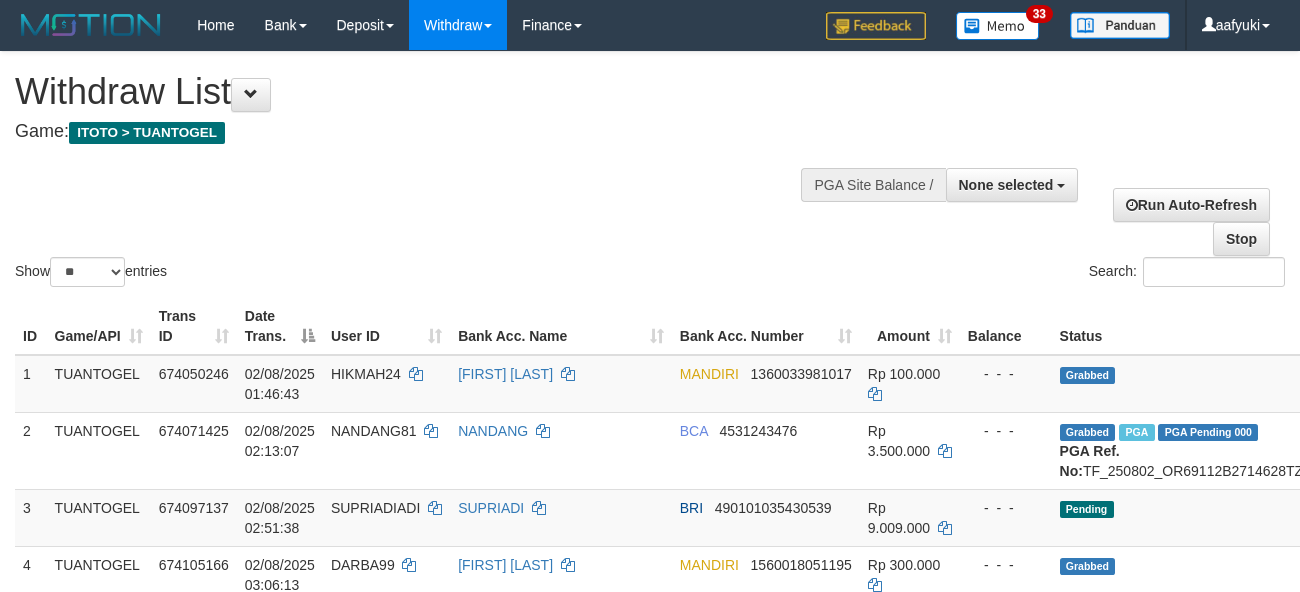 select 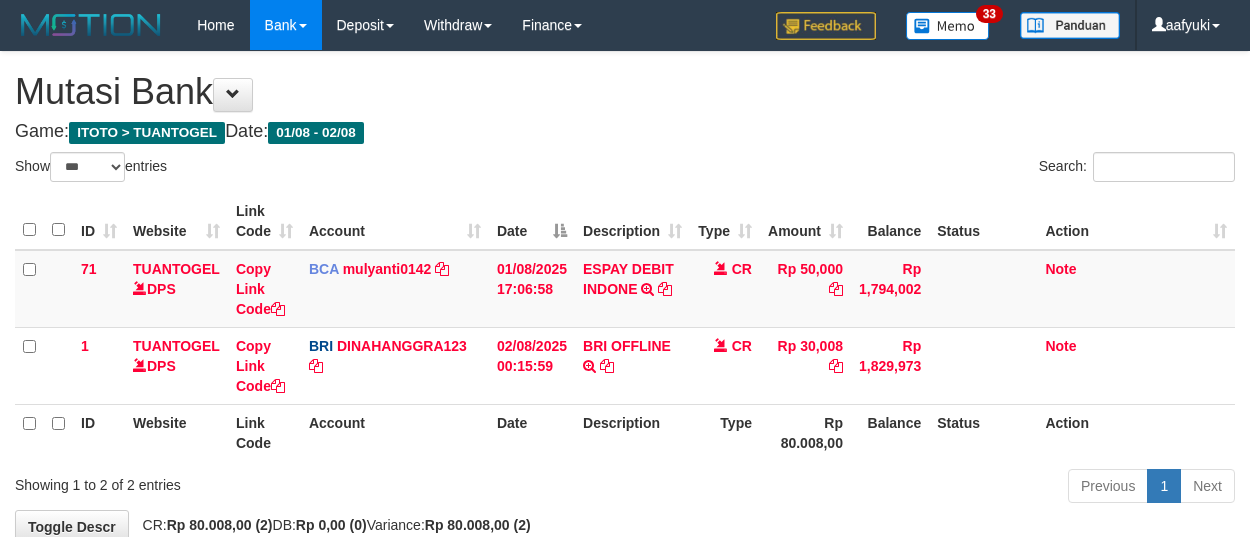 select on "***" 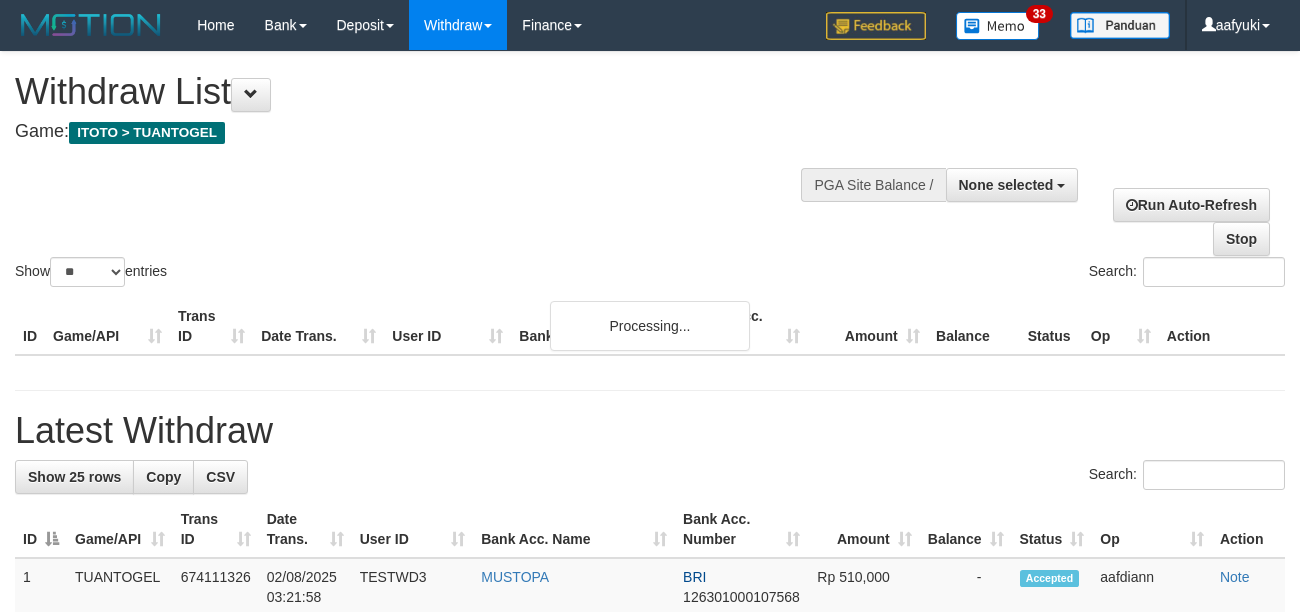 select 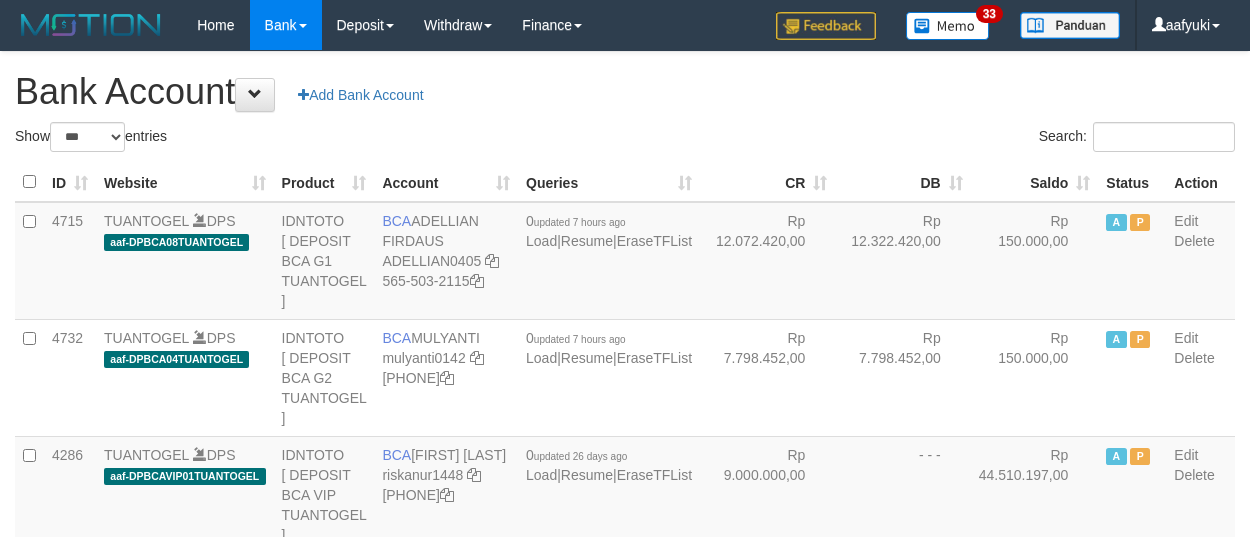select on "***" 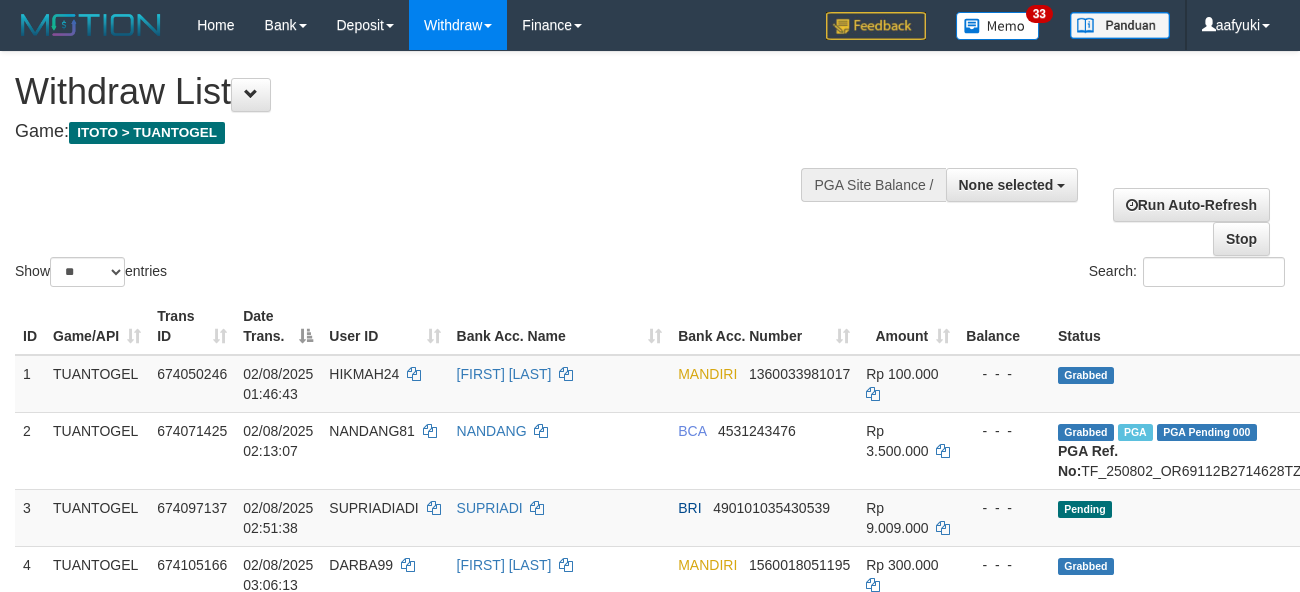 select 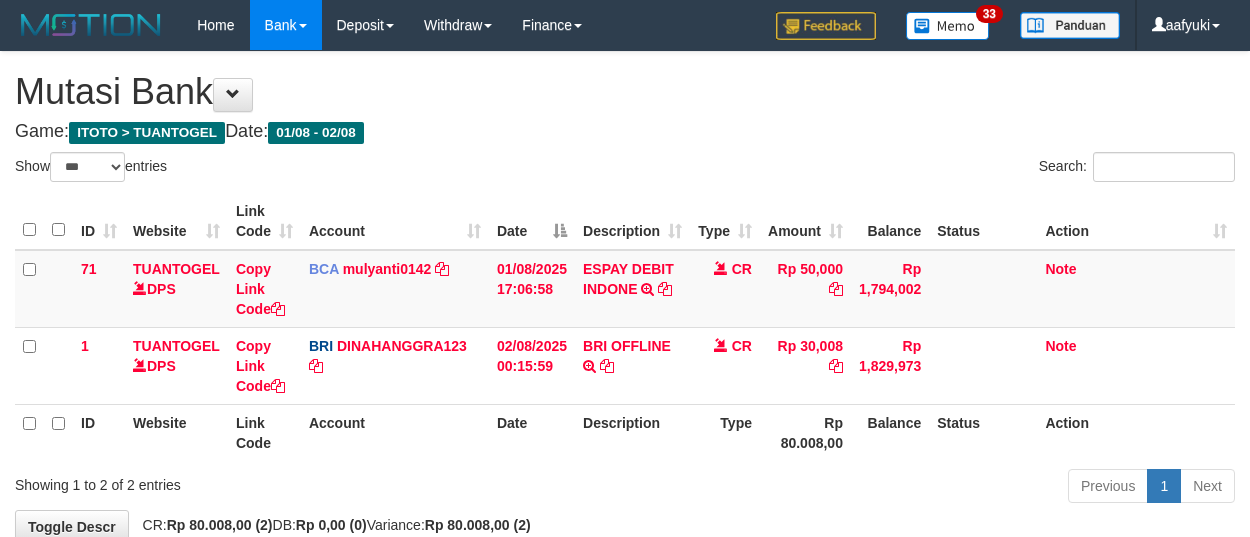 select on "***" 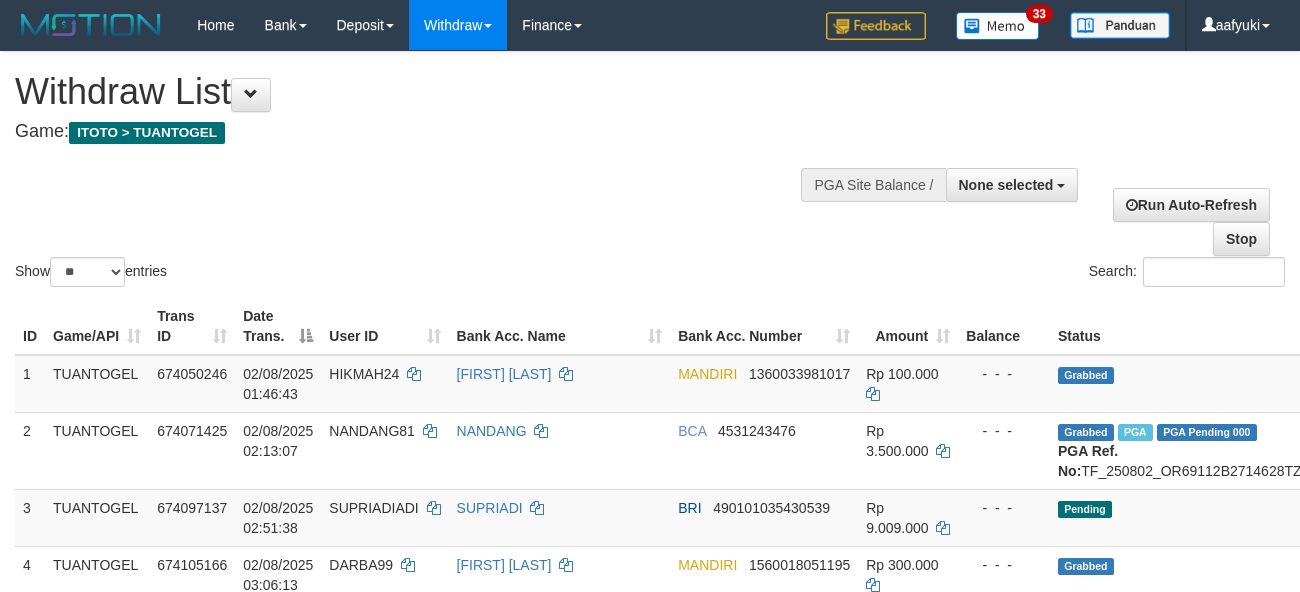 select 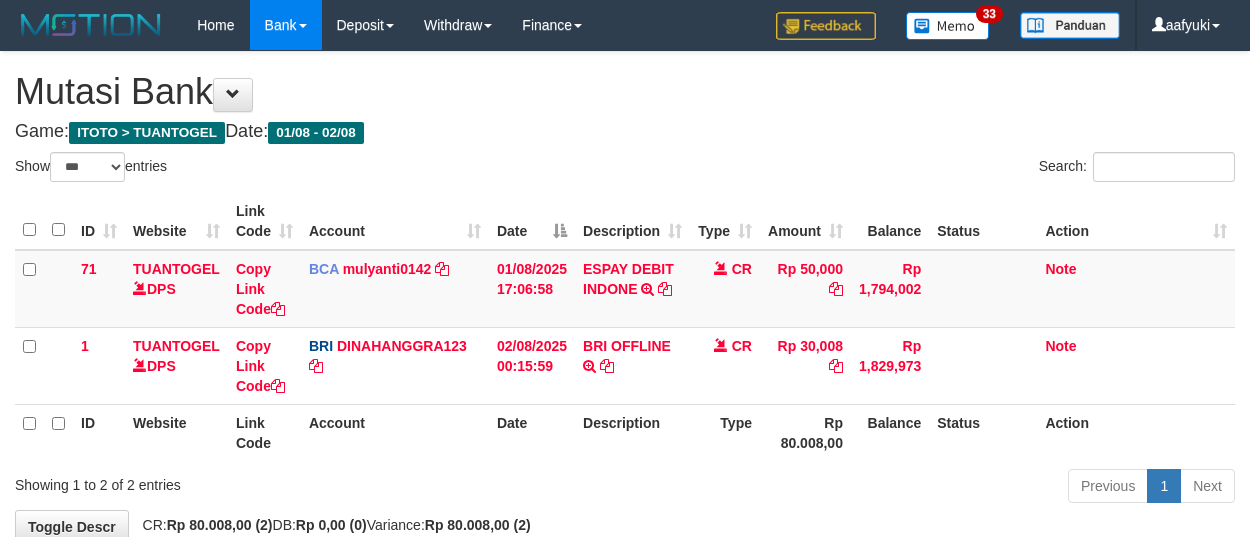 select on "***" 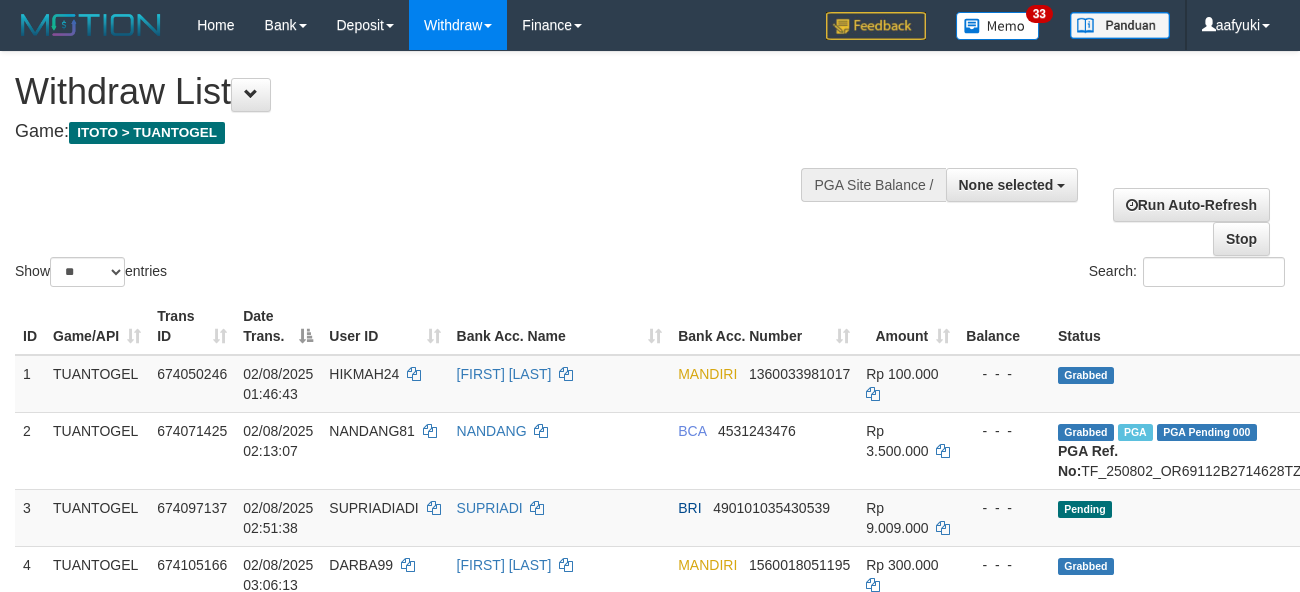select 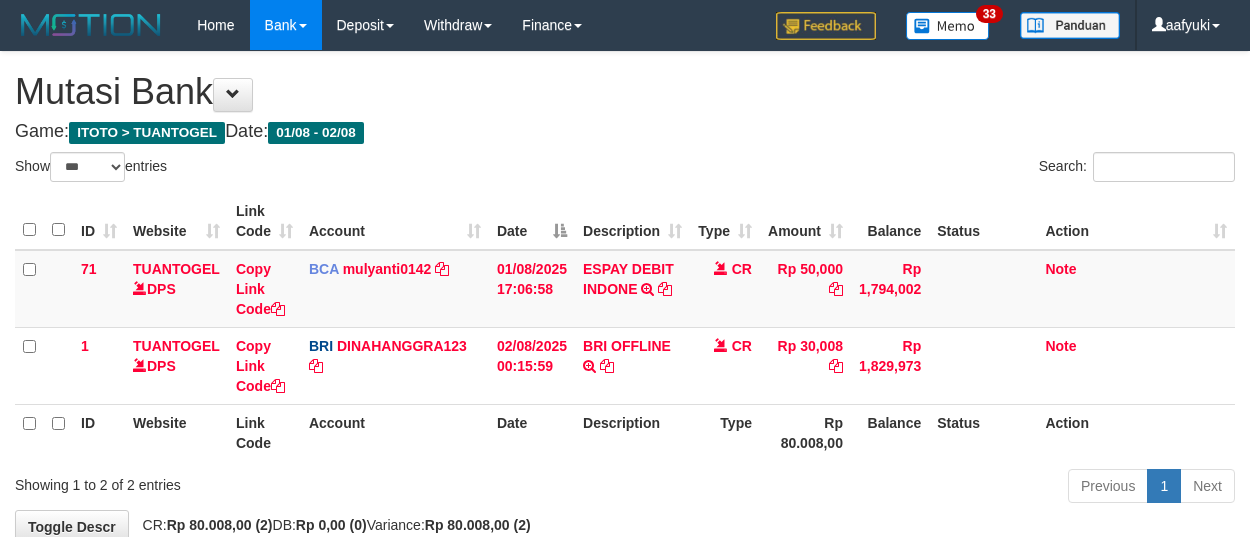 select on "***" 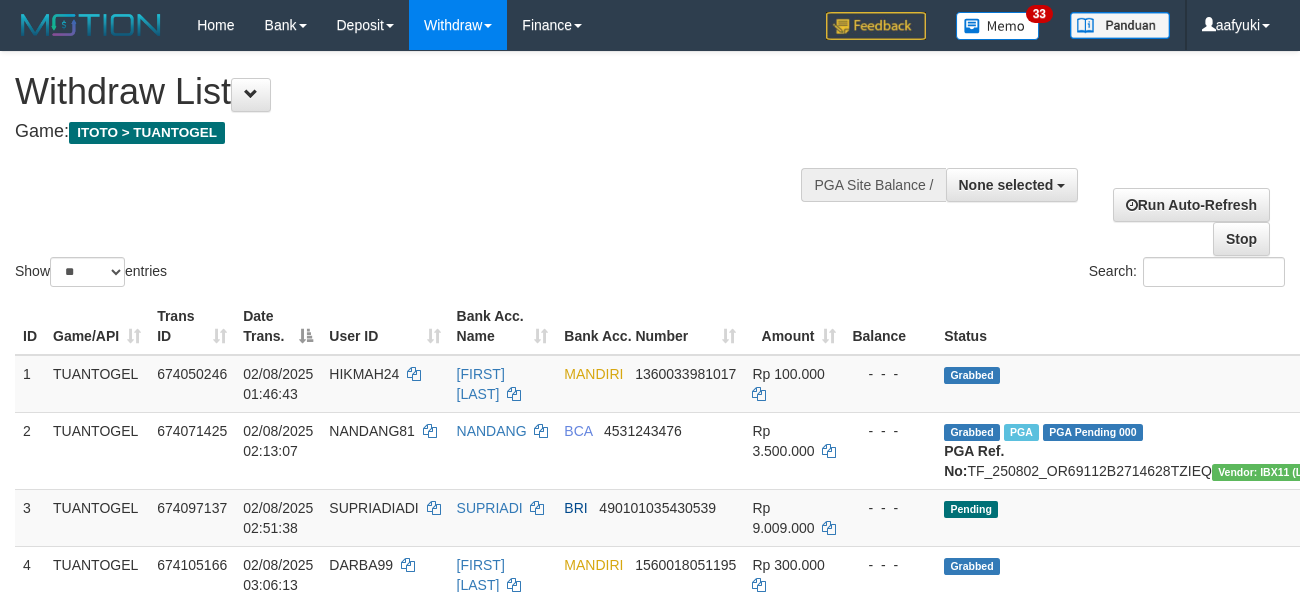 select 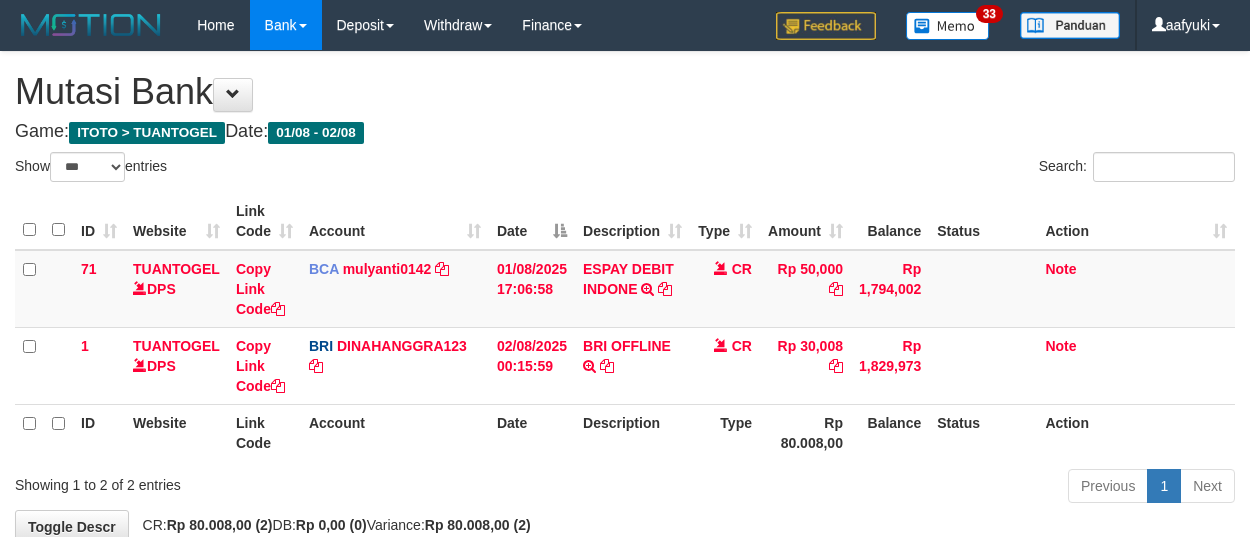 select on "***" 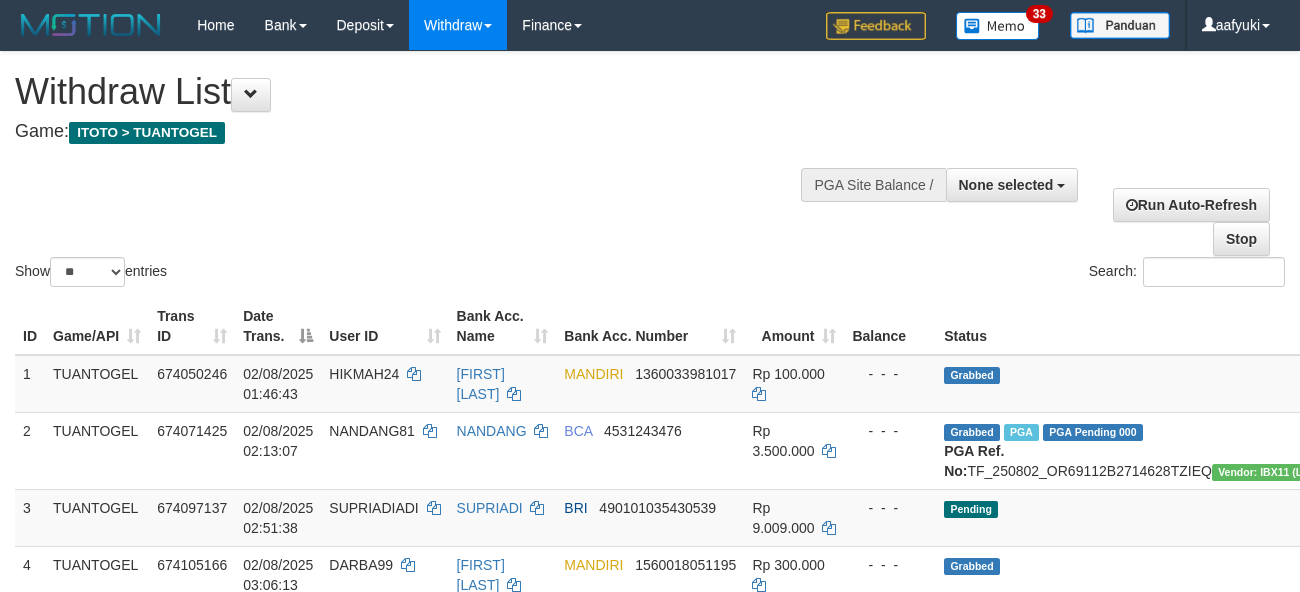select 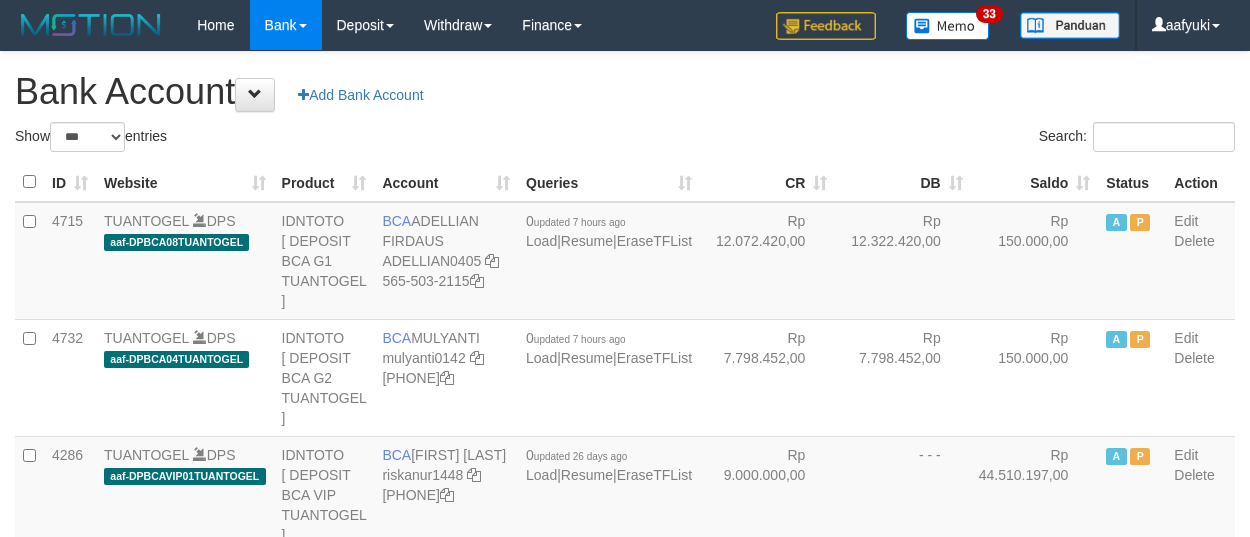 select on "***" 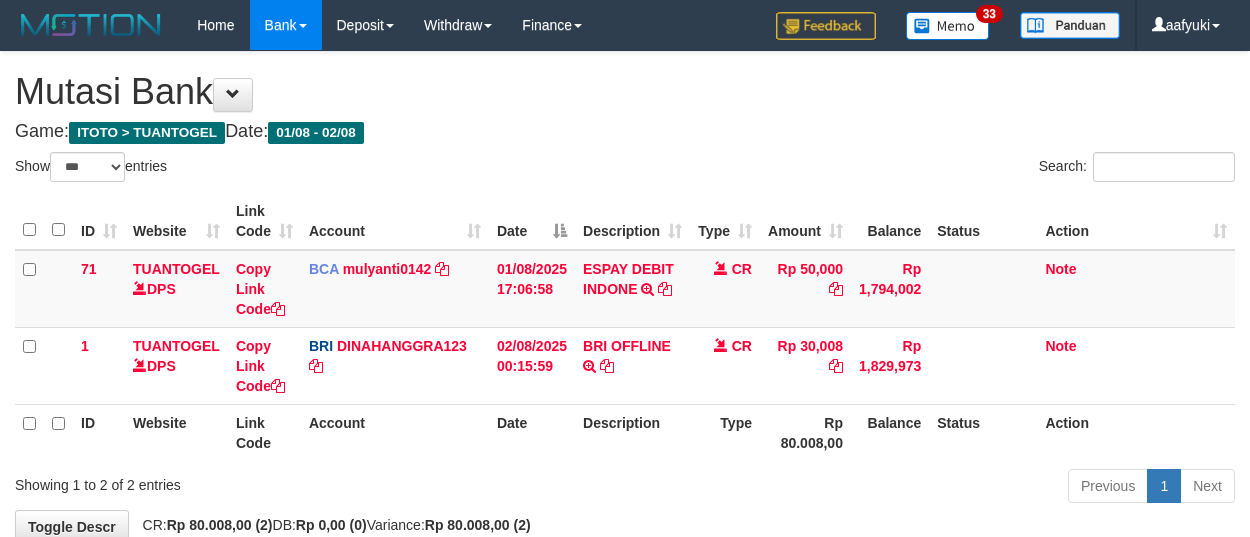 select on "***" 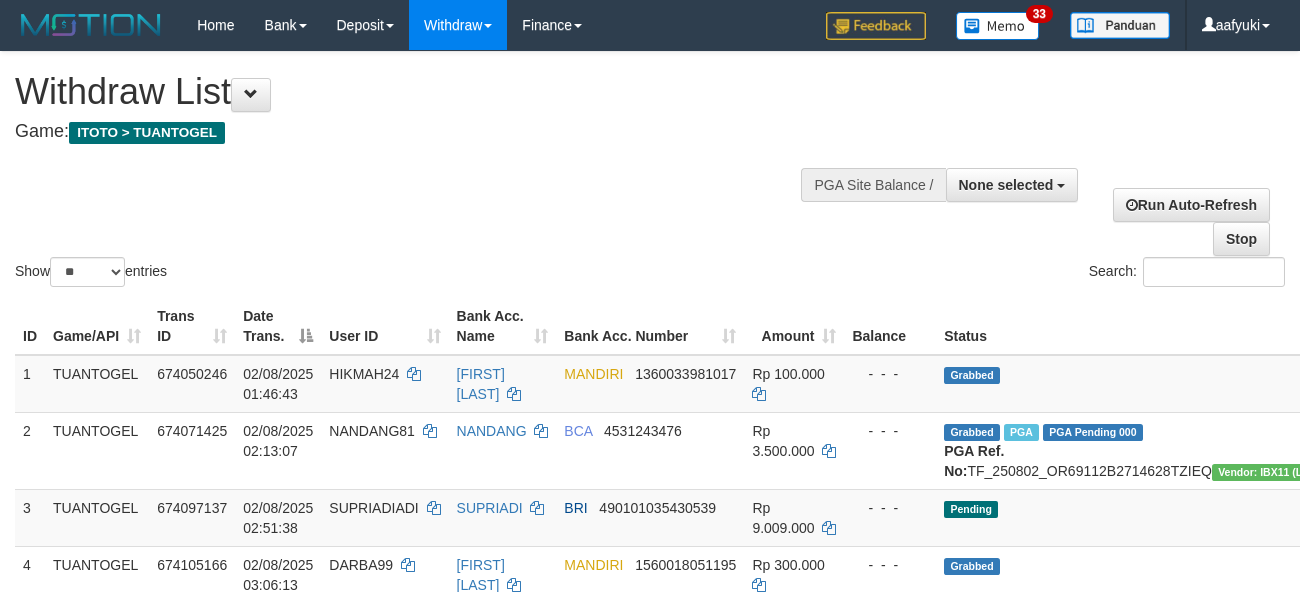 select 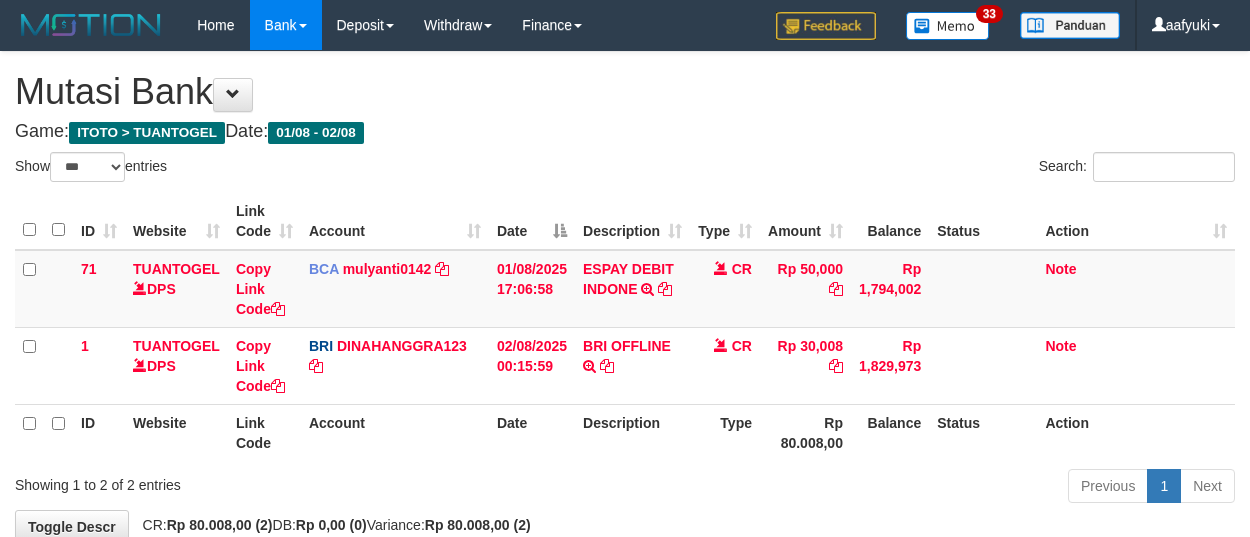 select on "***" 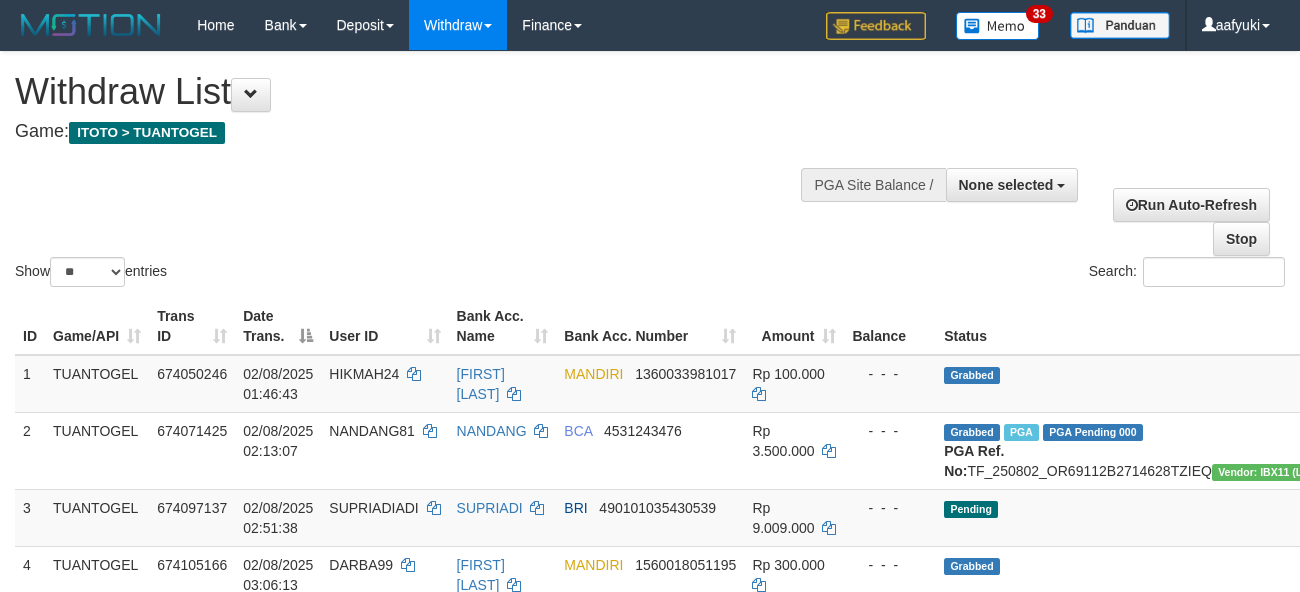 select 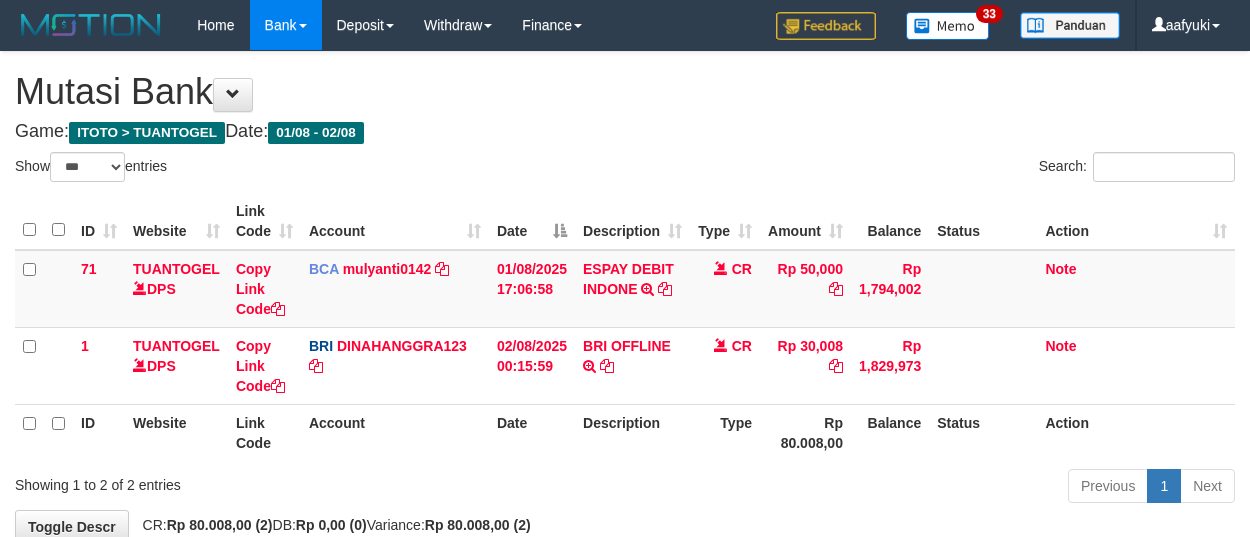 select on "***" 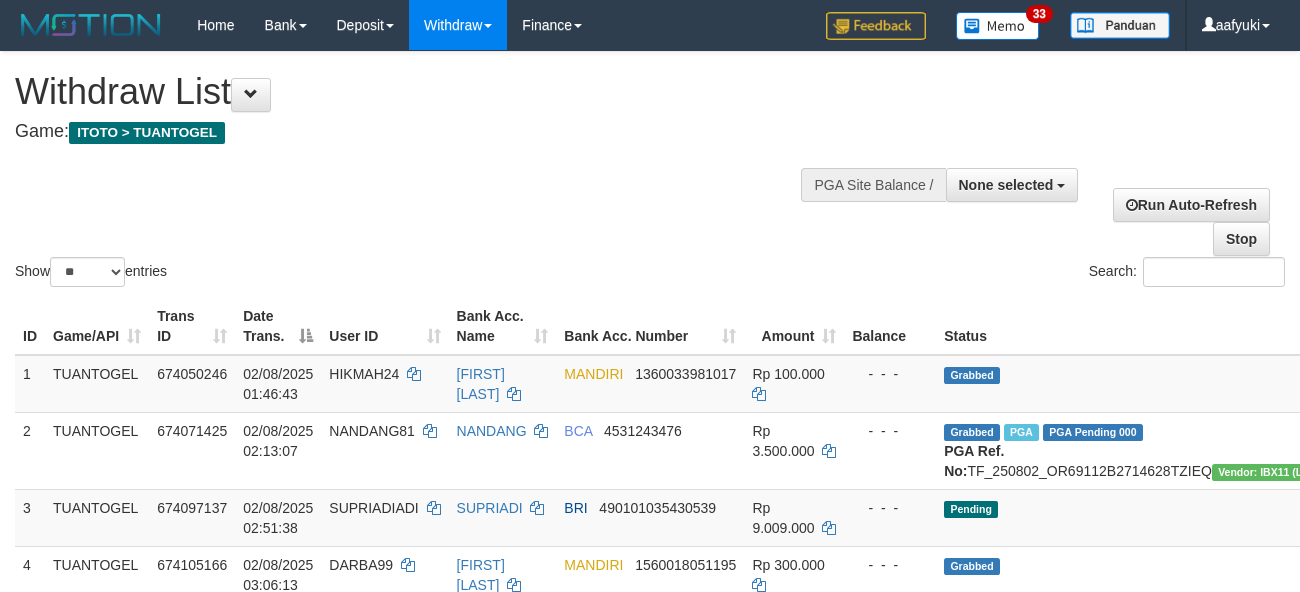 select 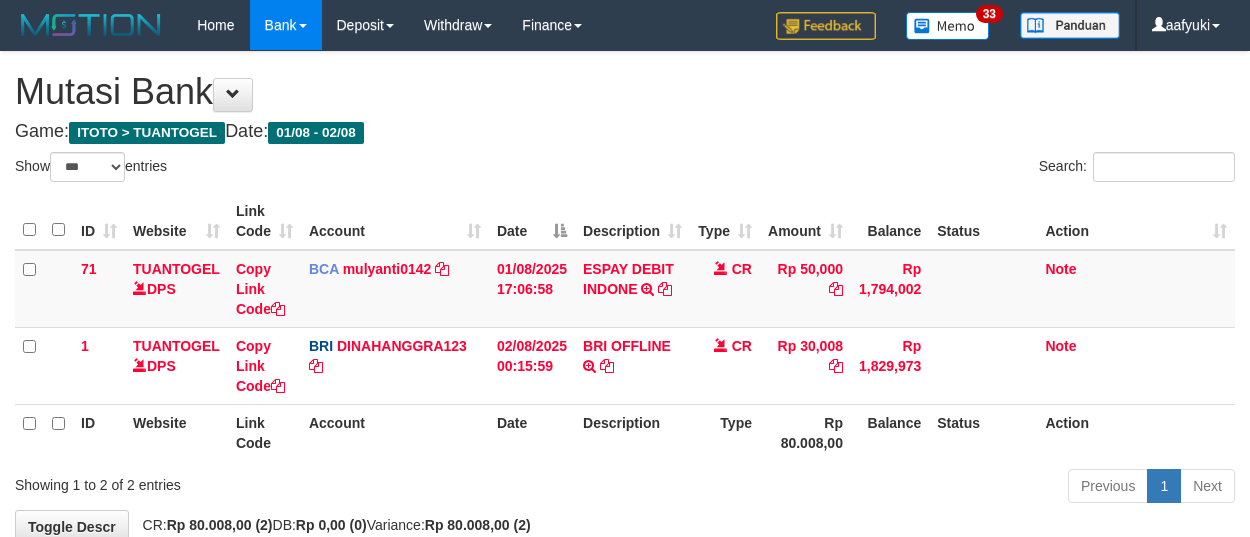 select on "***" 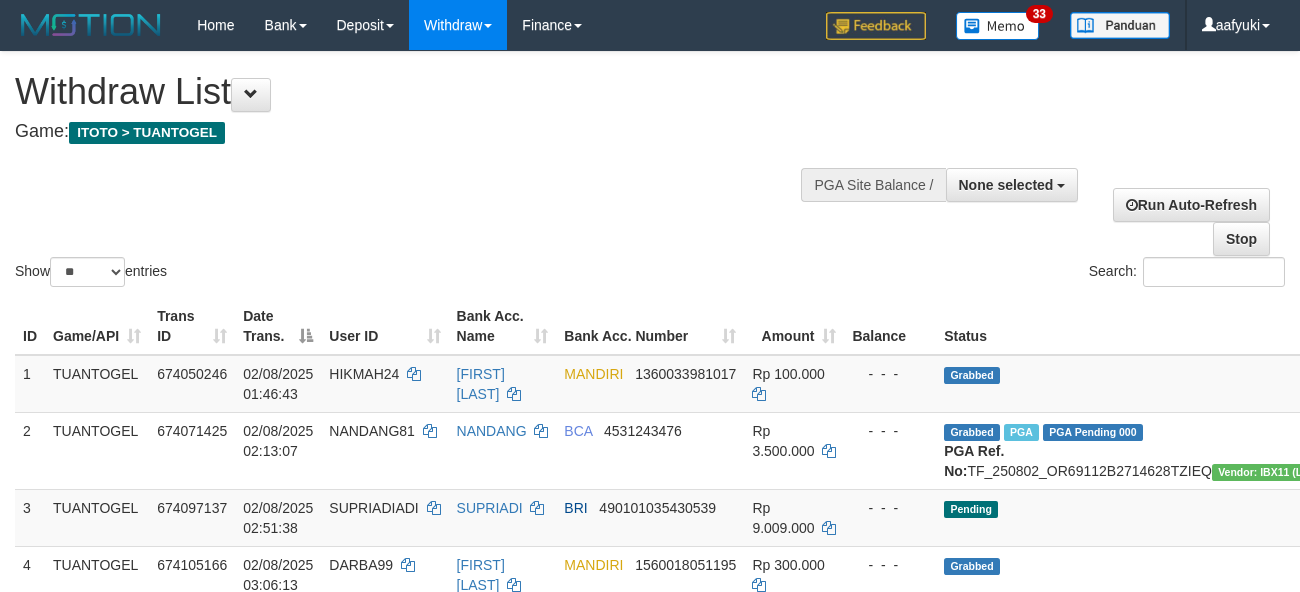 select 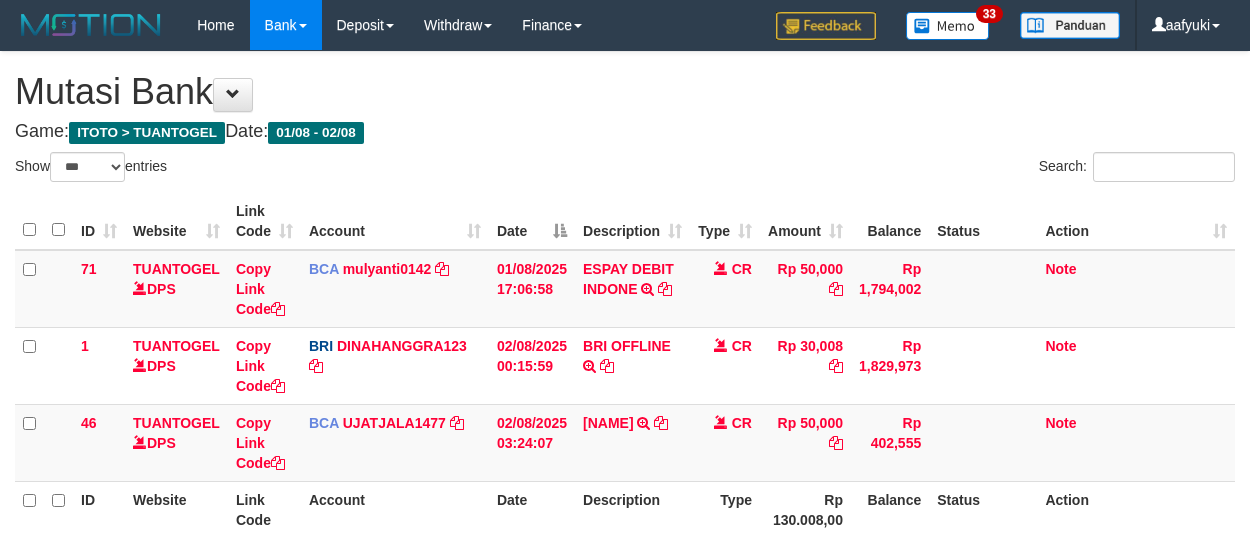 select on "***" 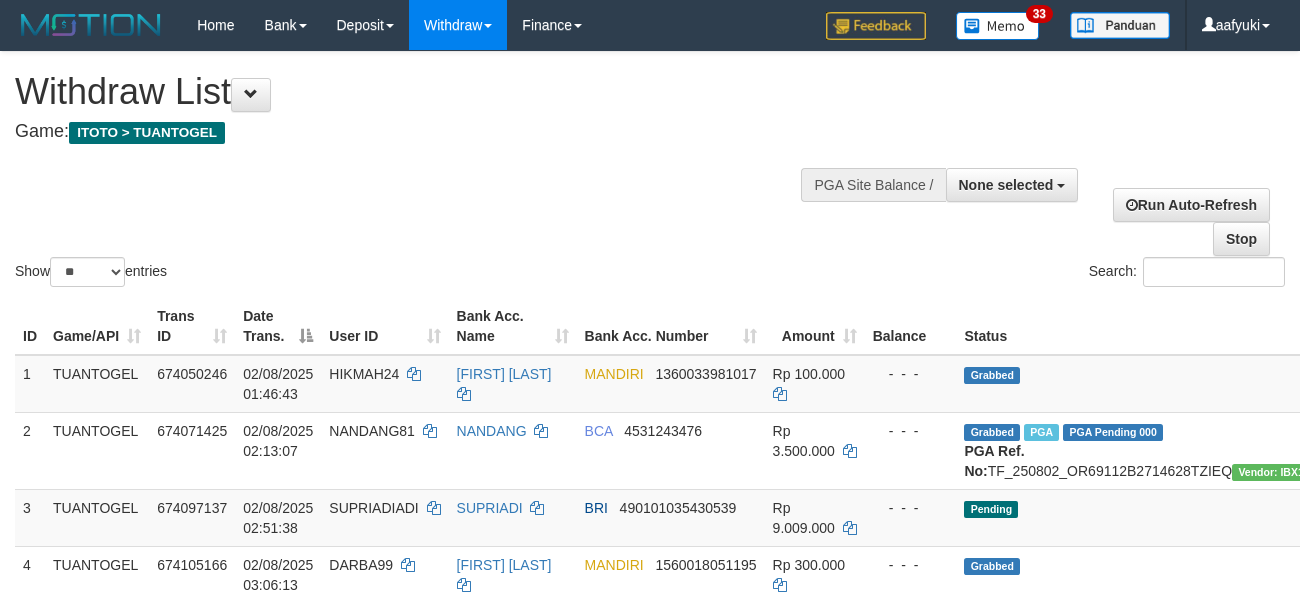 select 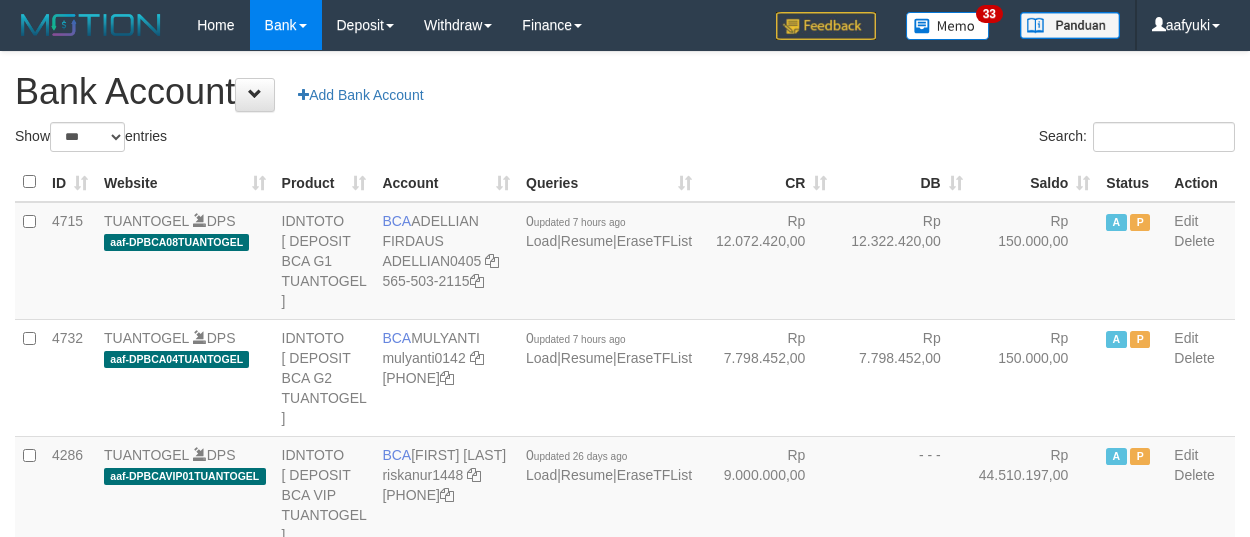 select on "***" 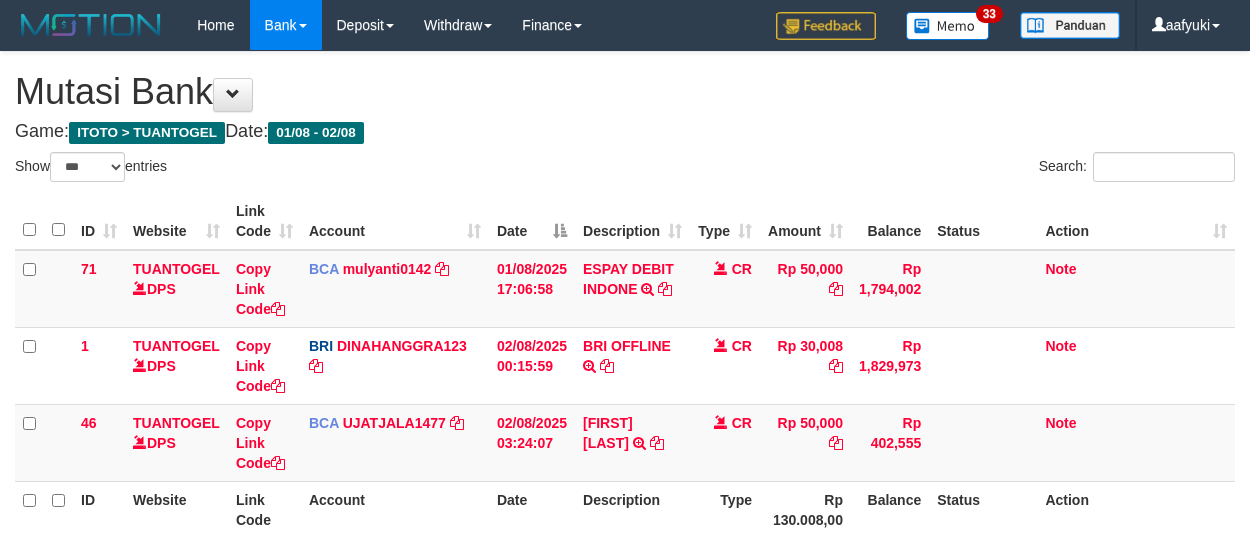 select on "***" 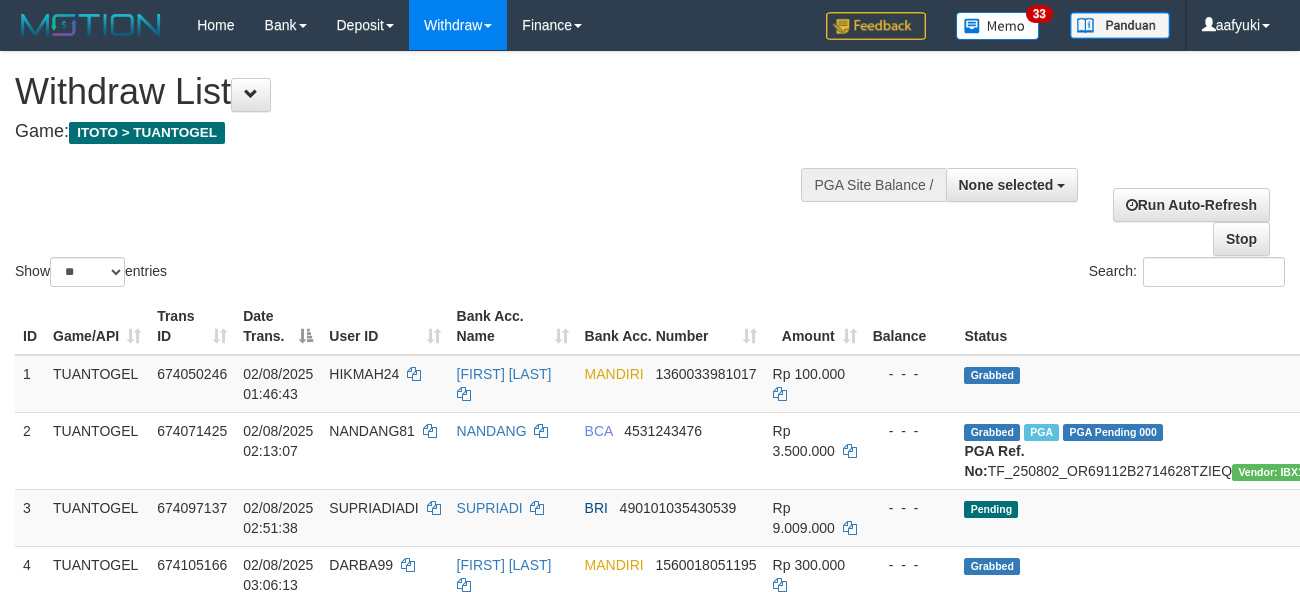 select 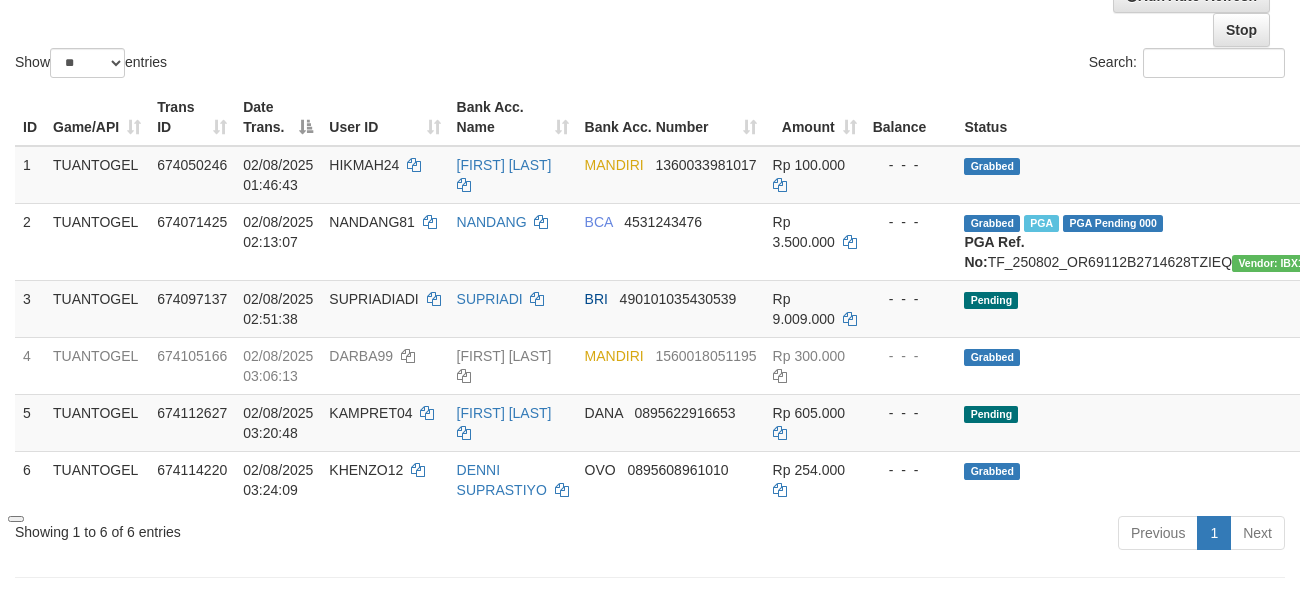 scroll, scrollTop: 209, scrollLeft: 0, axis: vertical 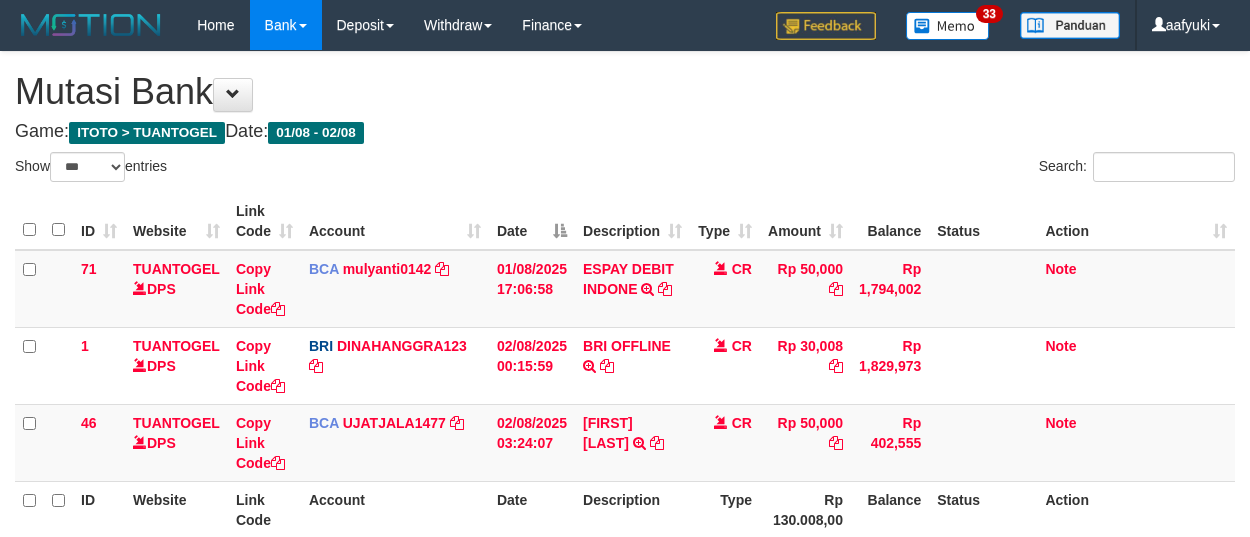 select on "***" 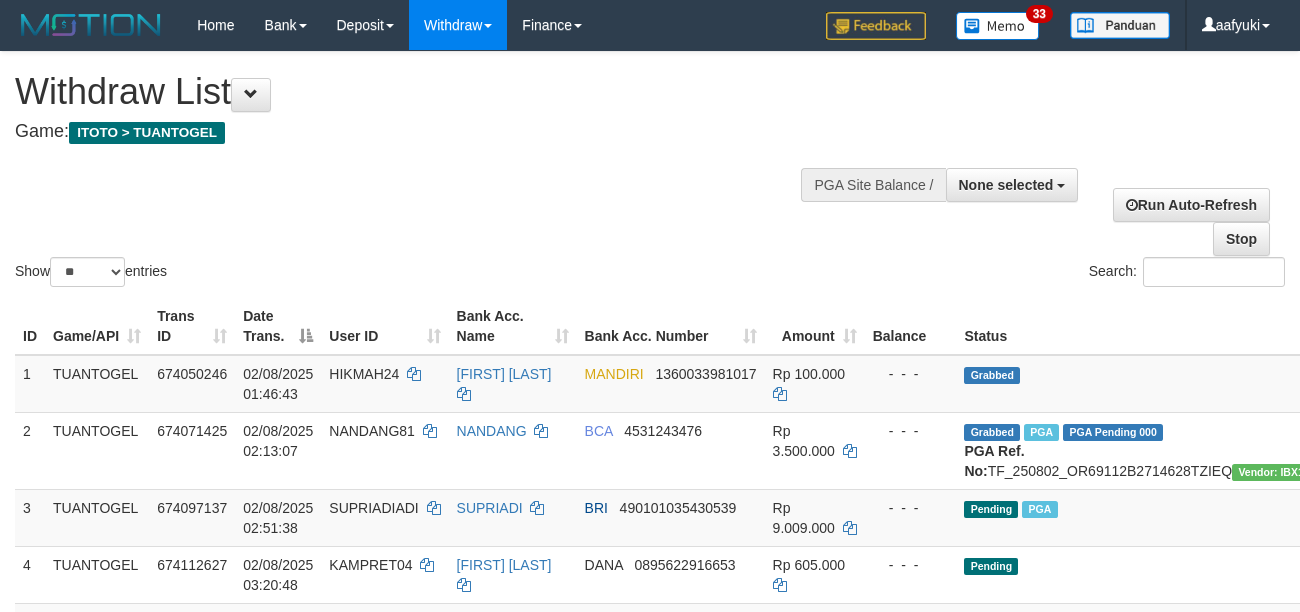 select 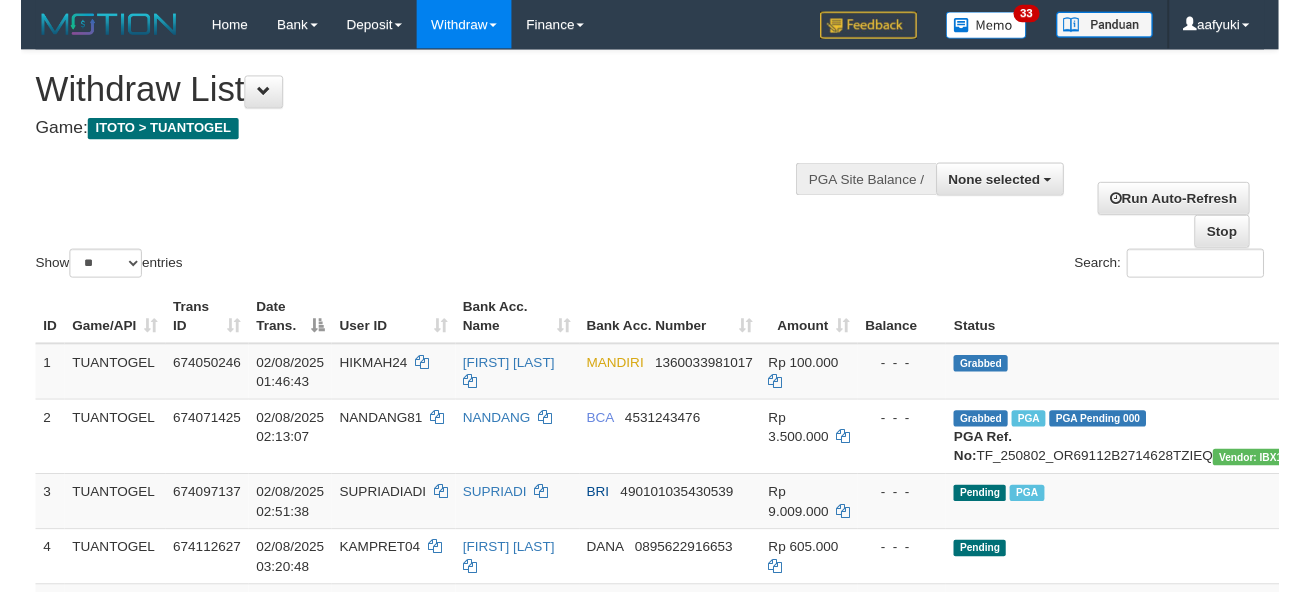 scroll, scrollTop: 209, scrollLeft: 0, axis: vertical 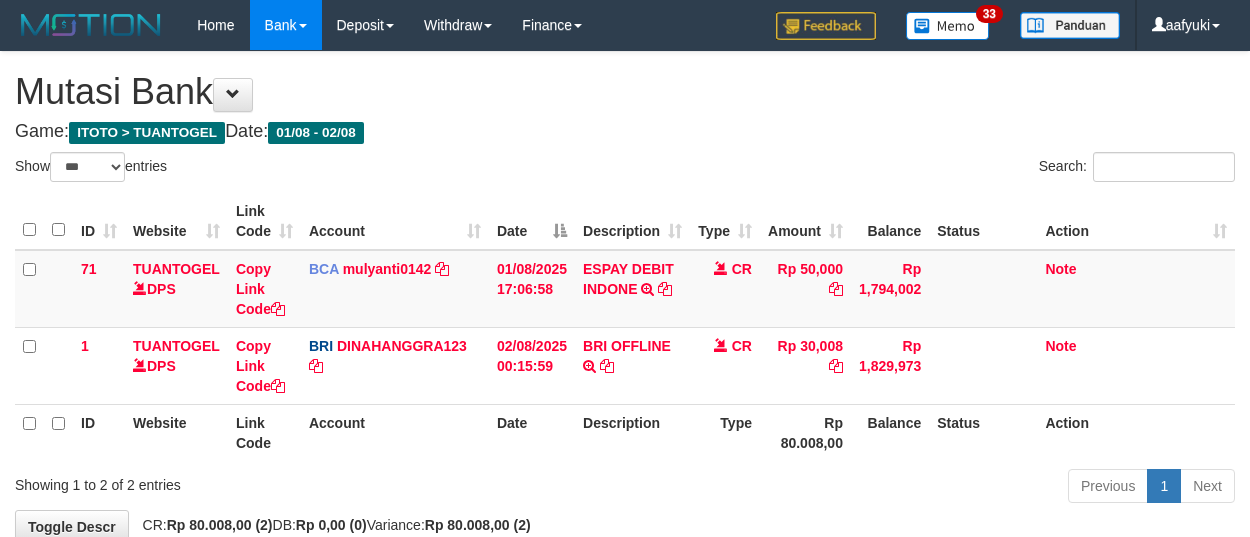 select on "***" 